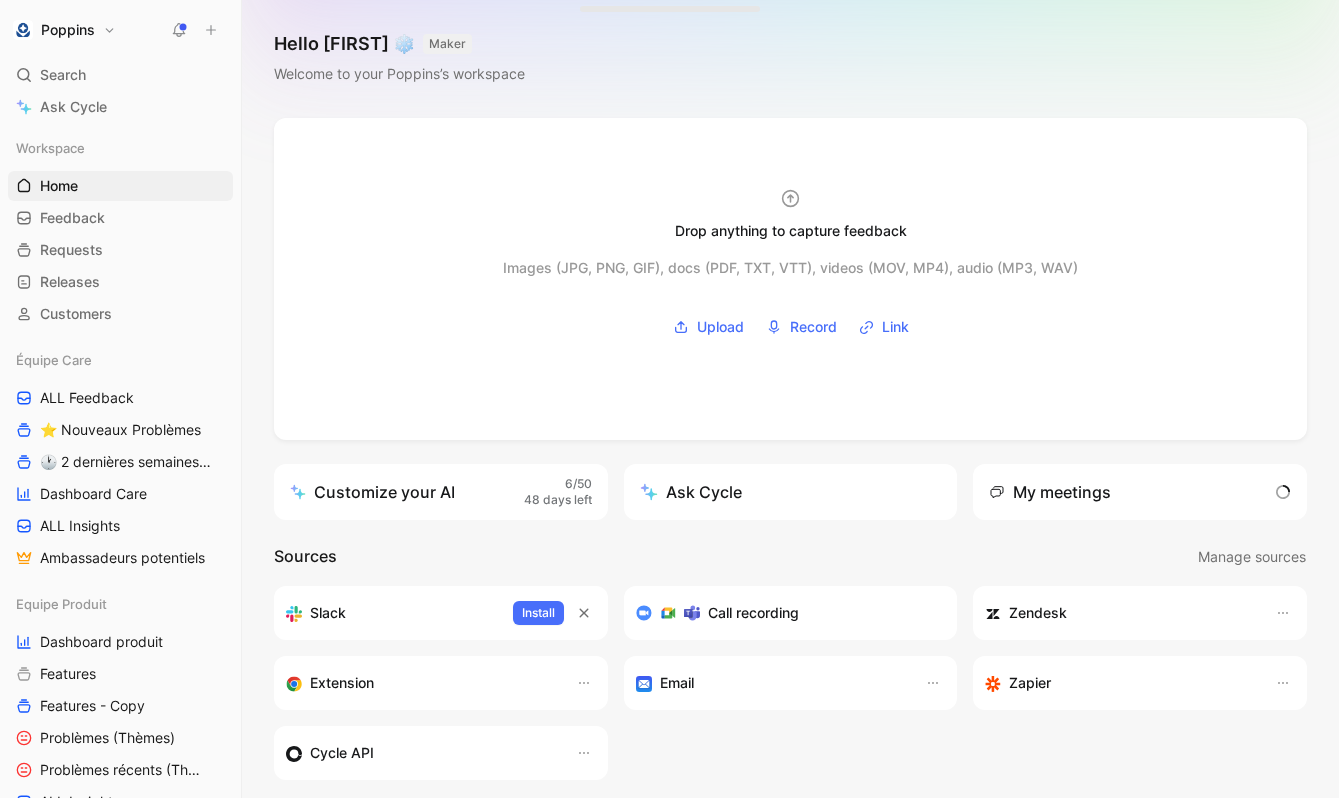 scroll, scrollTop: 0, scrollLeft: 0, axis: both 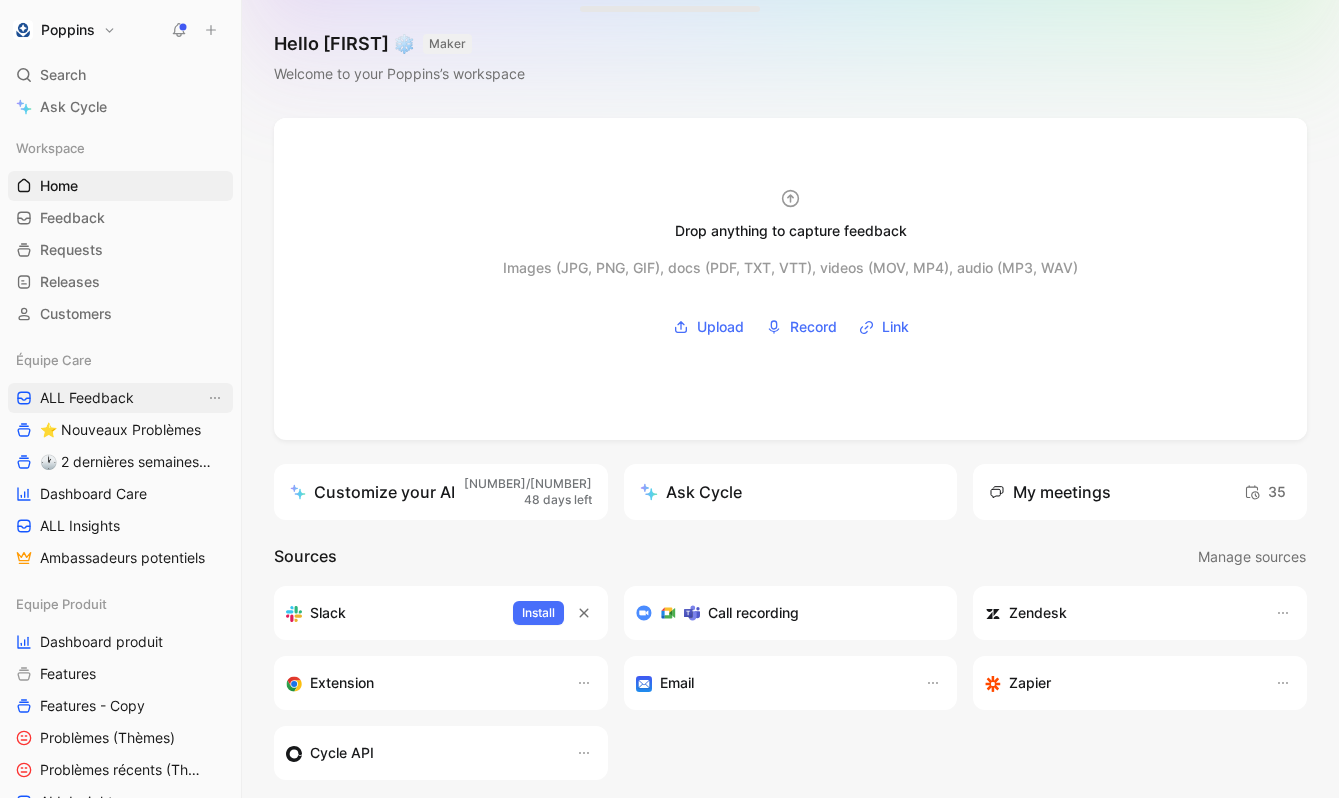 click on "ALL Feedback" at bounding box center [120, 398] 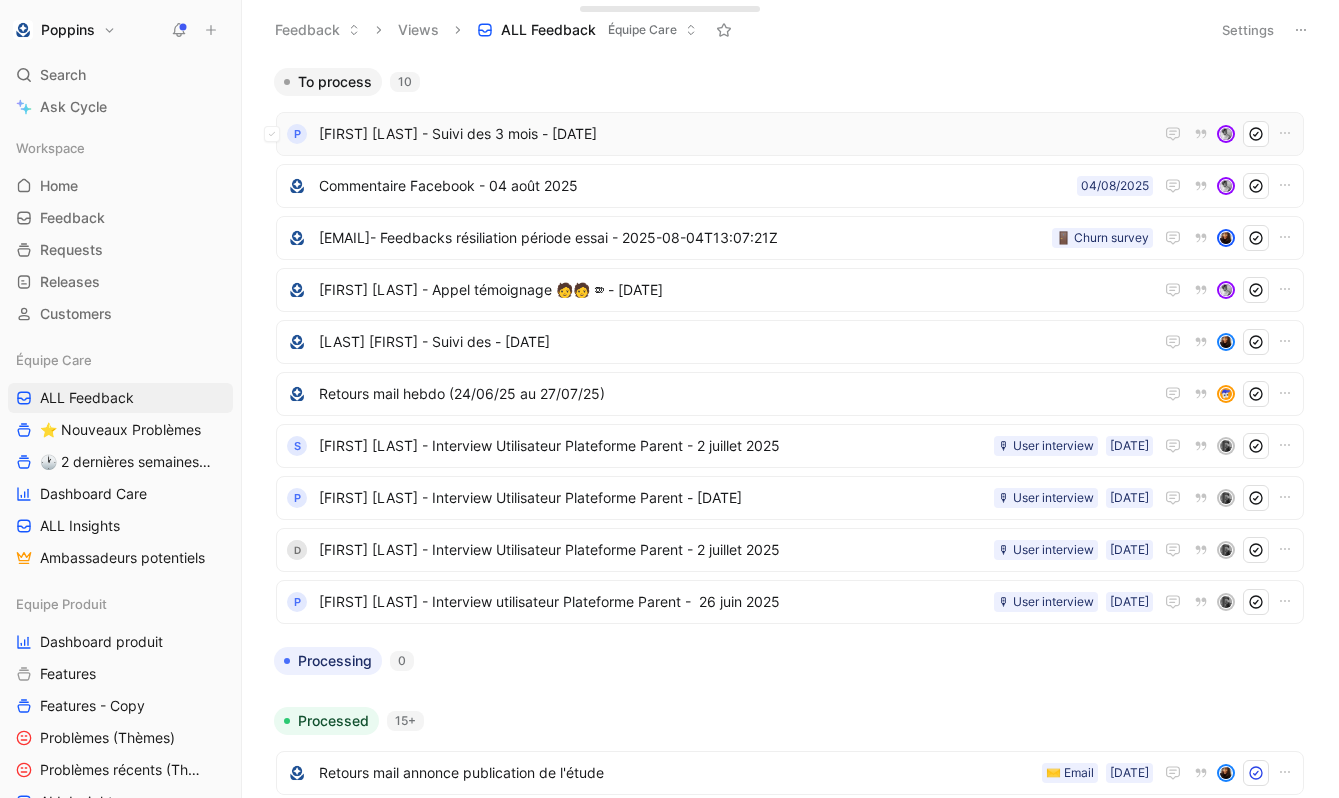 click on "[FIRST] [LAST] - Suivi des 3 mois - [DATE]" at bounding box center [736, 134] 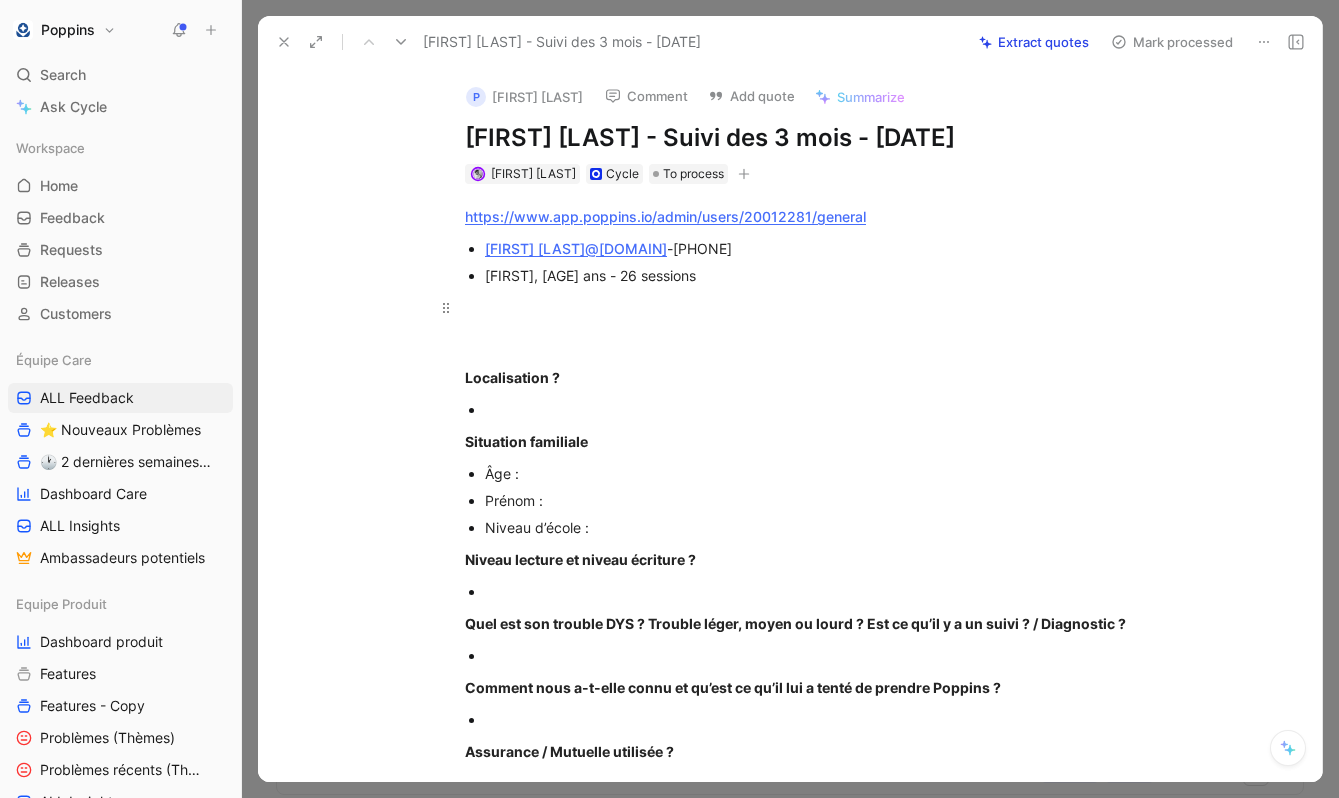 click at bounding box center (811, 307) 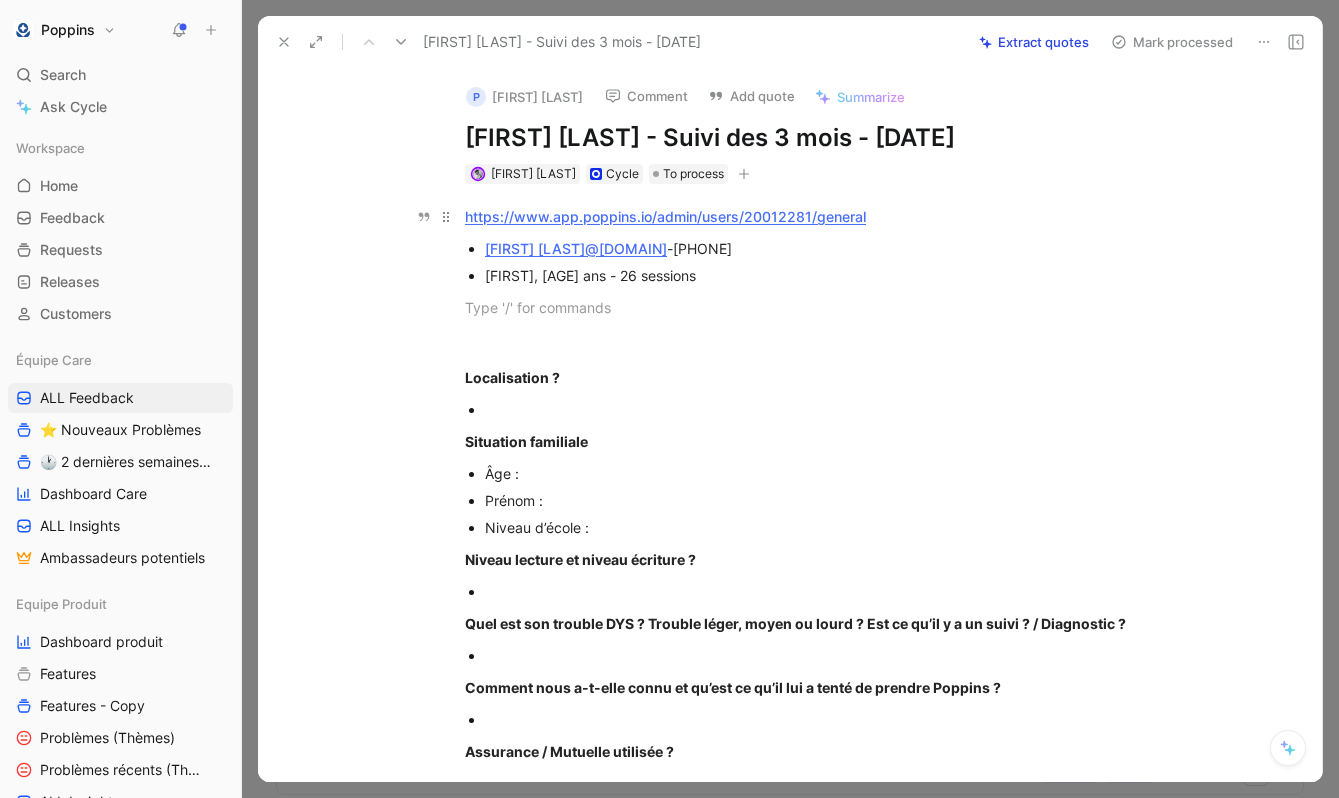 click on "https://www.app.poppins.io/admin/users/20012281/general" at bounding box center [665, 216] 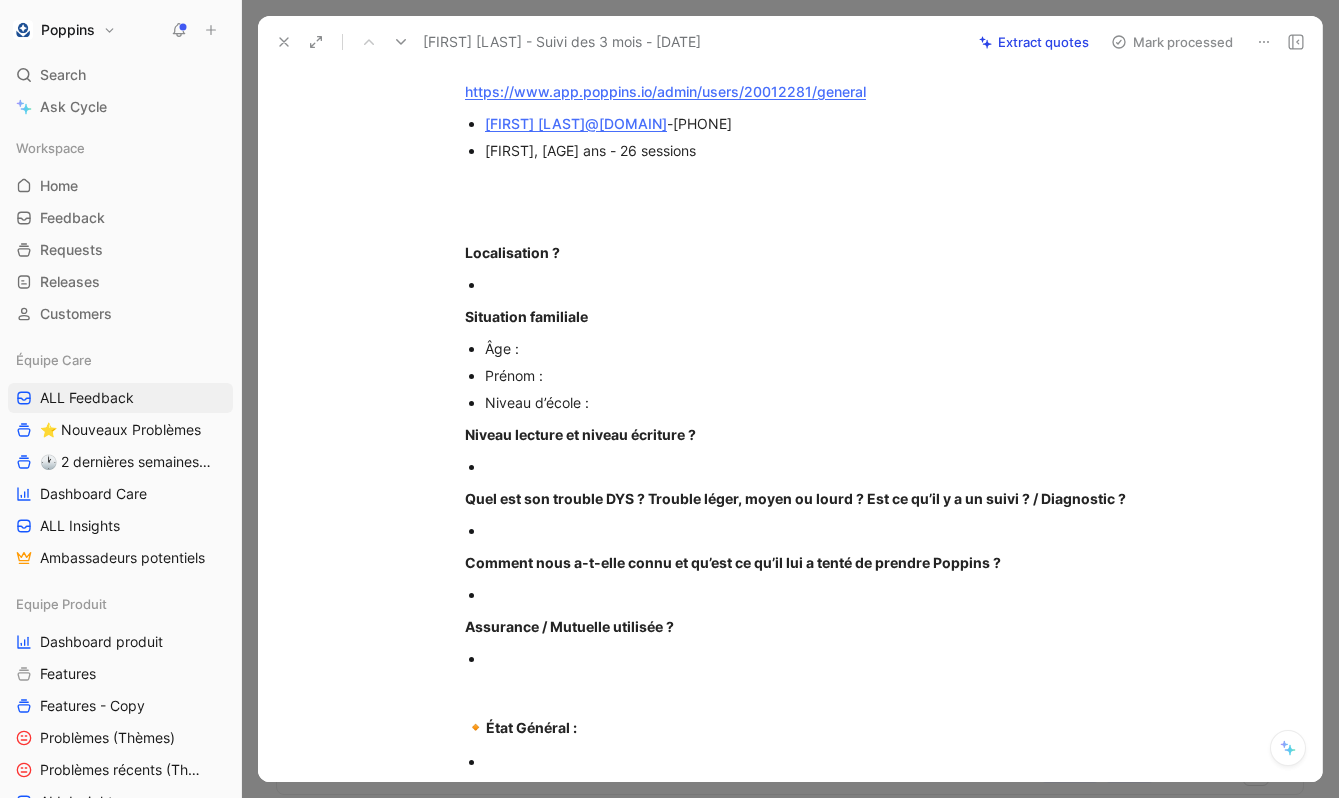 scroll, scrollTop: 305, scrollLeft: 0, axis: vertical 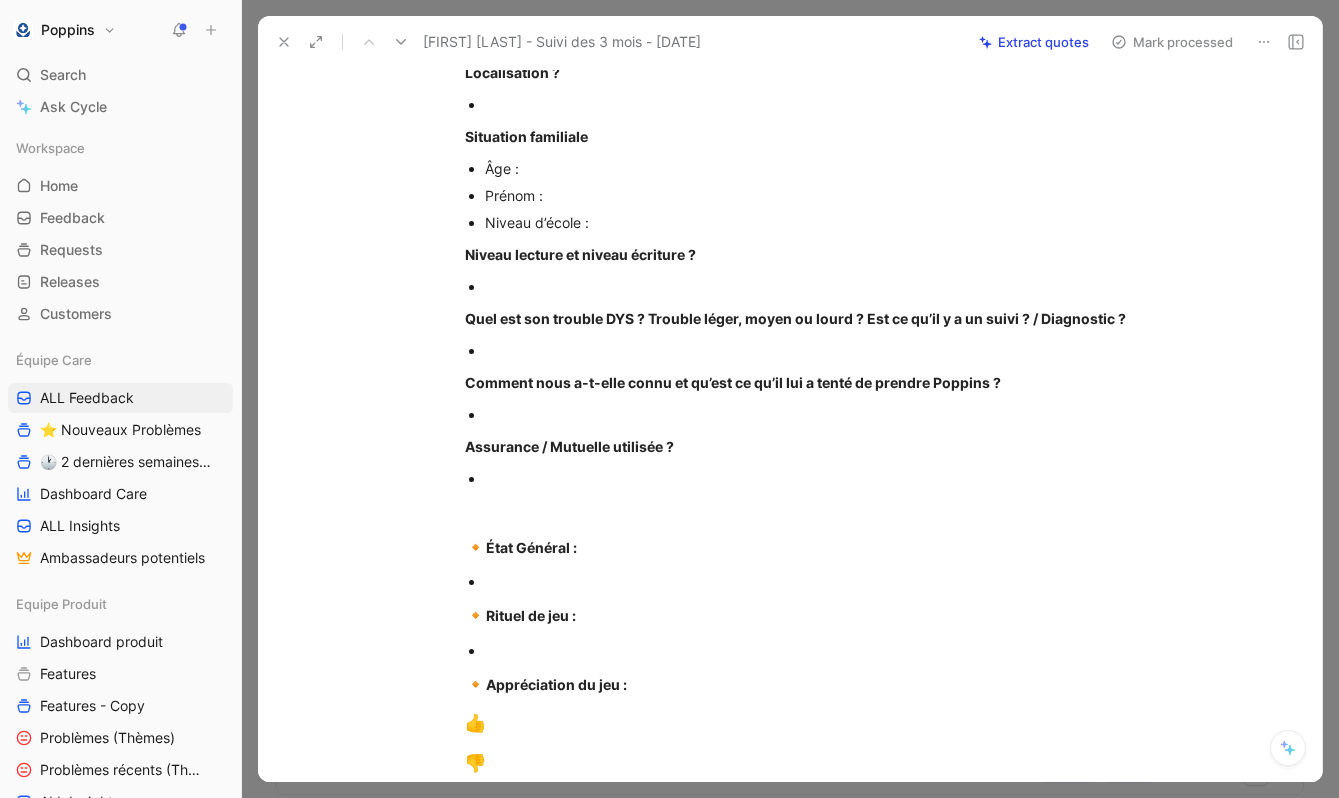 click at bounding box center [821, 581] 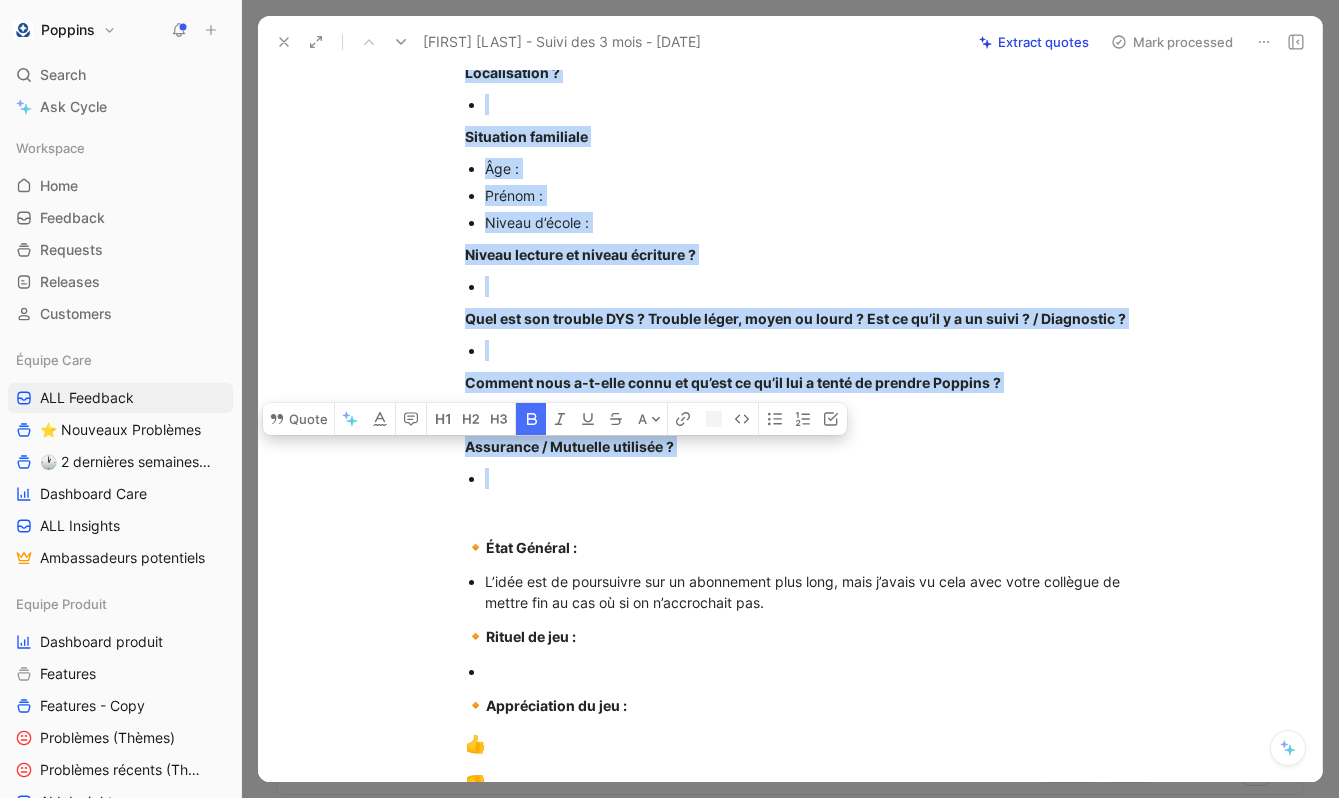 scroll, scrollTop: 0, scrollLeft: 0, axis: both 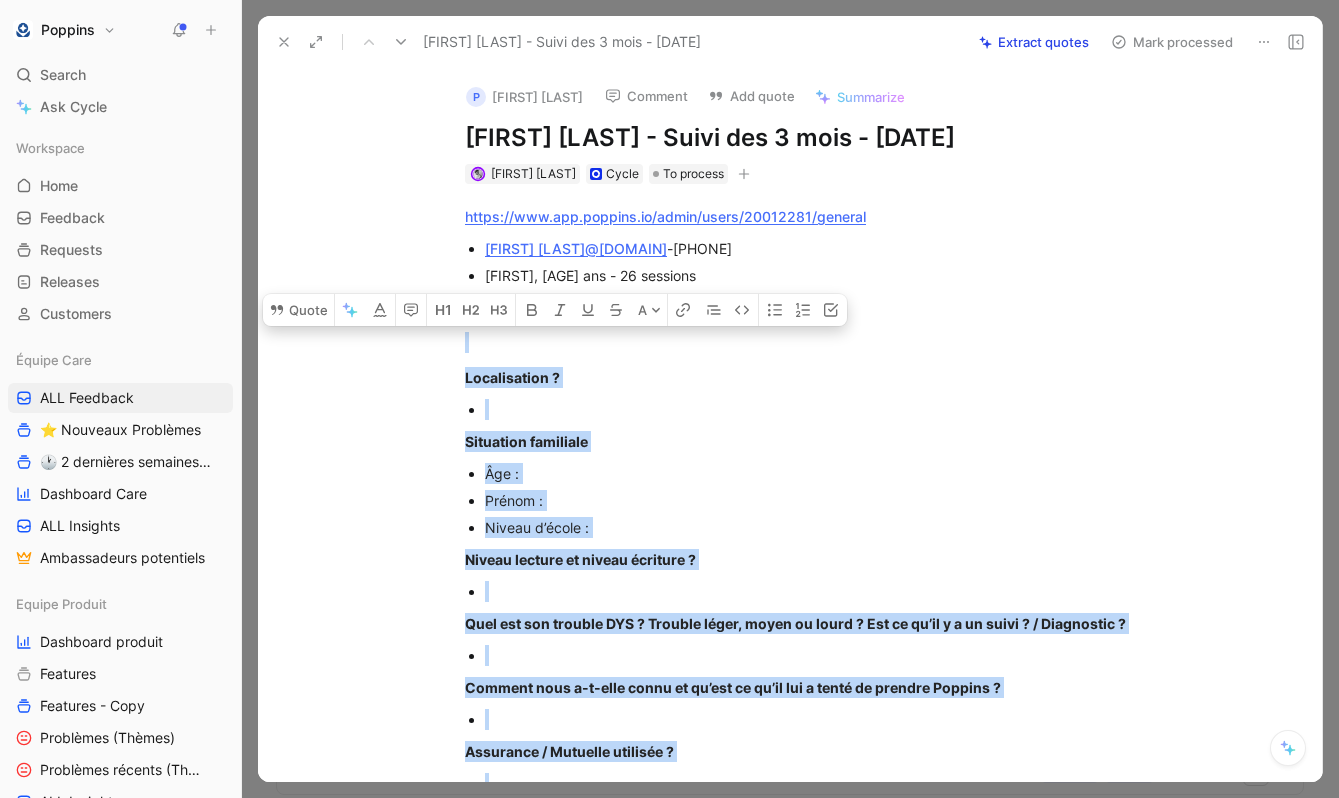 drag, startPoint x: 517, startPoint y: 473, endPoint x: 490, endPoint y: 326, distance: 149.45903 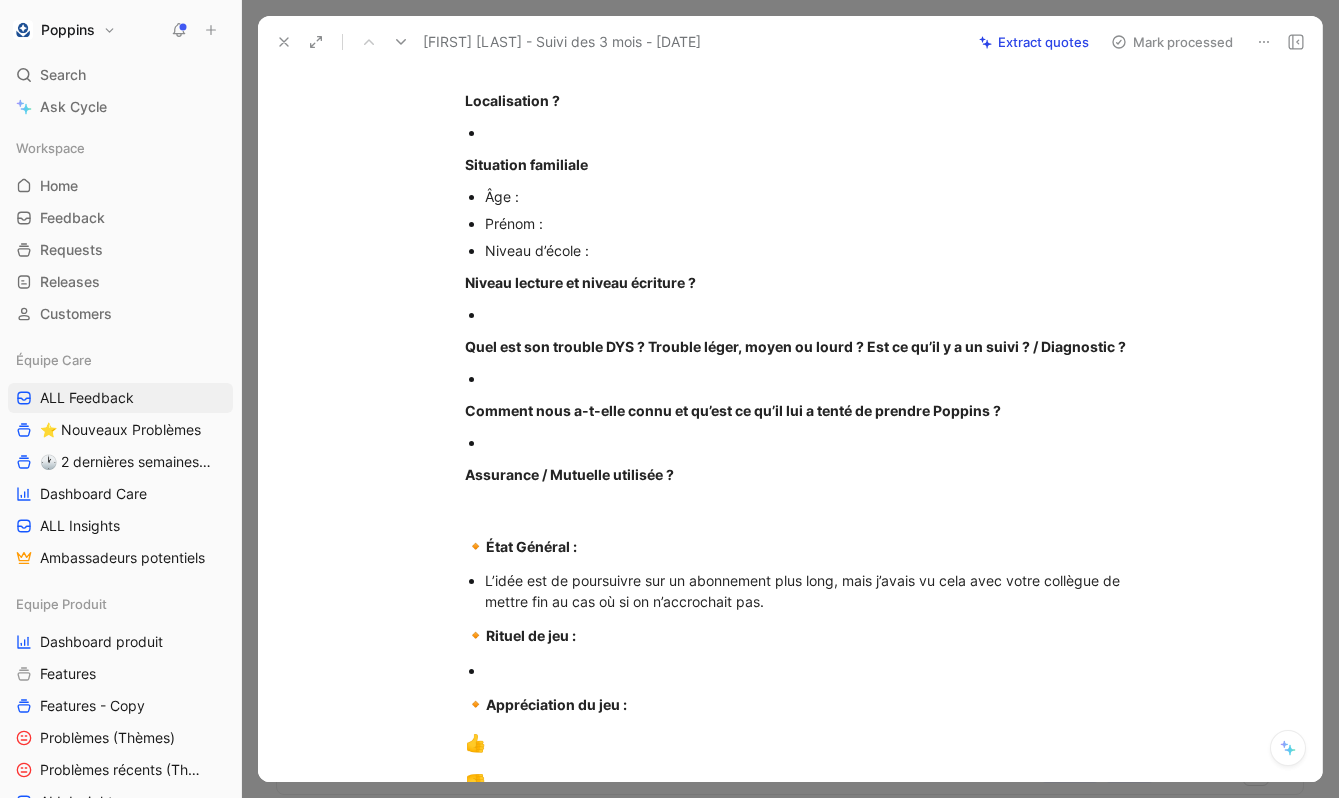 scroll, scrollTop: 284, scrollLeft: 0, axis: vertical 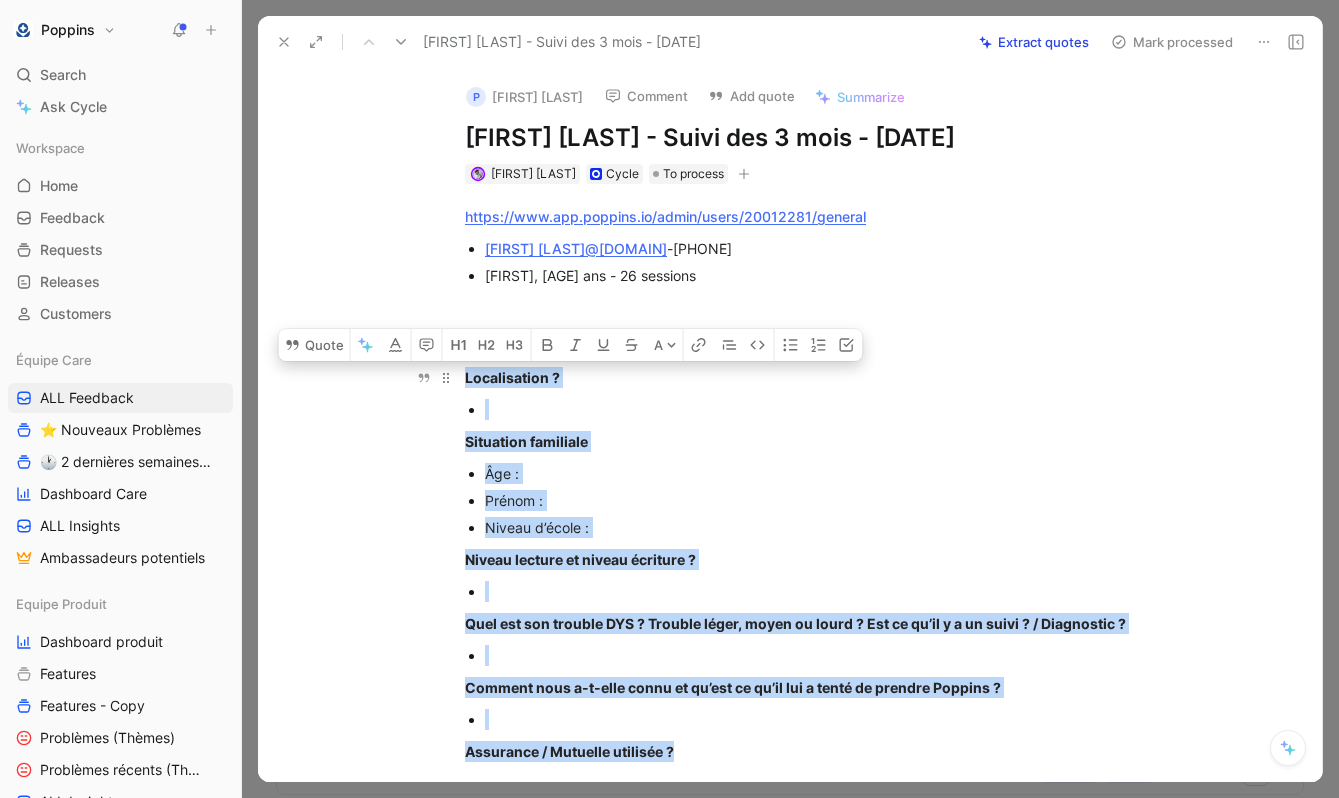drag, startPoint x: 699, startPoint y: 463, endPoint x: 445, endPoint y: 365, distance: 272.24988 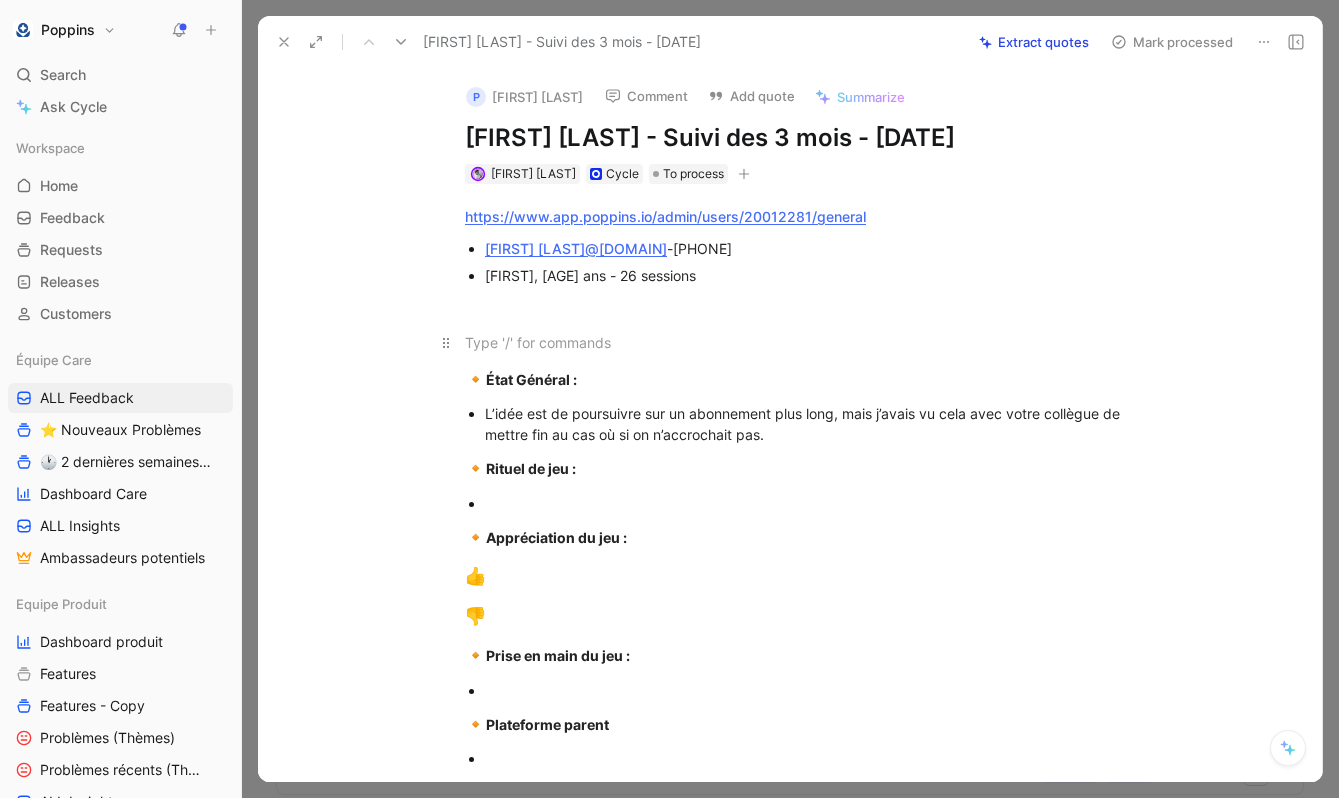 click on "https://www.app.poppins.io/admin/users/20012281/general [EMAIL]  -  [PHONE] [FIRST], [AGE] ans 🔸 État Général : L’idée est de poursuivre sur un abonnement plus long, mais j’avais vu cela avec votre collègue de mettre fin au cas où si on n’accrochait pas.  🔸 Rituel de jeu : 🔸 Appréciation du jeu : 👍 👎 🔸 Prise en main du jeu : 🔸 Plateforme parent 🔸 Questions ? / Remarques ? 🔸 Notation 5/5" at bounding box center (811, 555) 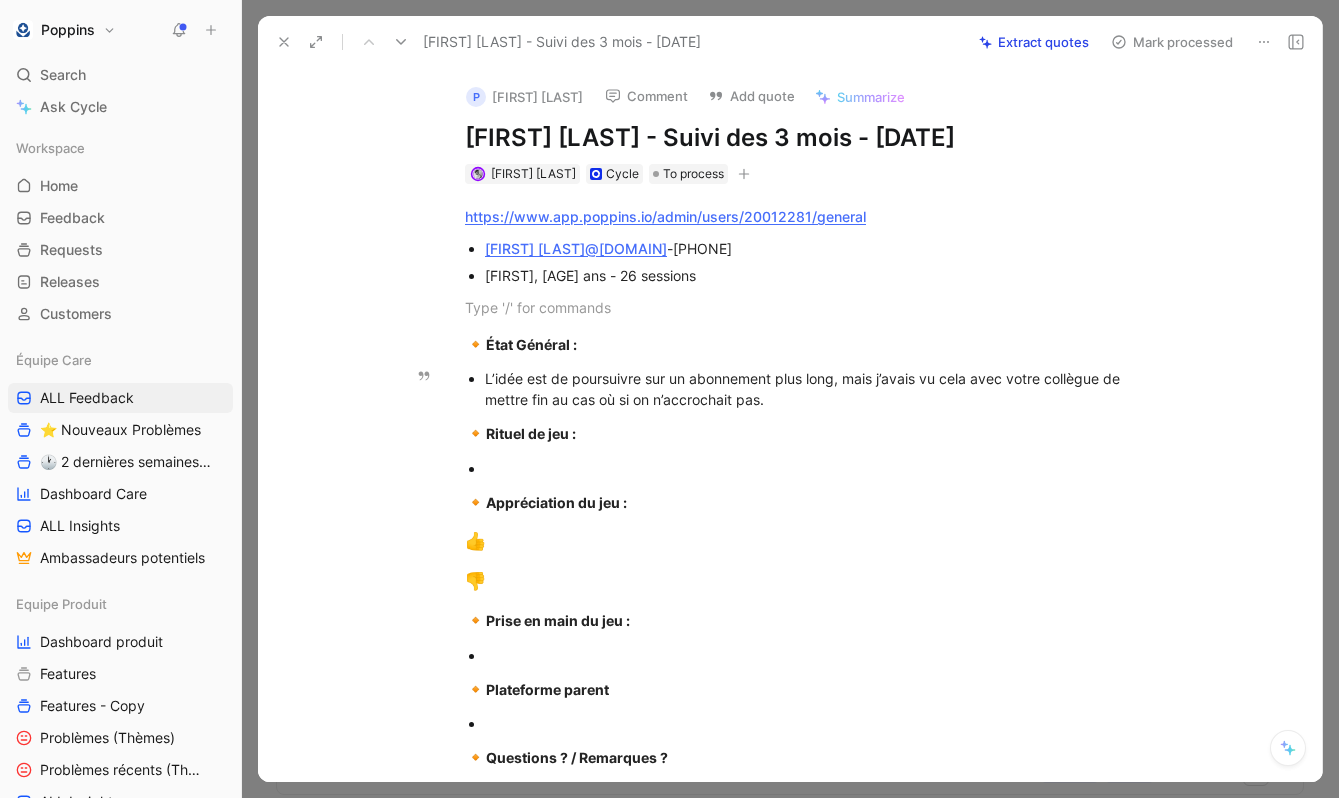 click on "L’idée est de poursuivre sur un abonnement plus long, mais j’avais vu cela avec votre collègue de mettre fin au cas où si on n’accrochait pas." at bounding box center [821, 389] 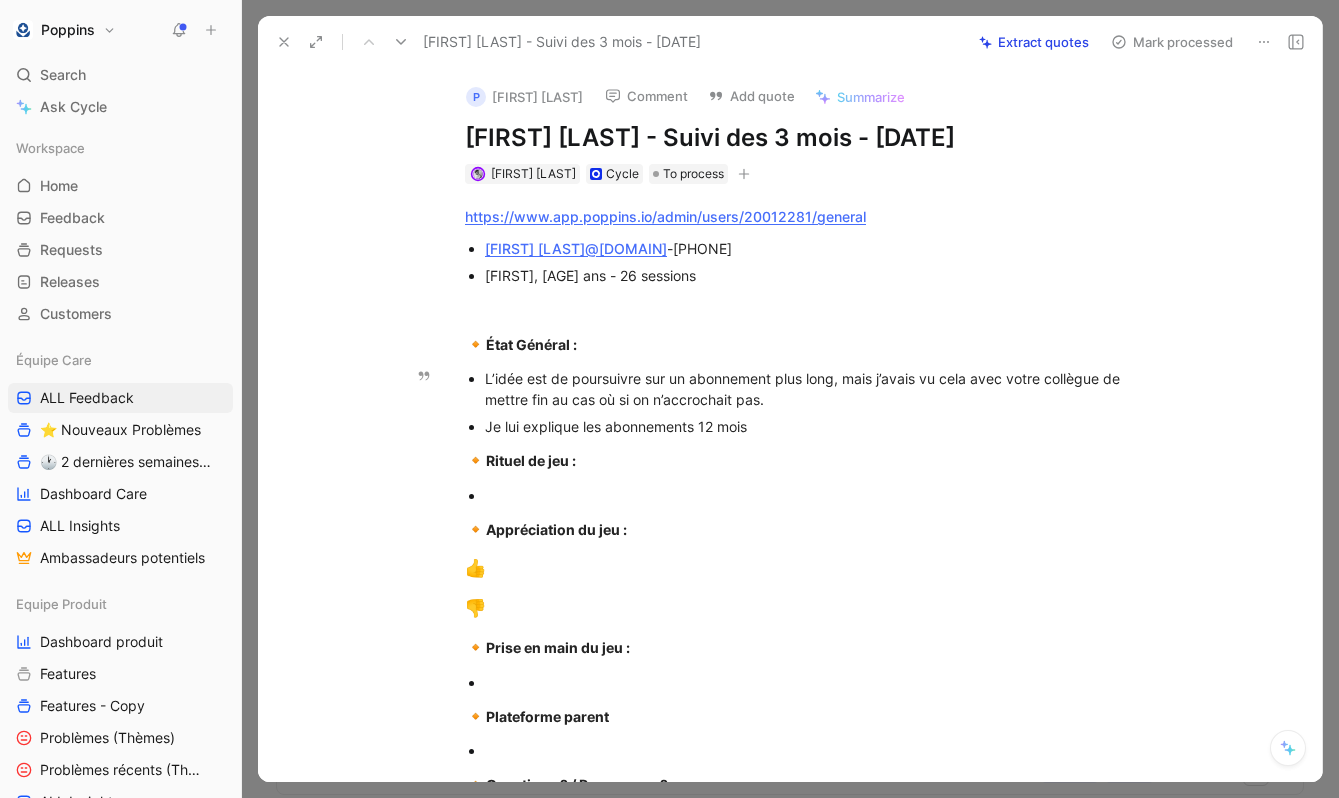 click on "L’idée est de poursuivre sur un abonnement plus long, mais j’avais vu cela avec votre collègue de mettre fin au cas où si on n’accrochait pas." at bounding box center [821, 389] 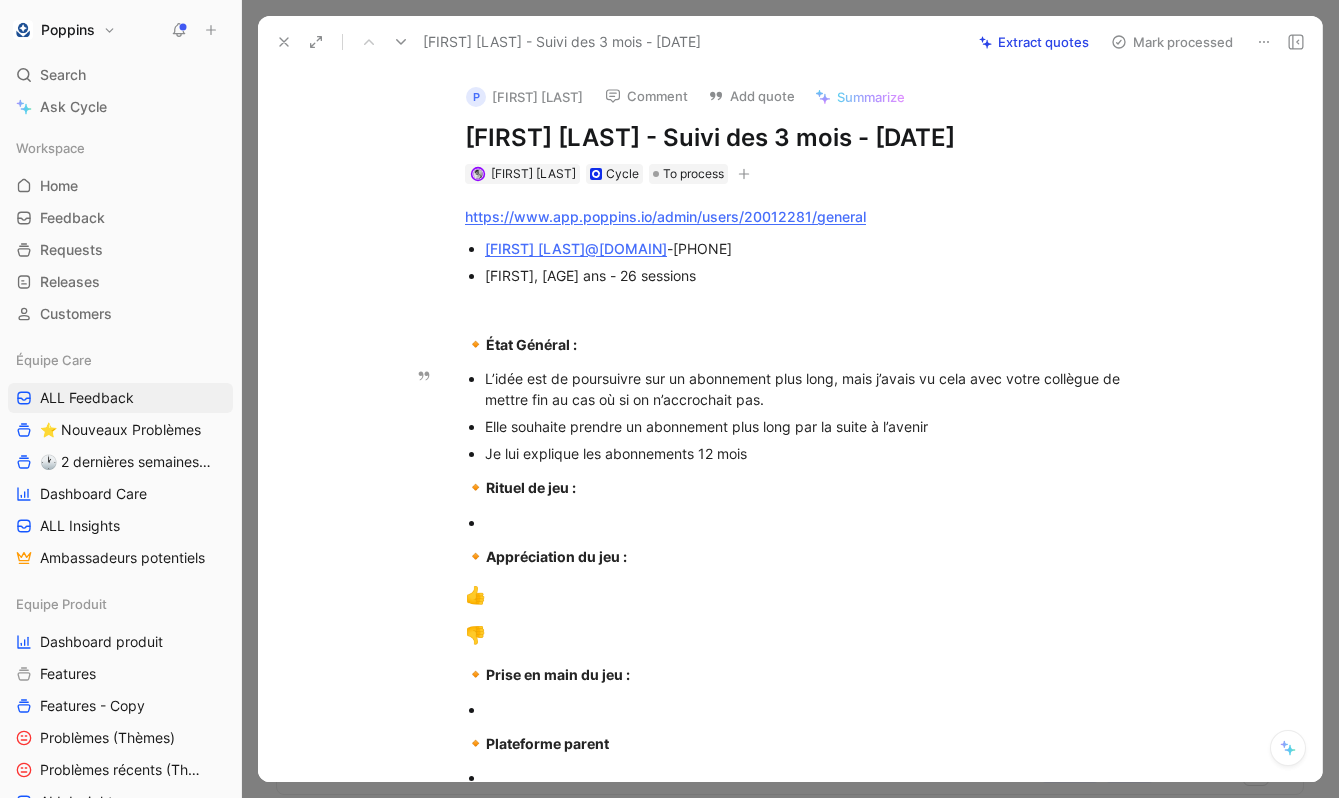 click on "Je lui explique les abonnements 12 mois" at bounding box center [821, 453] 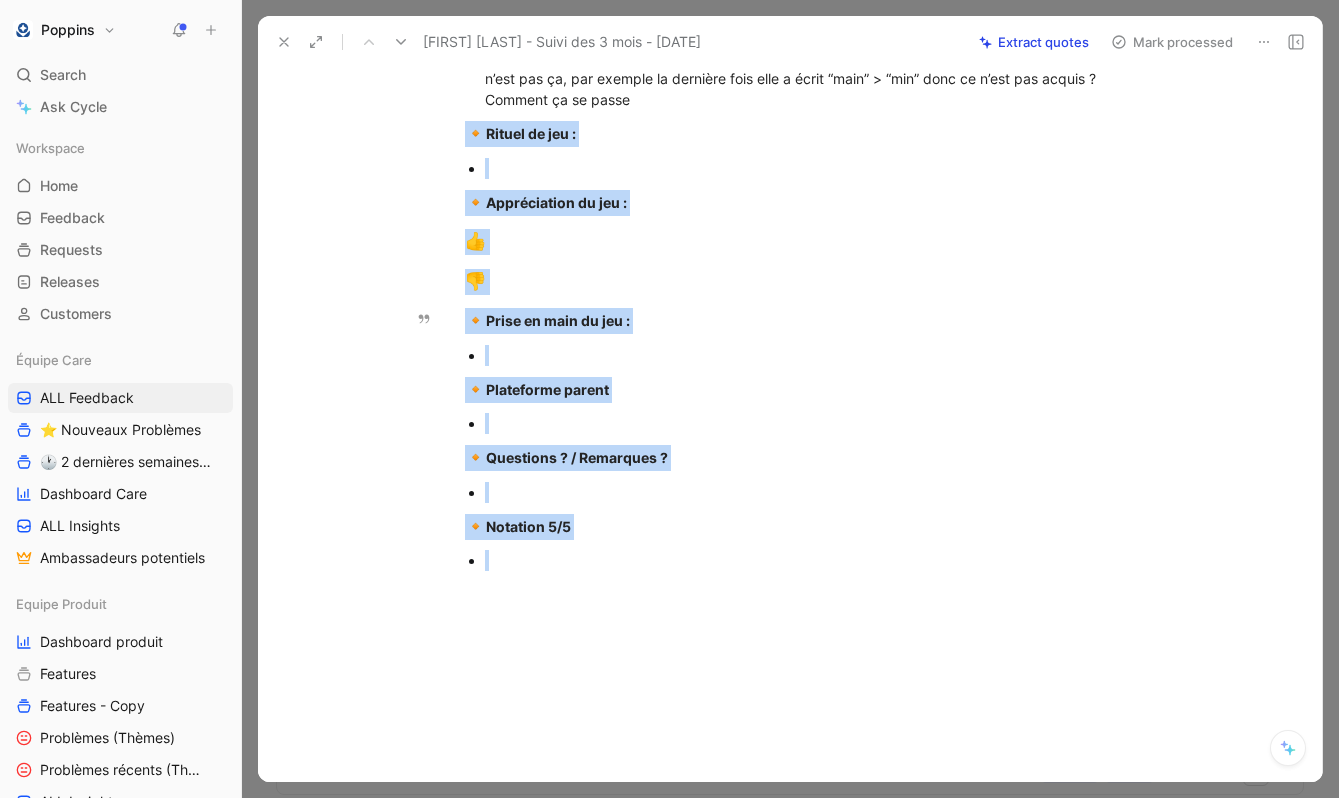 scroll, scrollTop: 498, scrollLeft: 0, axis: vertical 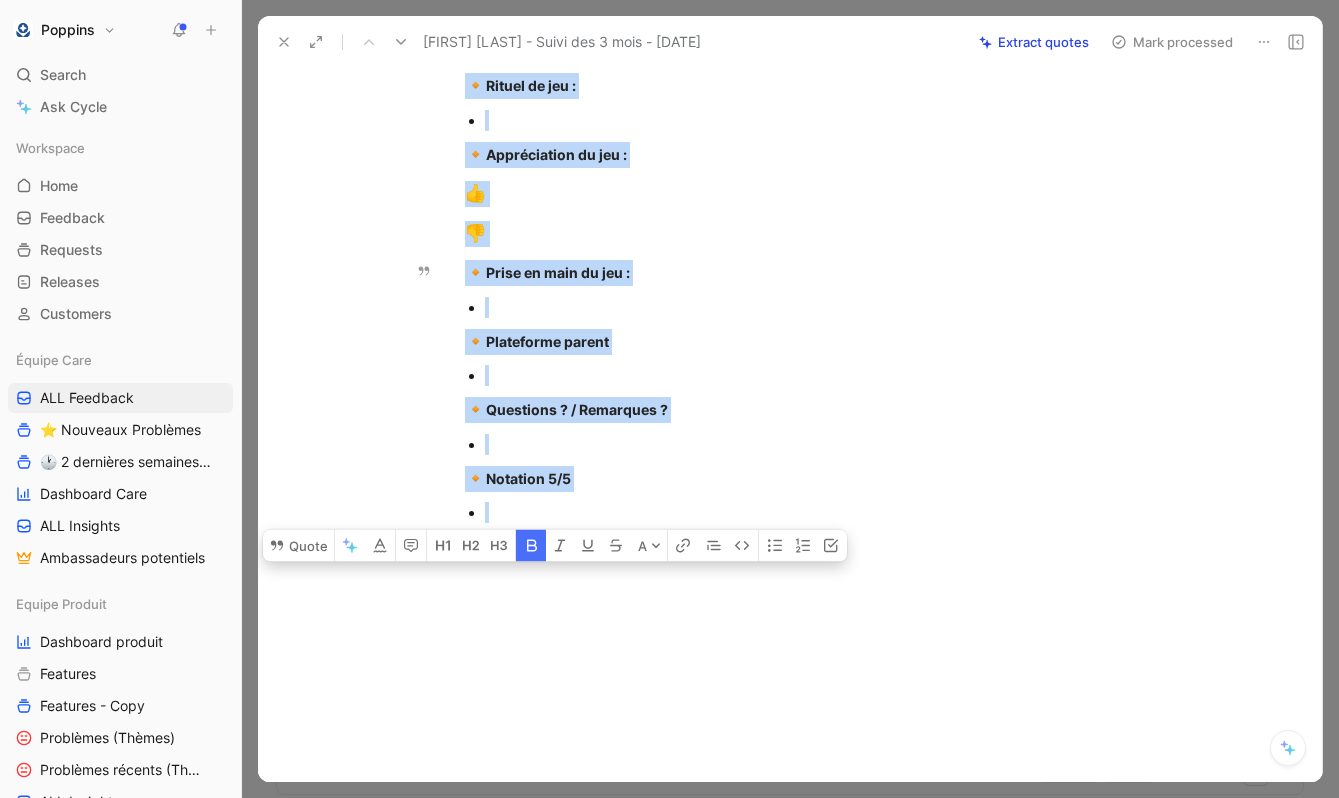 drag, startPoint x: 462, startPoint y: 587, endPoint x: 566, endPoint y: 797, distance: 234.34163 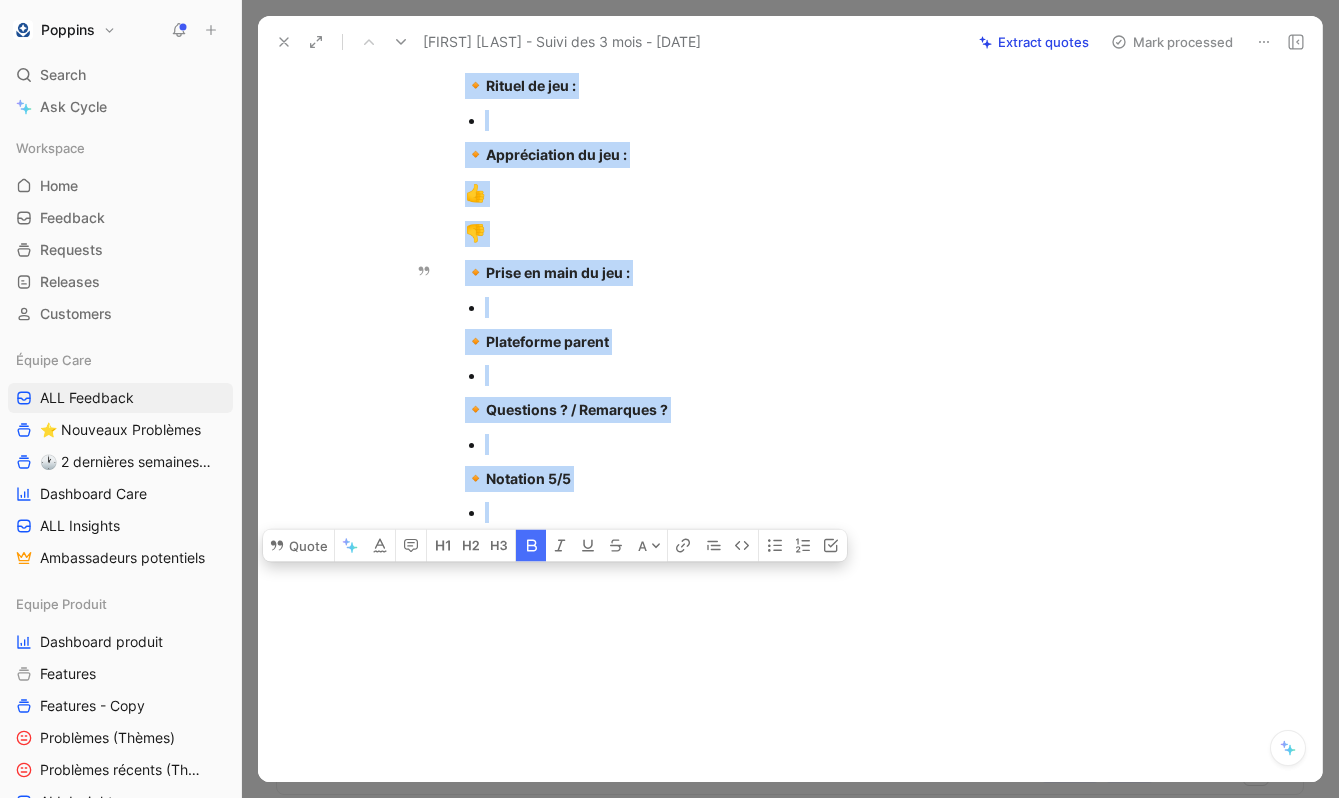 click on "Feedback Views ALL Feedback Équipe Care Settings To process 10 P [FIRST] [LAST] - Suivi des 3 mois - 05 août 2025 Commentaire Facebook - 04 août 2025 04/08/2025 [EMAIL]- Feedbacks résiliation période essai - 2025-08-04T13:07:21Z 🚪 Churn survey [FIRST] [LAST] - Appel témoignage 🧑‍🧑‍🧒‍🧒 - 04 août 2025 [FIRST] [LAST] - Suivi des - 24 juillet 2025 Retours mail hebdo (24/06/25 au 27/07/25) S [FIRST] [LAST] - Interview Utilisateur Plateforme Parent - 2 juillet 2025 30/06/2025 🎙 User interview P [FIRST] [LAST] - Interview Utilisateur Plateforme Parent - 2 juillet 2025 30/06/2025 🎙 User interview D [FIRST] [LAST] - Interview Utilisateur Plateforme Parent - 2 juillet 2025 30/06/2025 🎙 User interview P [FIRST] [LAST] - Interview utilisateur Plateforme Parent -  26 juin 2025 26/06/2025 🎙 User interview Processing 0 Processed 15+ Retours mail annonce publication de l'étude  15/06/2025 ✉️ Email Onboarding Groupé - 31 juillet 2025 31/07/2025 1 R 01/08/2025 1" at bounding box center (790, 399) 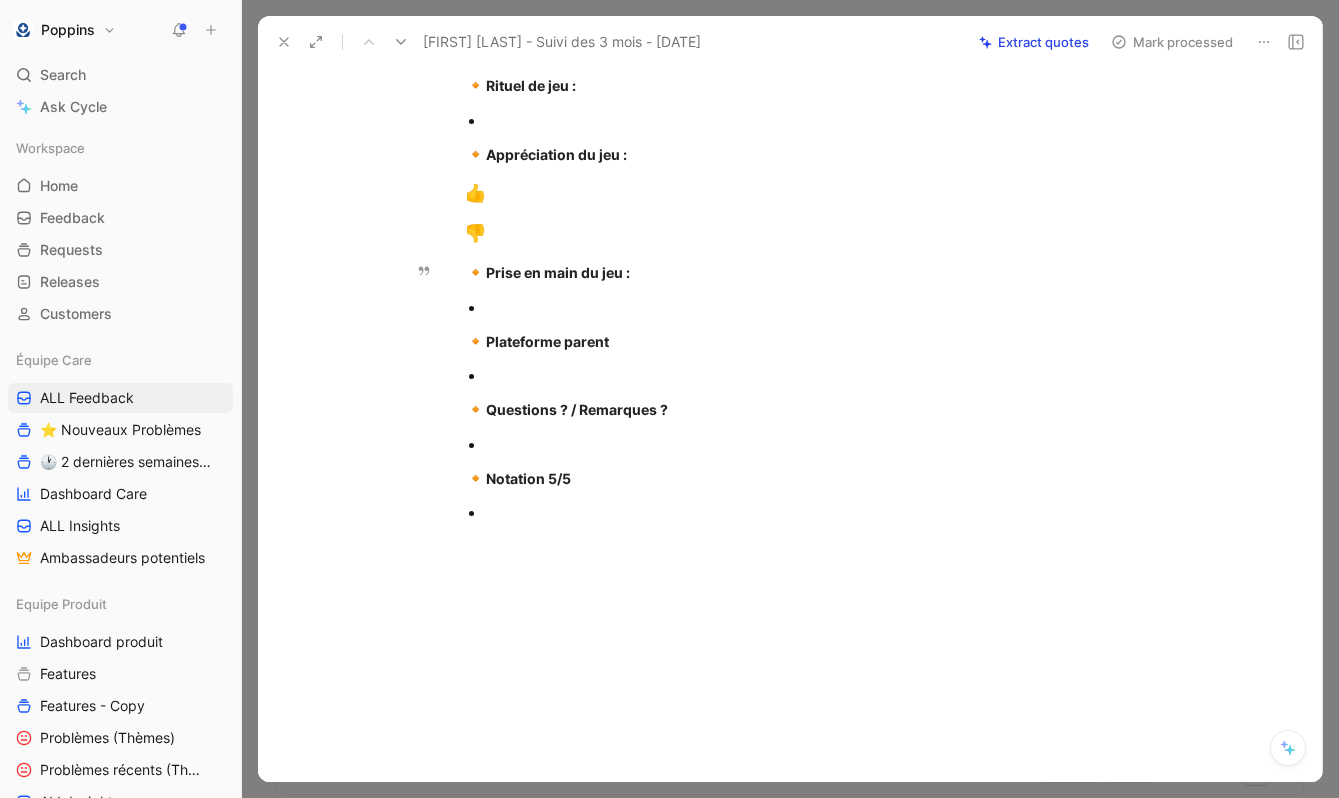 click at bounding box center [811, 661] 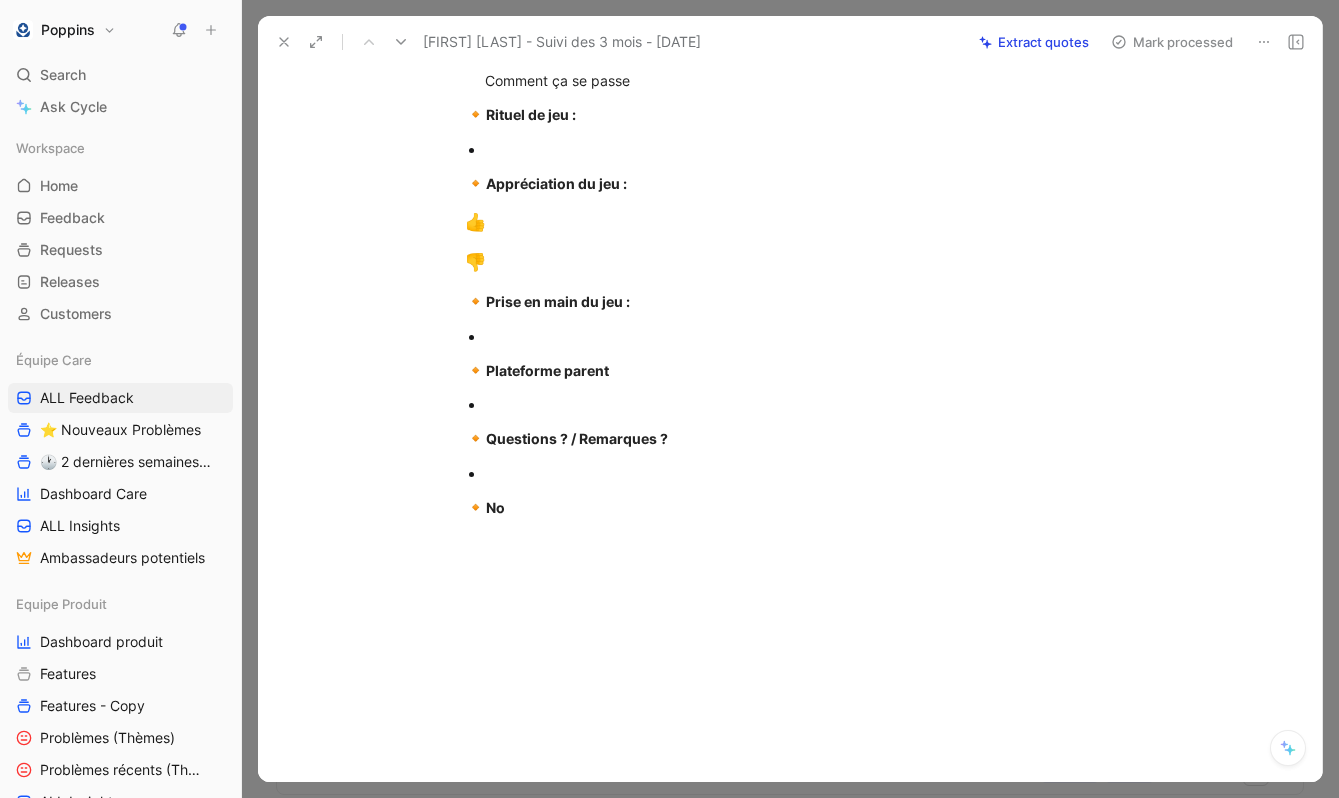 scroll, scrollTop: 432, scrollLeft: 0, axis: vertical 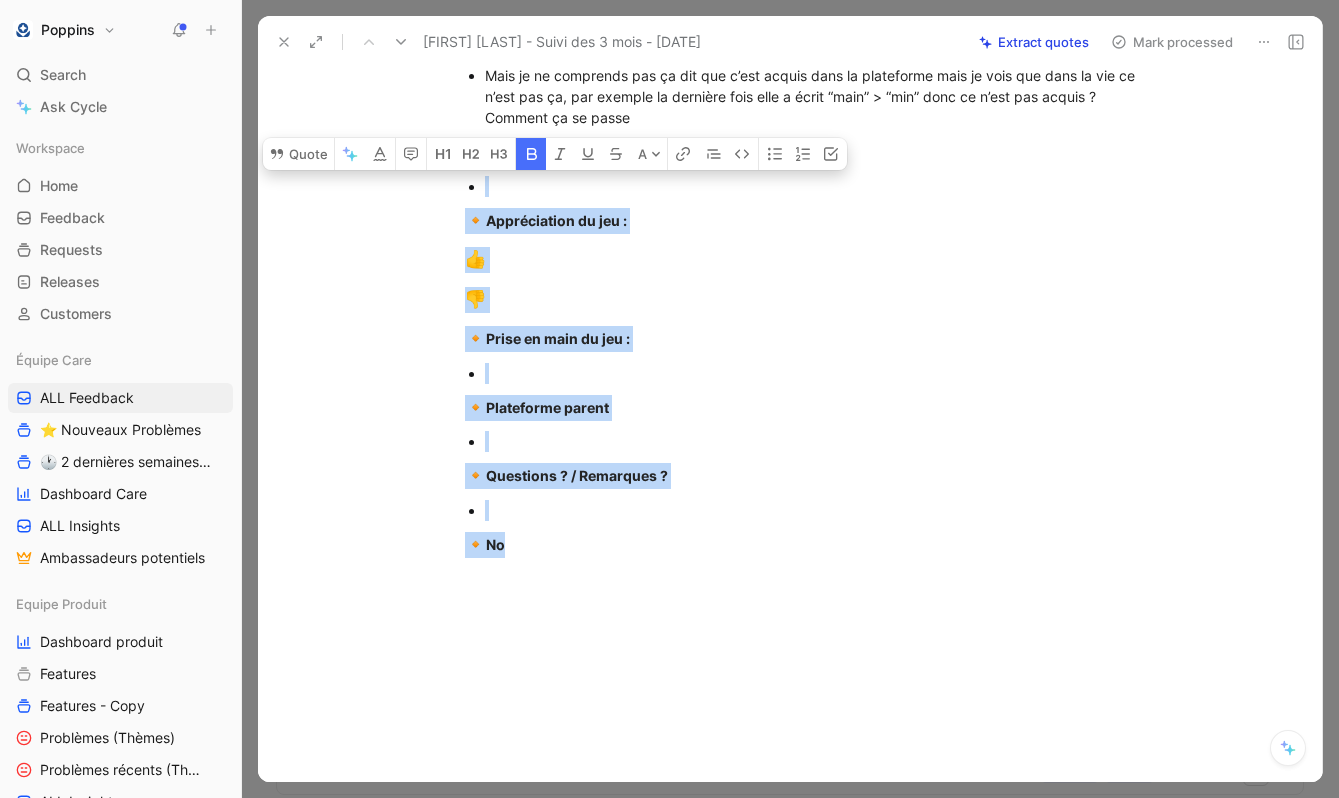 drag, startPoint x: 511, startPoint y: 560, endPoint x: 419, endPoint y: 185, distance: 386.12045 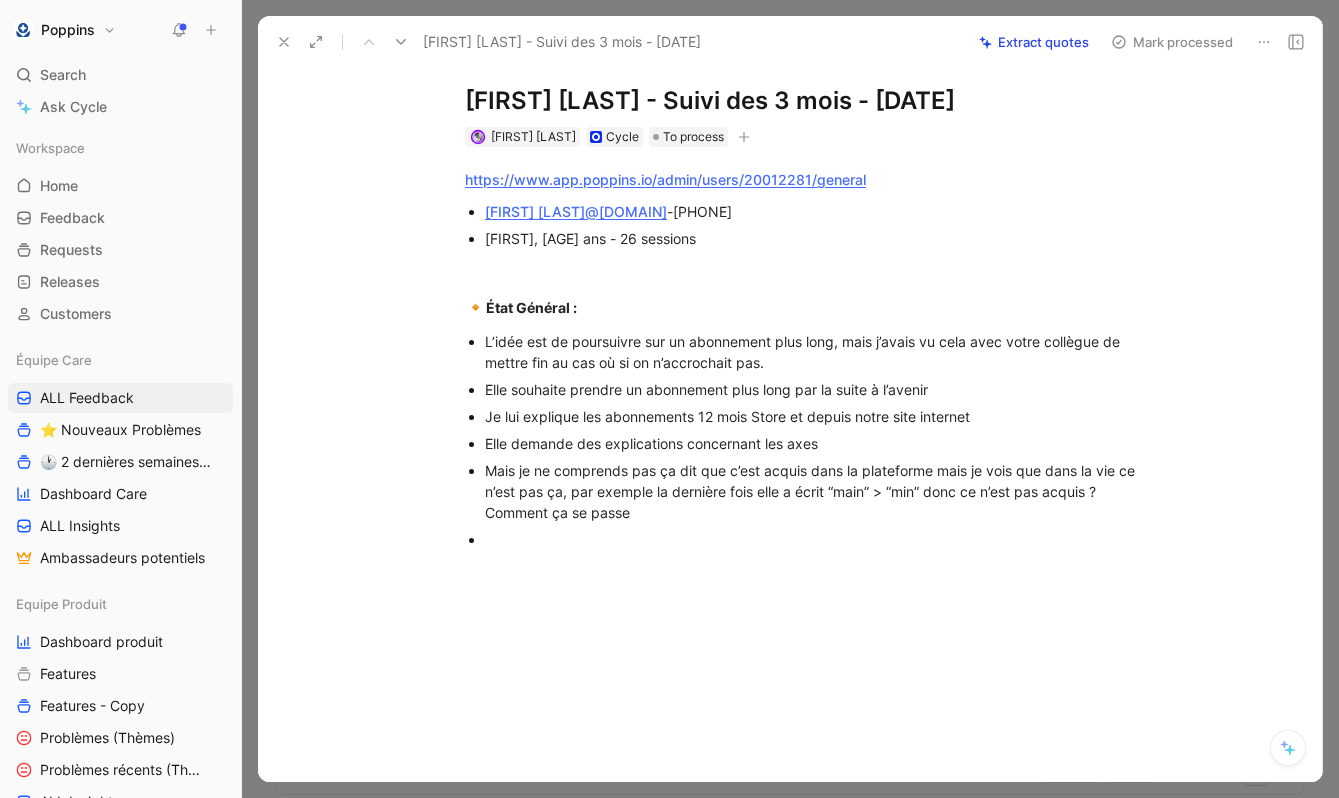scroll, scrollTop: 64, scrollLeft: 0, axis: vertical 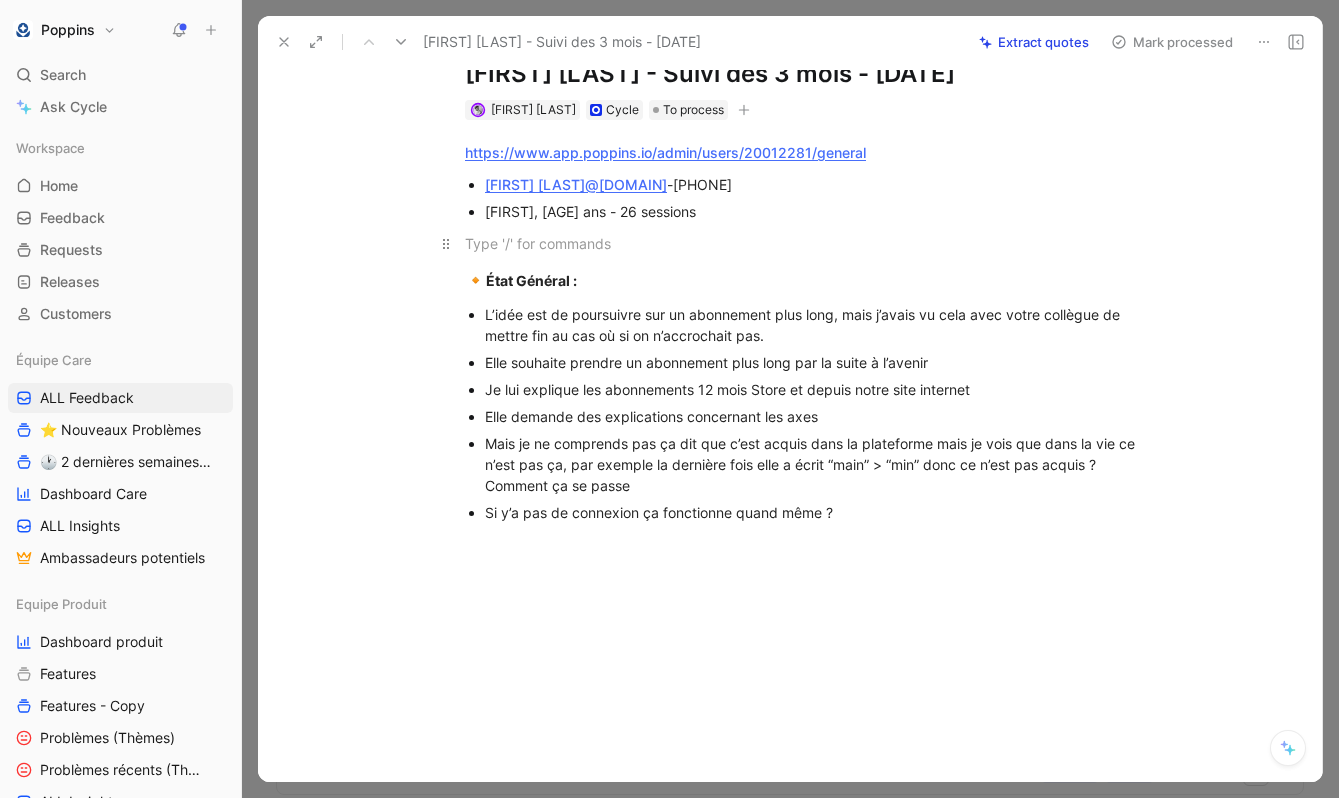 click at bounding box center (811, 243) 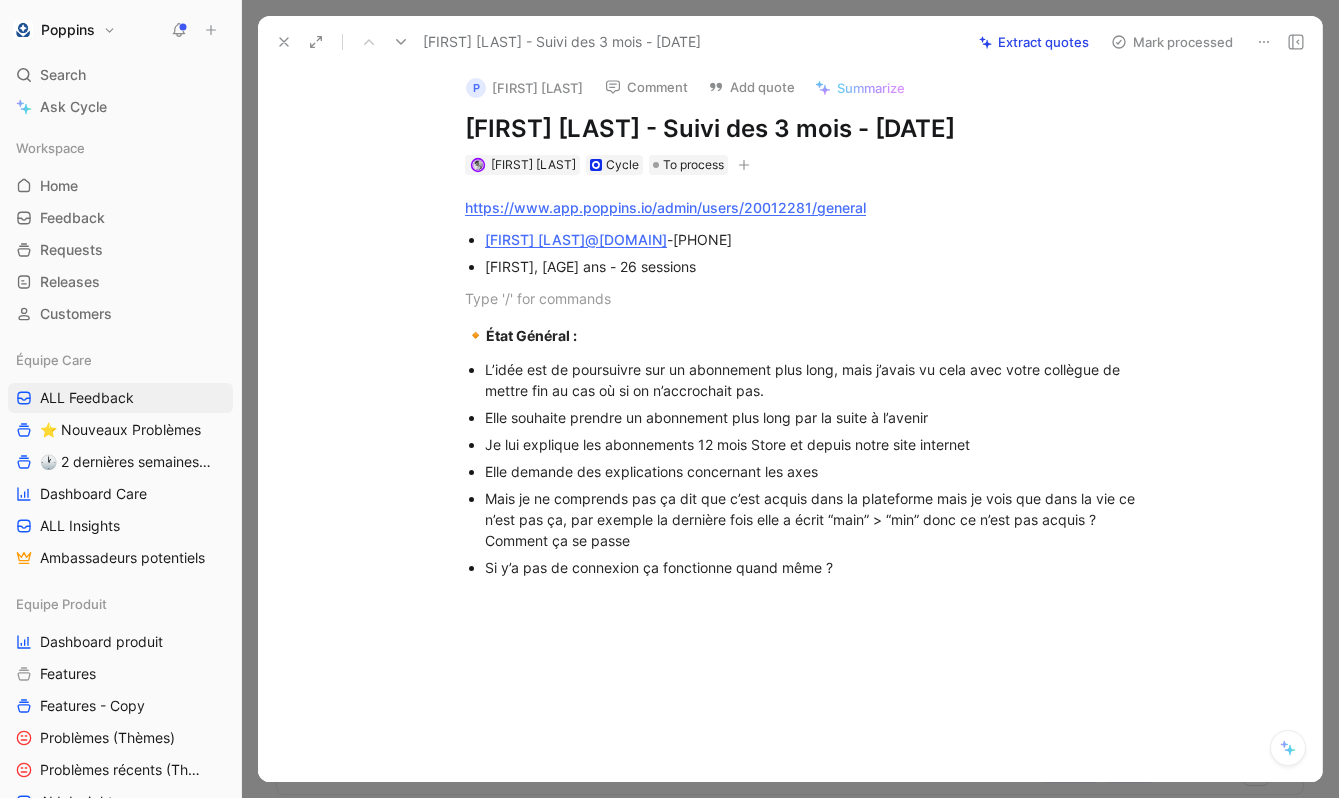 scroll, scrollTop: 0, scrollLeft: 0, axis: both 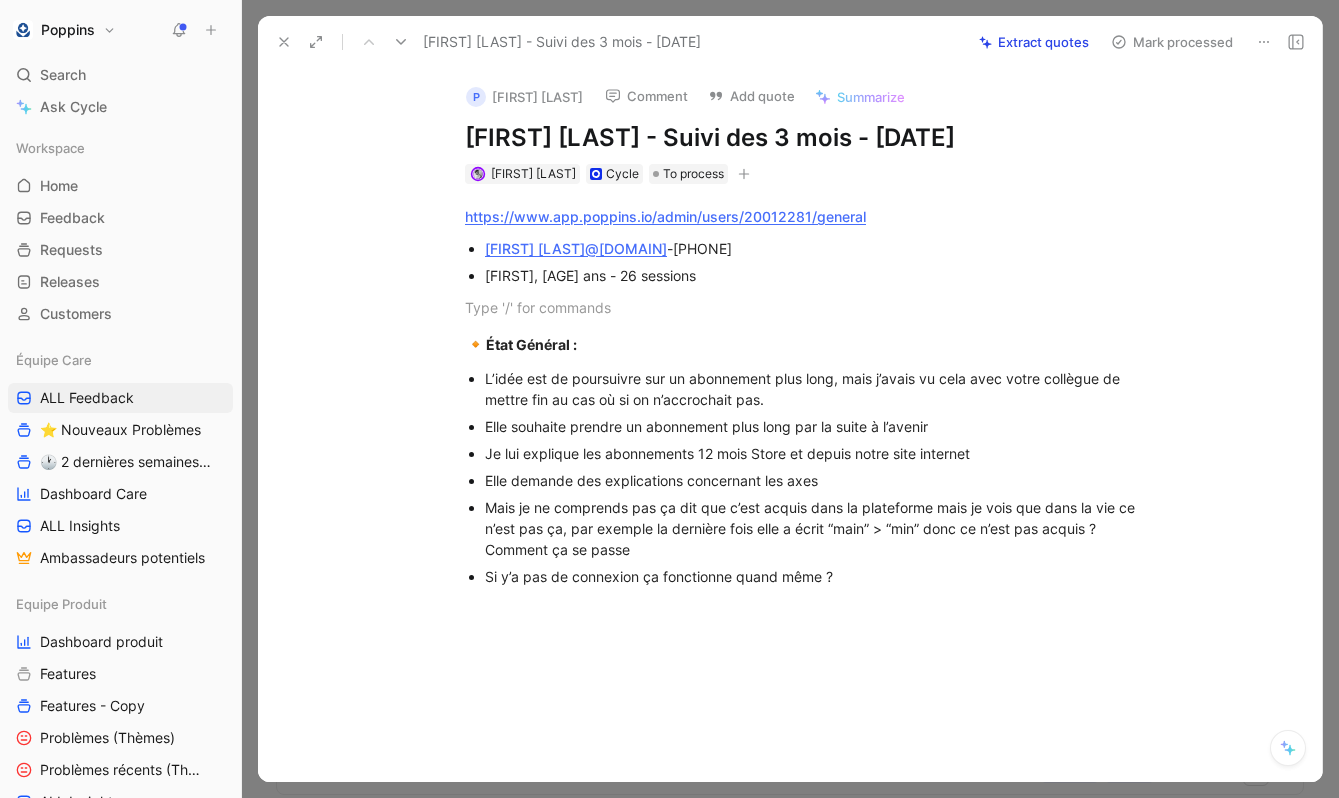 click 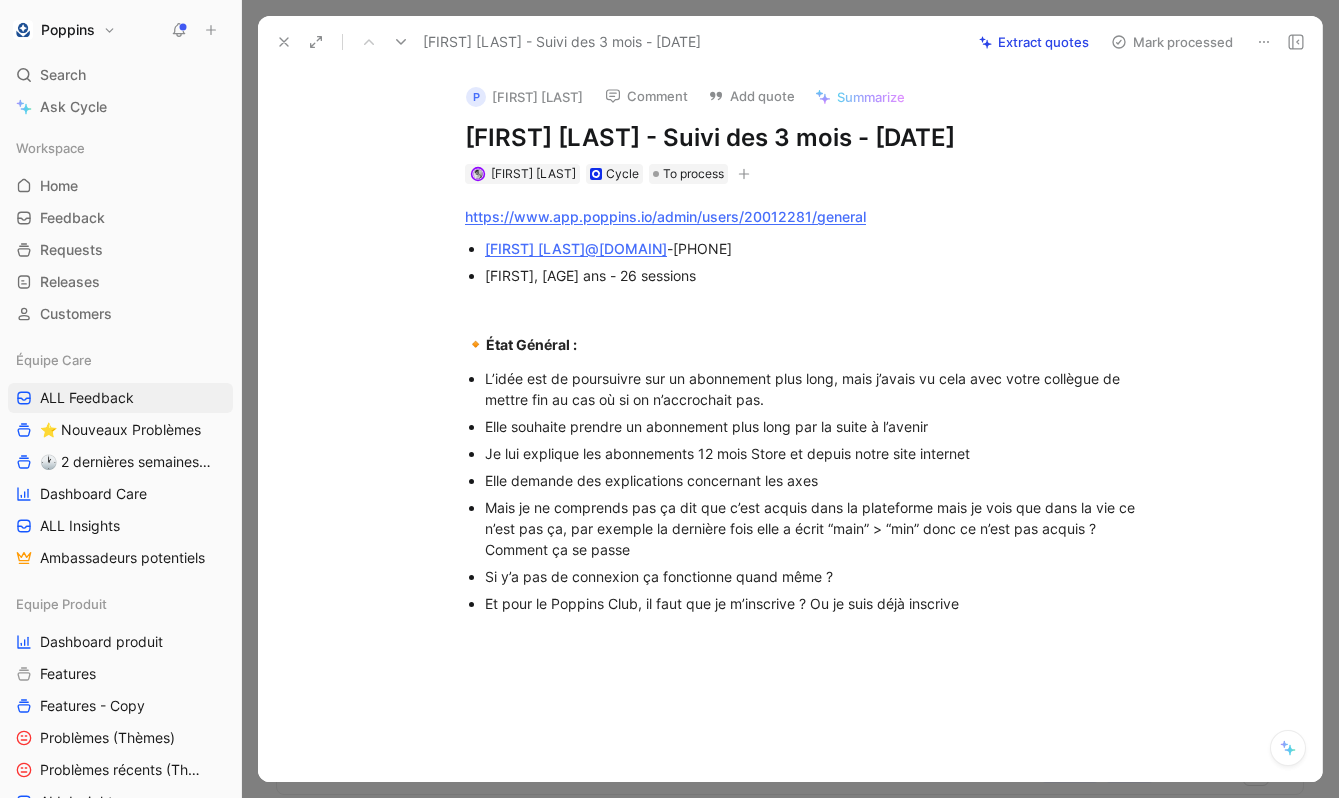 click 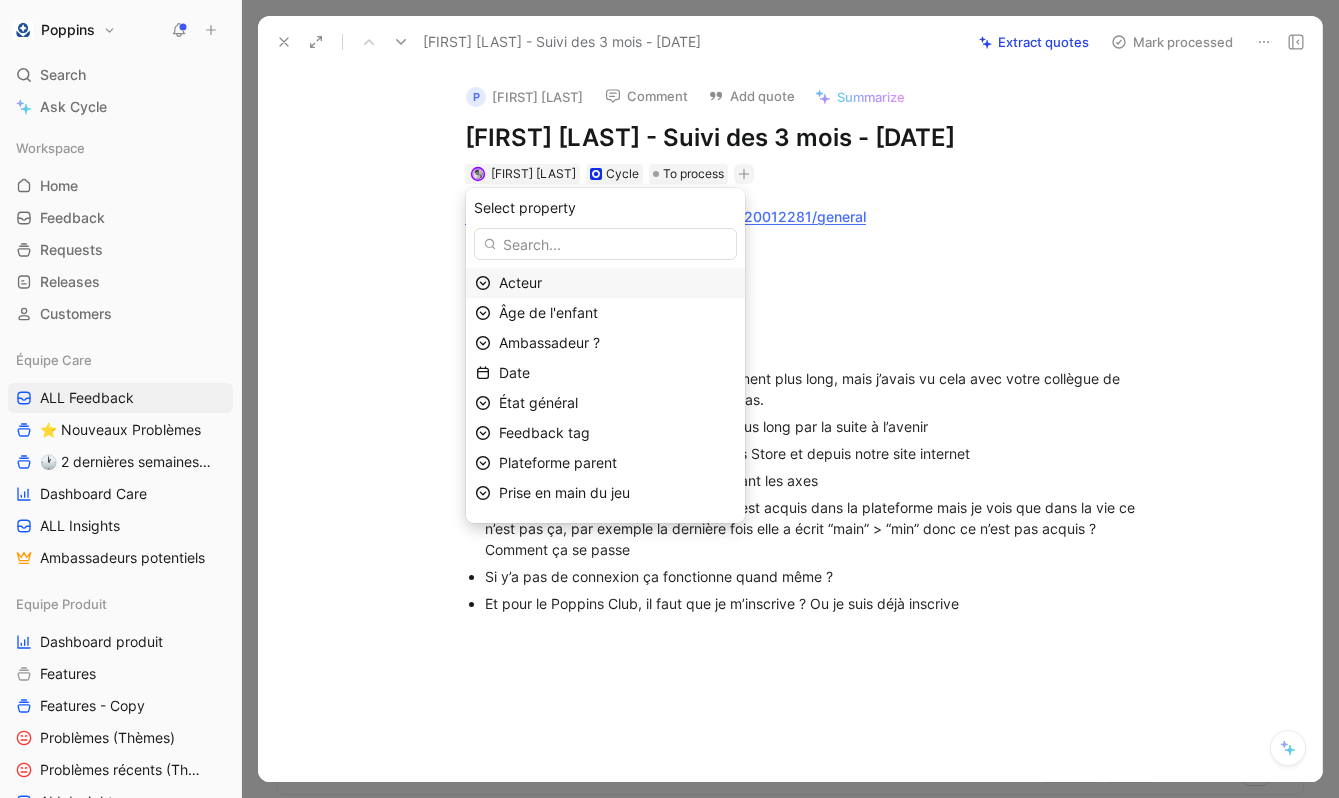 click on "Acteur" at bounding box center [605, 283] 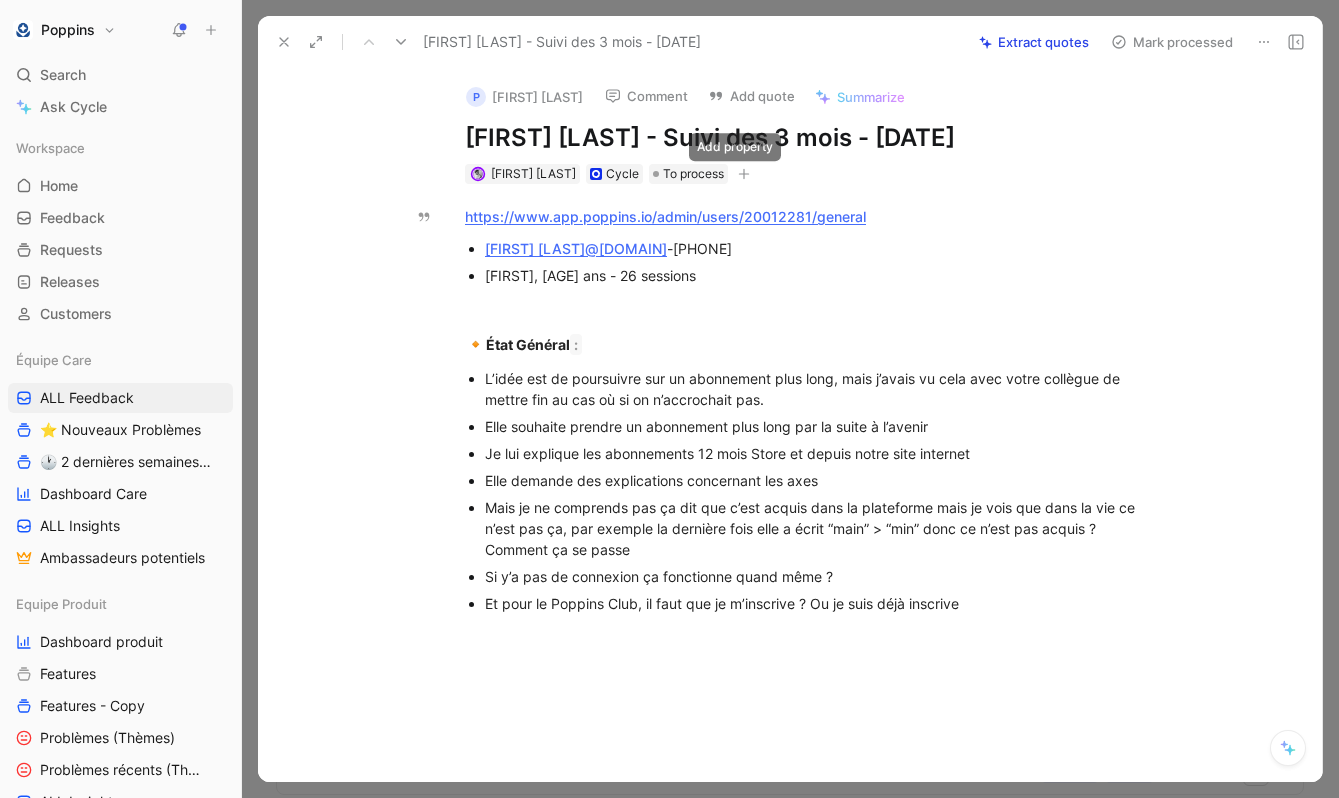 click 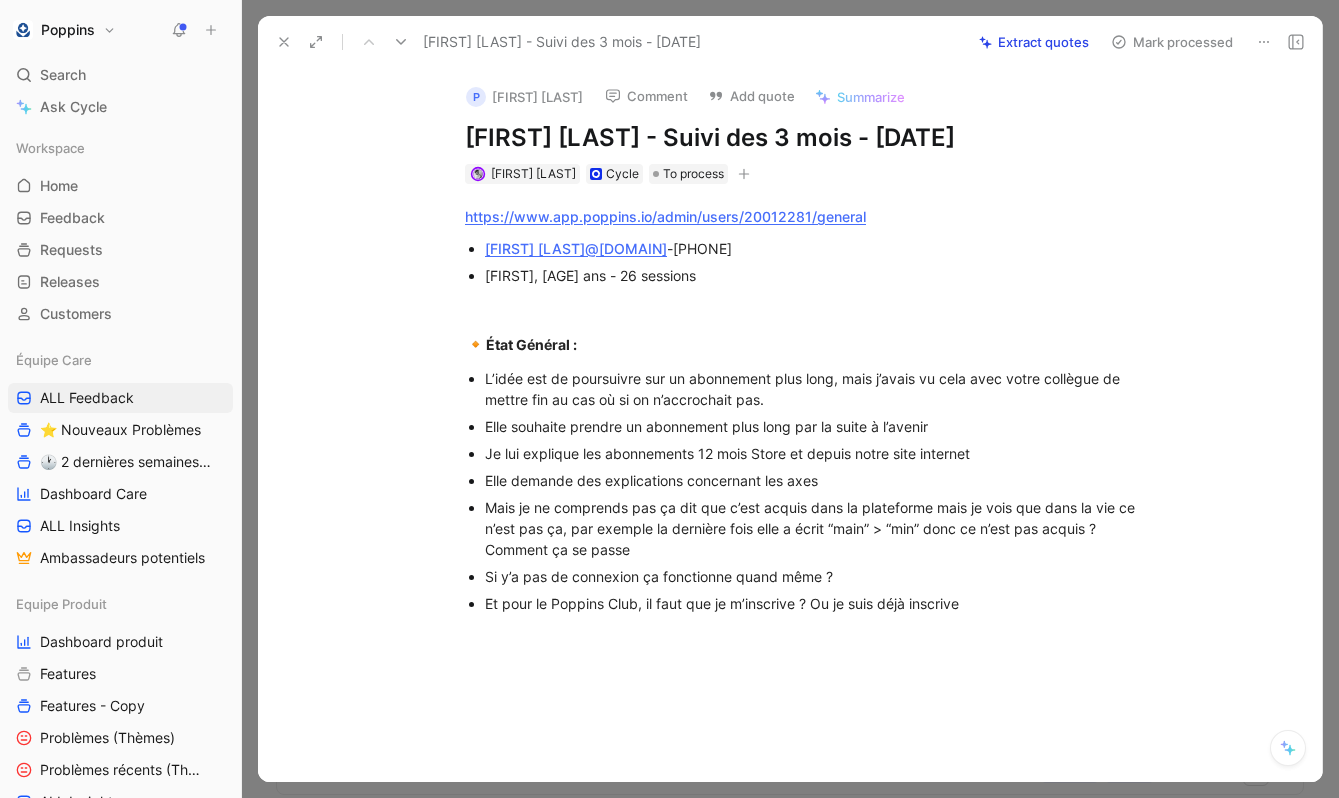 click on "[FIRST] [LAST] Cycle To process" at bounding box center (811, 174) 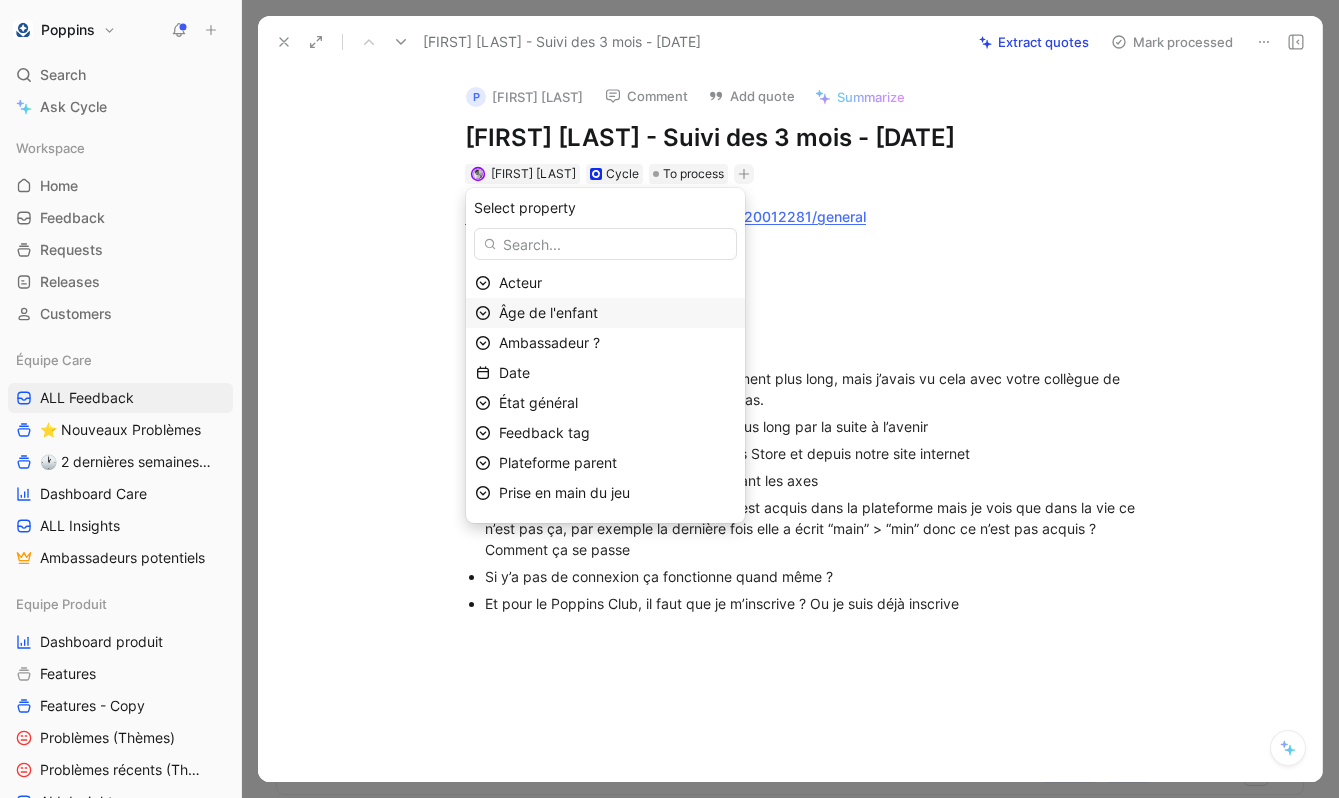 click on "Âge de l'enfant" at bounding box center [617, 313] 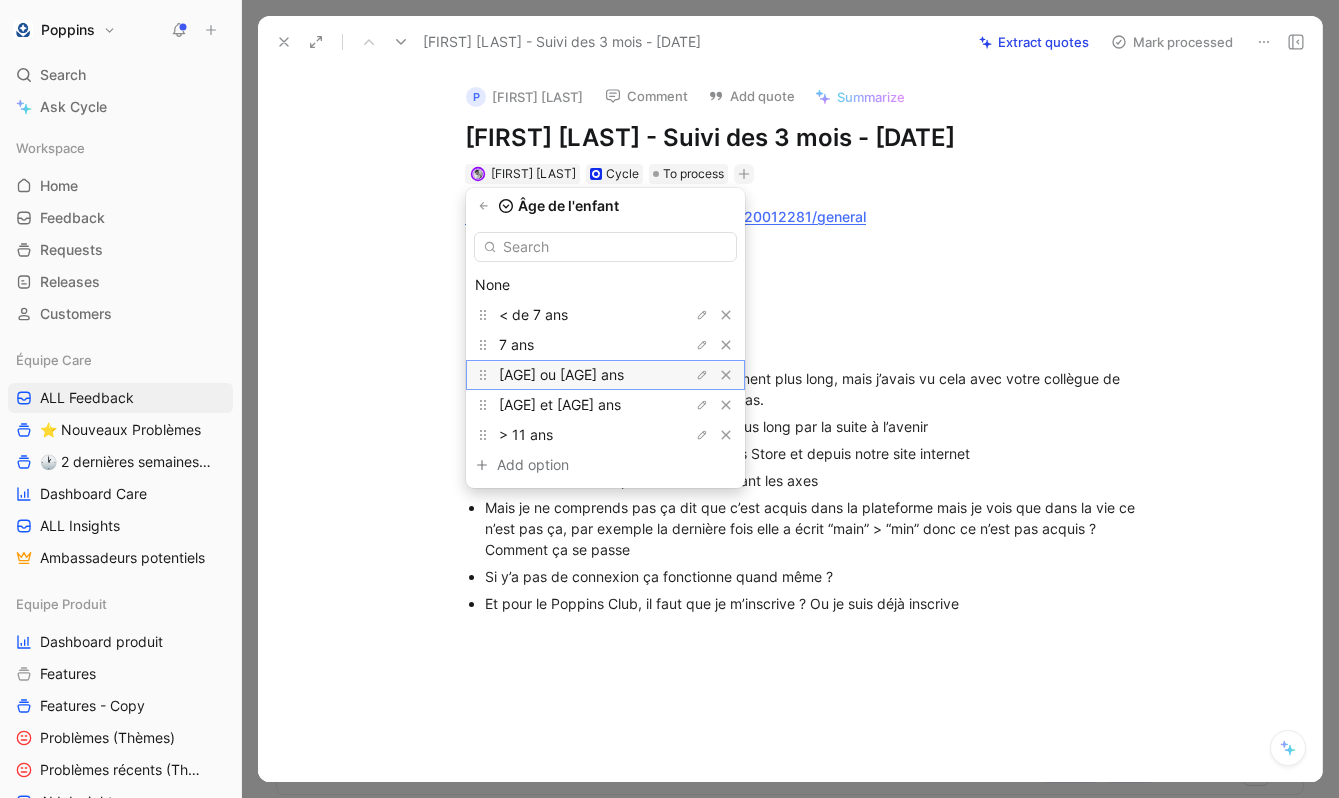 click on "[AGE] ou [AGE] ans" at bounding box center [605, 375] 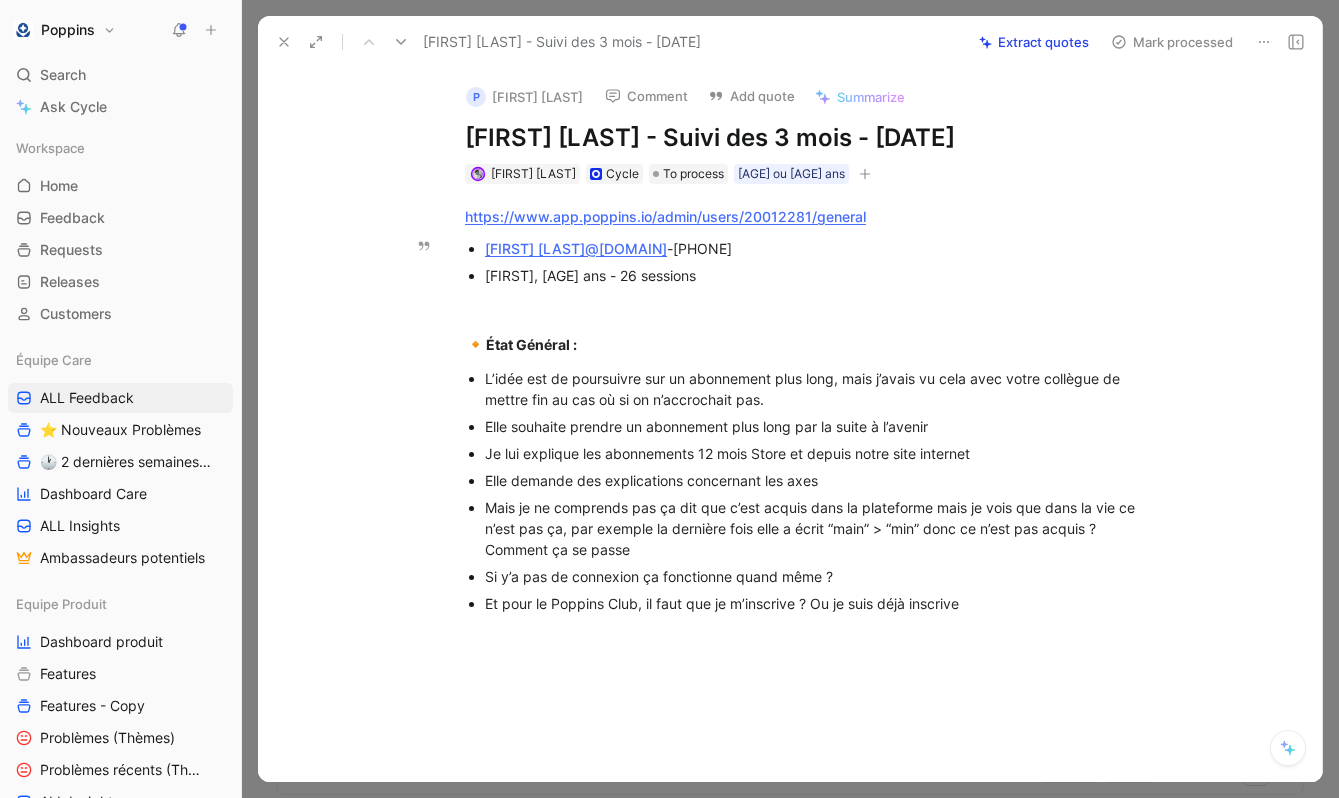 click on "[FIRST], [AGE] ans - 26 sessions" at bounding box center [821, 275] 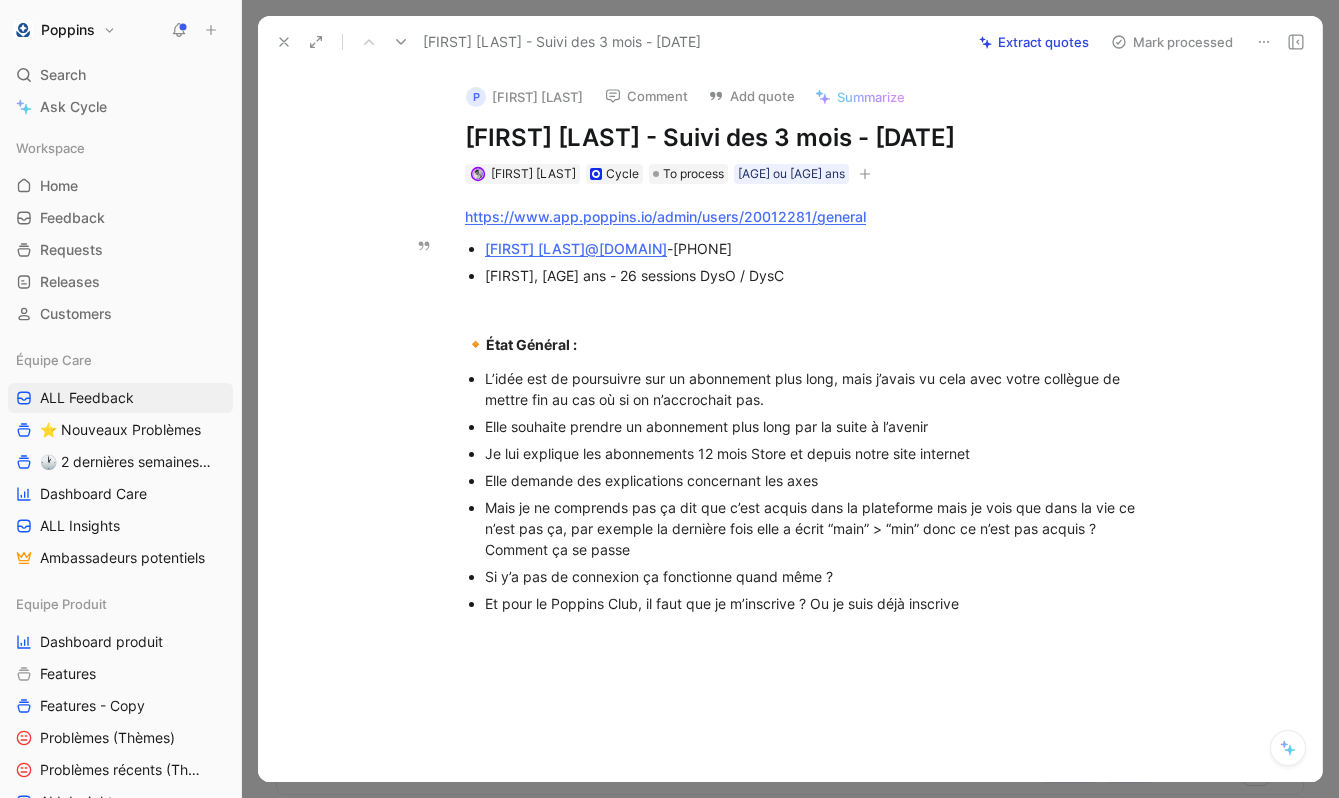 click on "[FIRST], [AGE] ans - 26 sessions DysO / DysC" at bounding box center [634, 275] 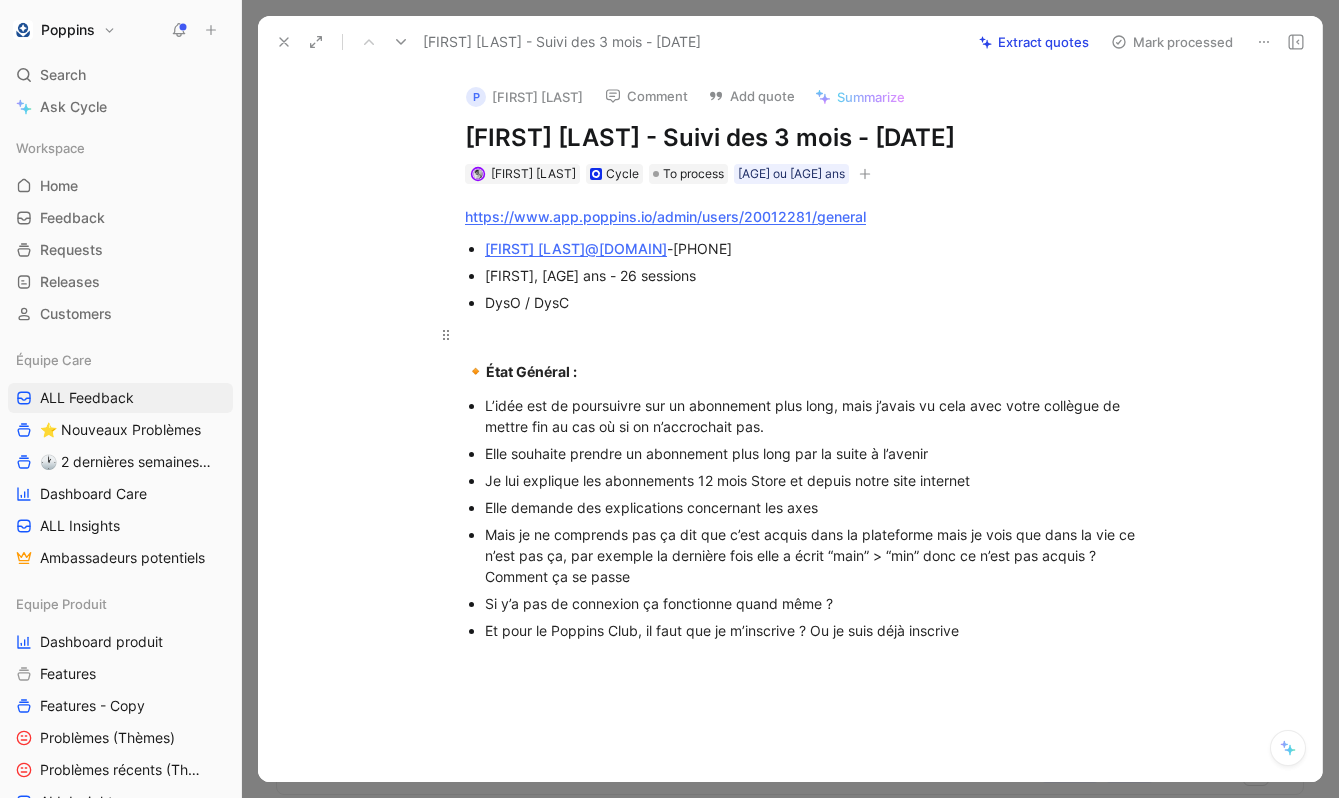click at bounding box center [811, 334] 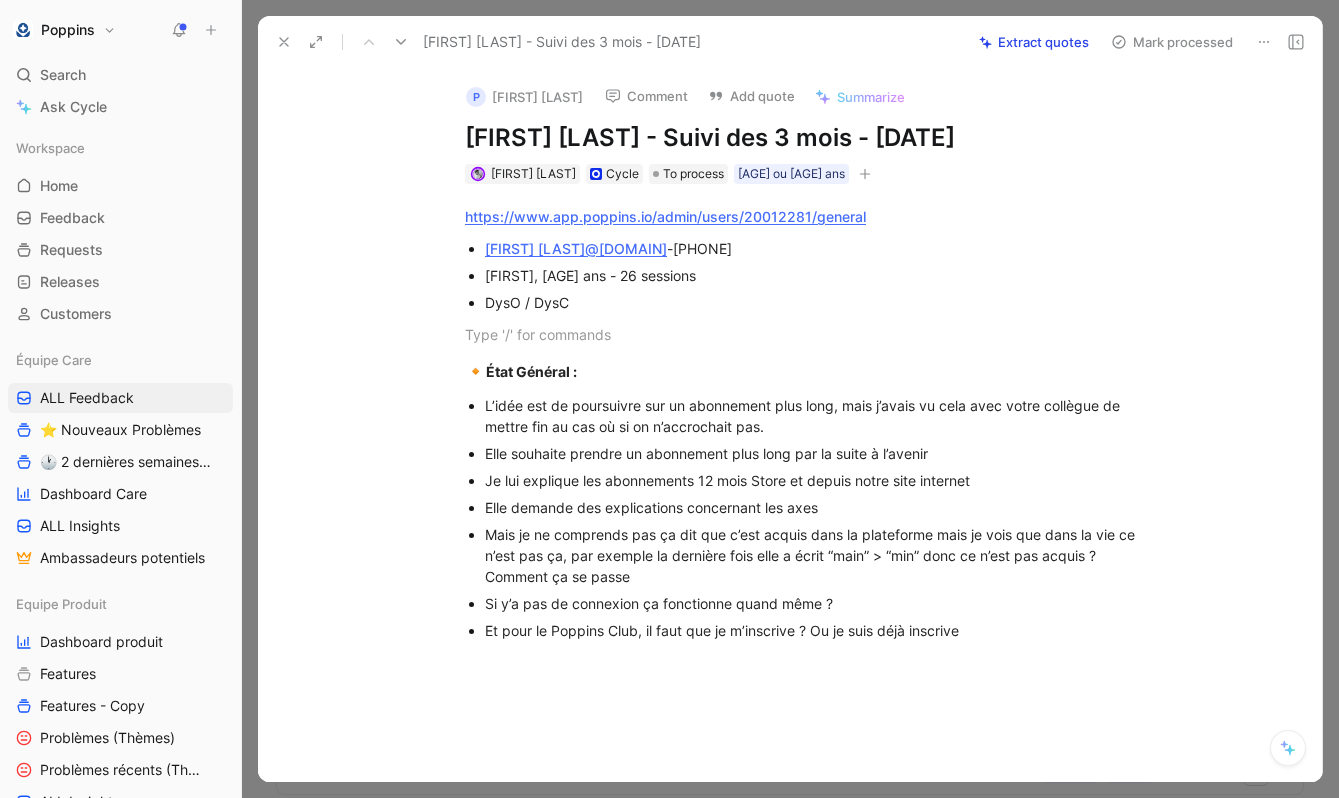 click at bounding box center [865, 174] 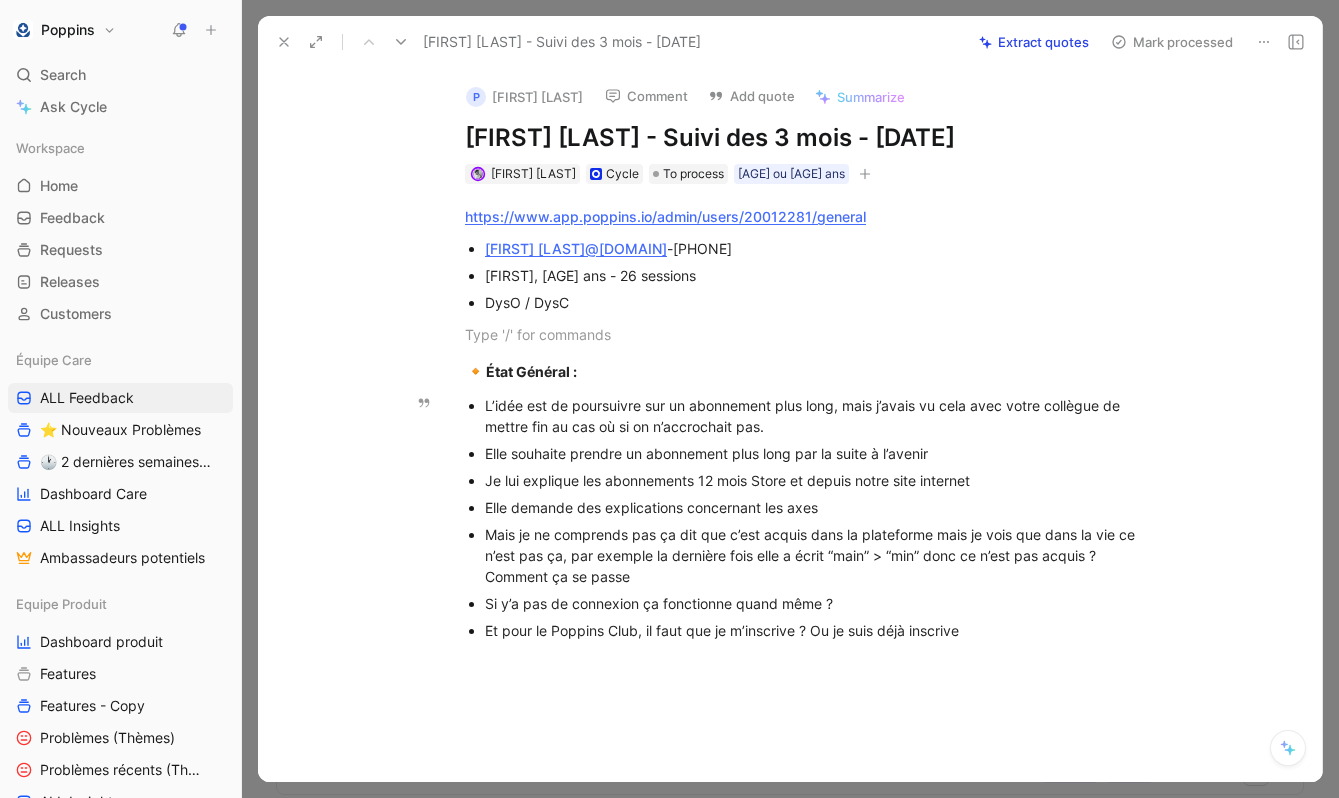 click on "Et pour le Poppins Club, il faut que je m’inscrive ? Ou je suis déjà inscrive" at bounding box center (821, 630) 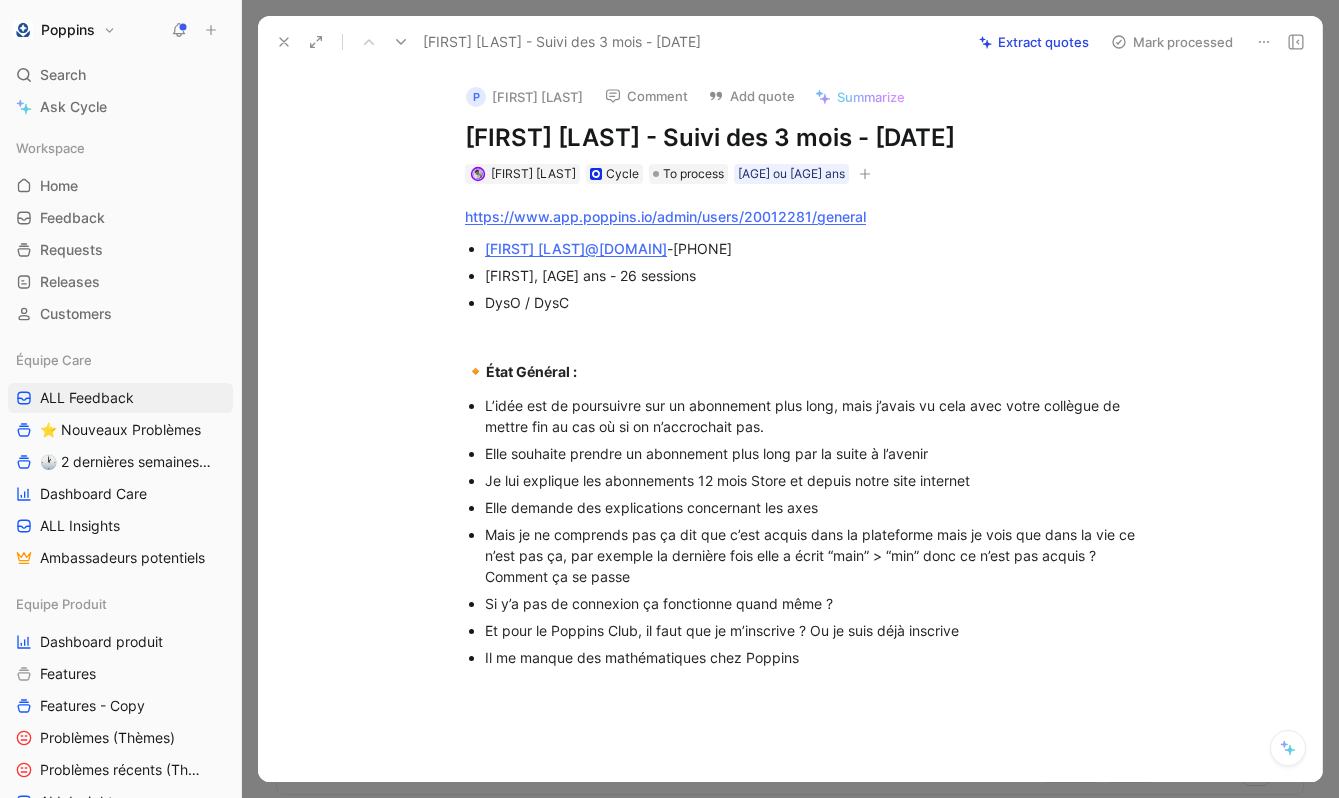 click on "[FIRST] [LAST] Cycle To process [AGE] ans" at bounding box center (811, 174) 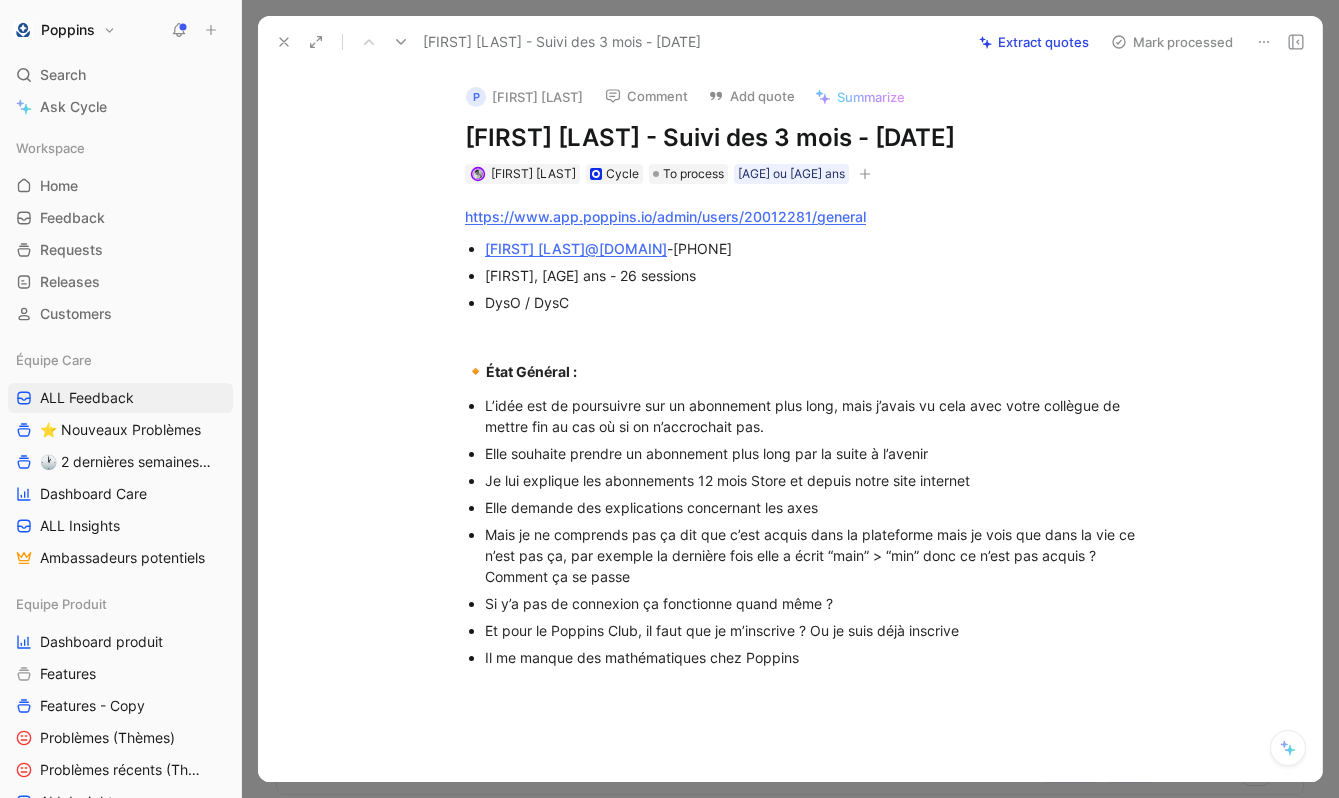 click 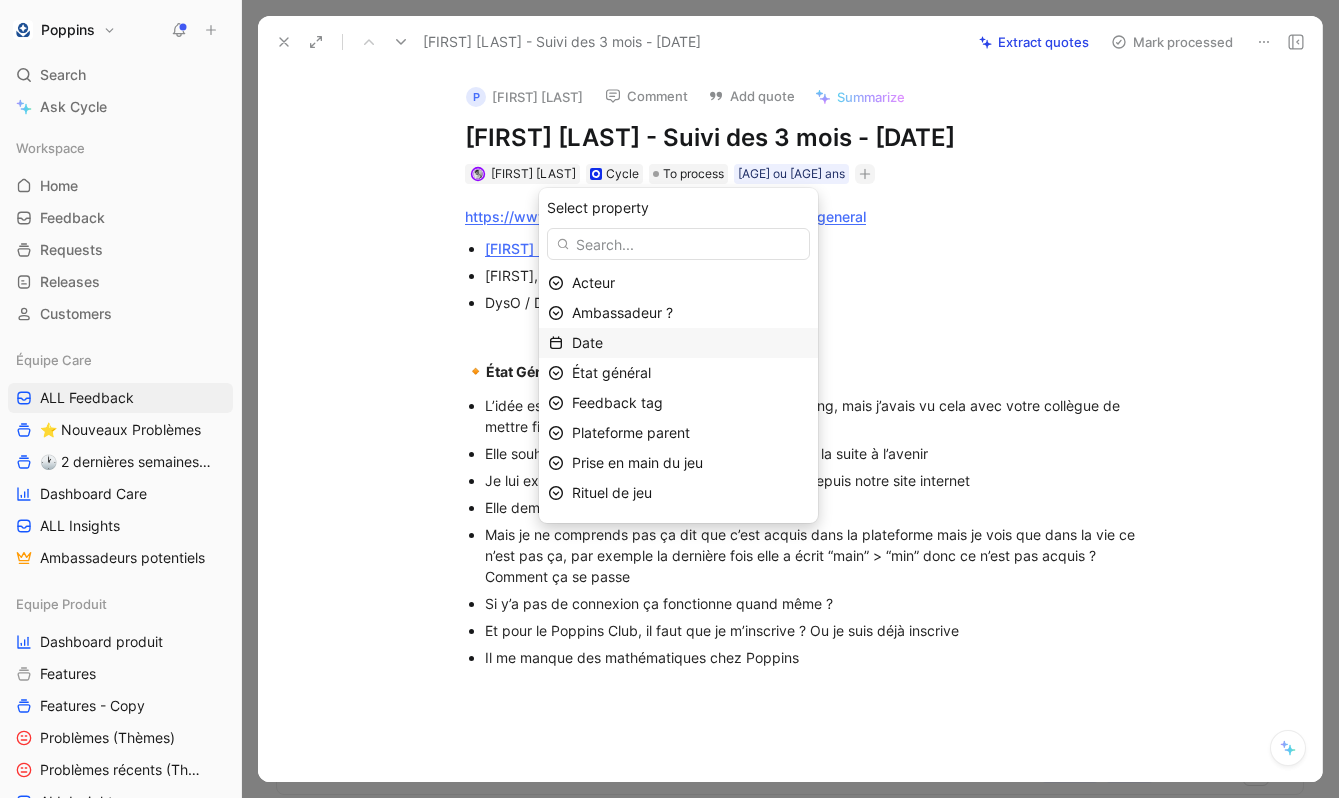 click on "Date" at bounding box center (690, 343) 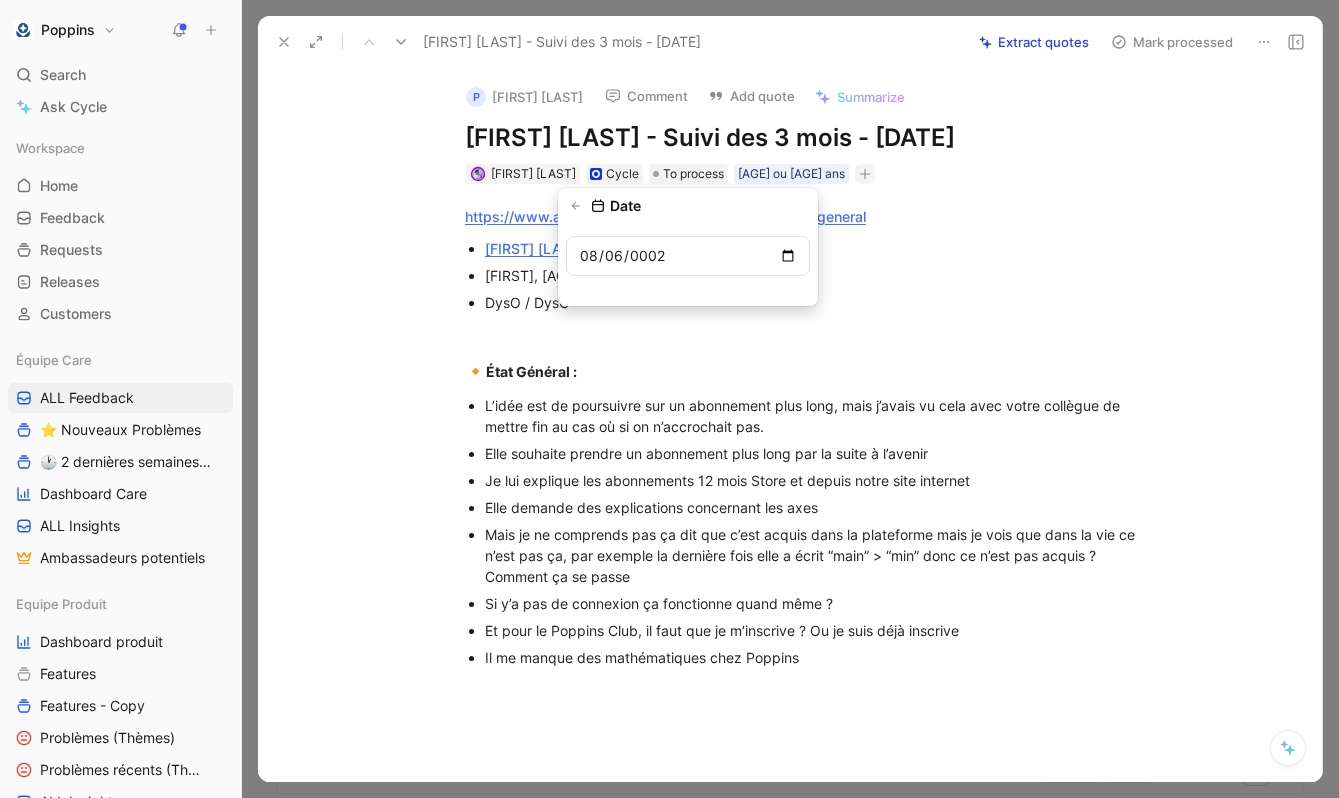 type on "[DATE]" 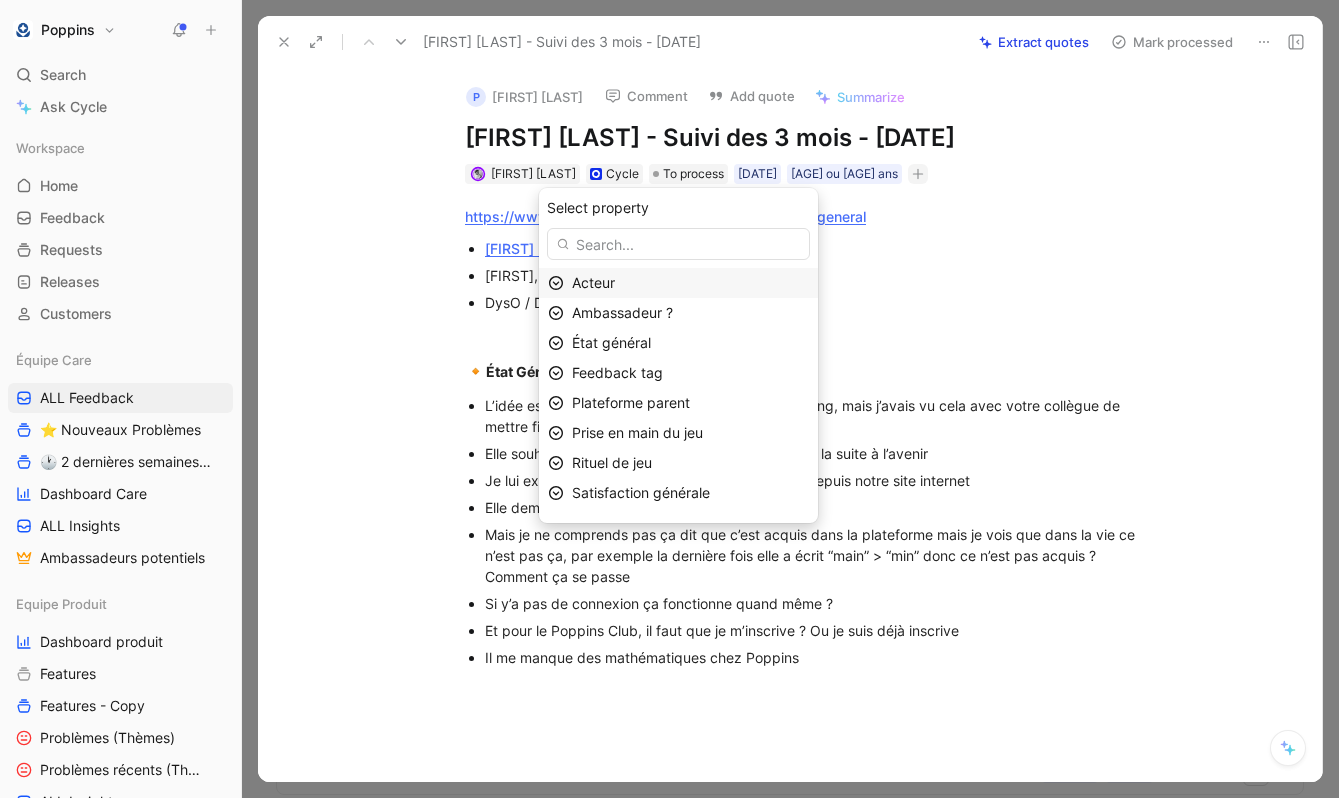 click on "Acteur" at bounding box center [690, 283] 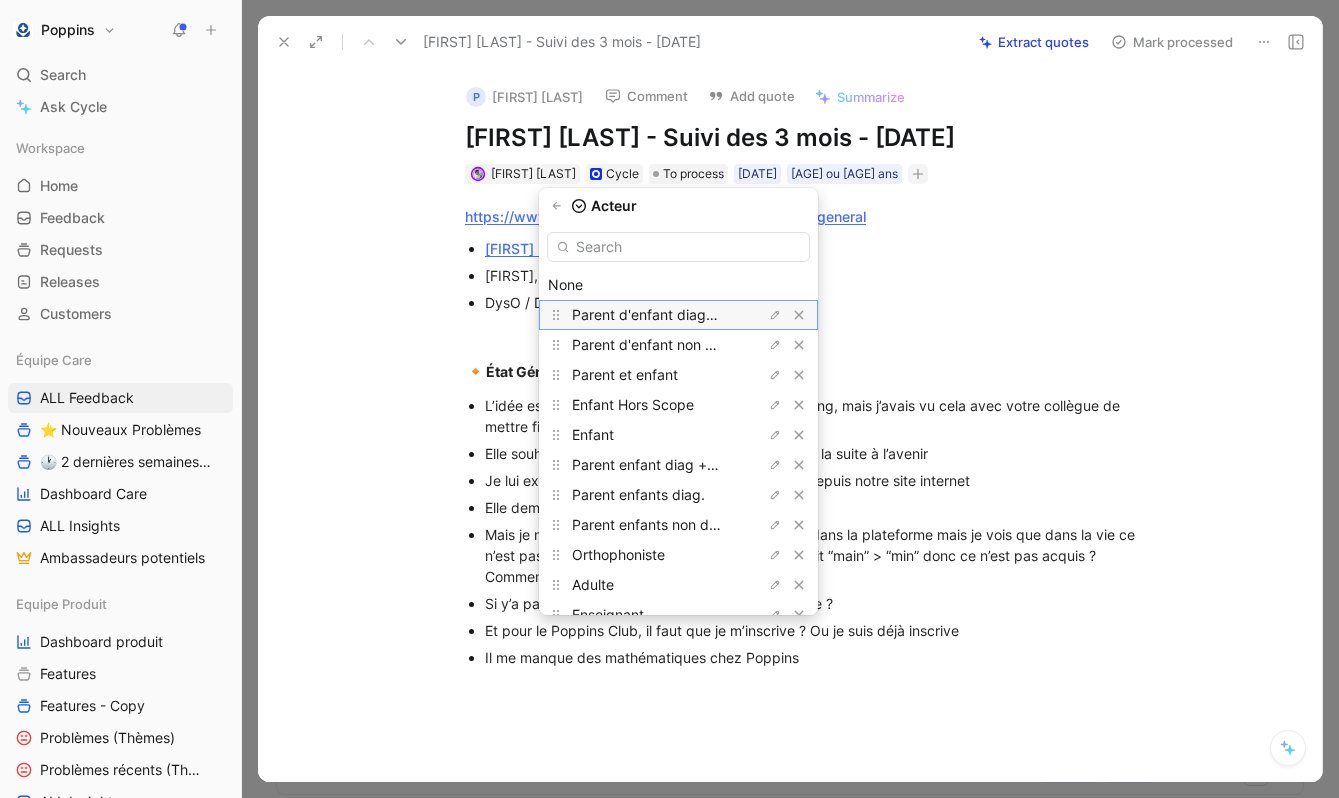 click on "Parent d'enfant diagnostiqué" at bounding box center [678, 315] 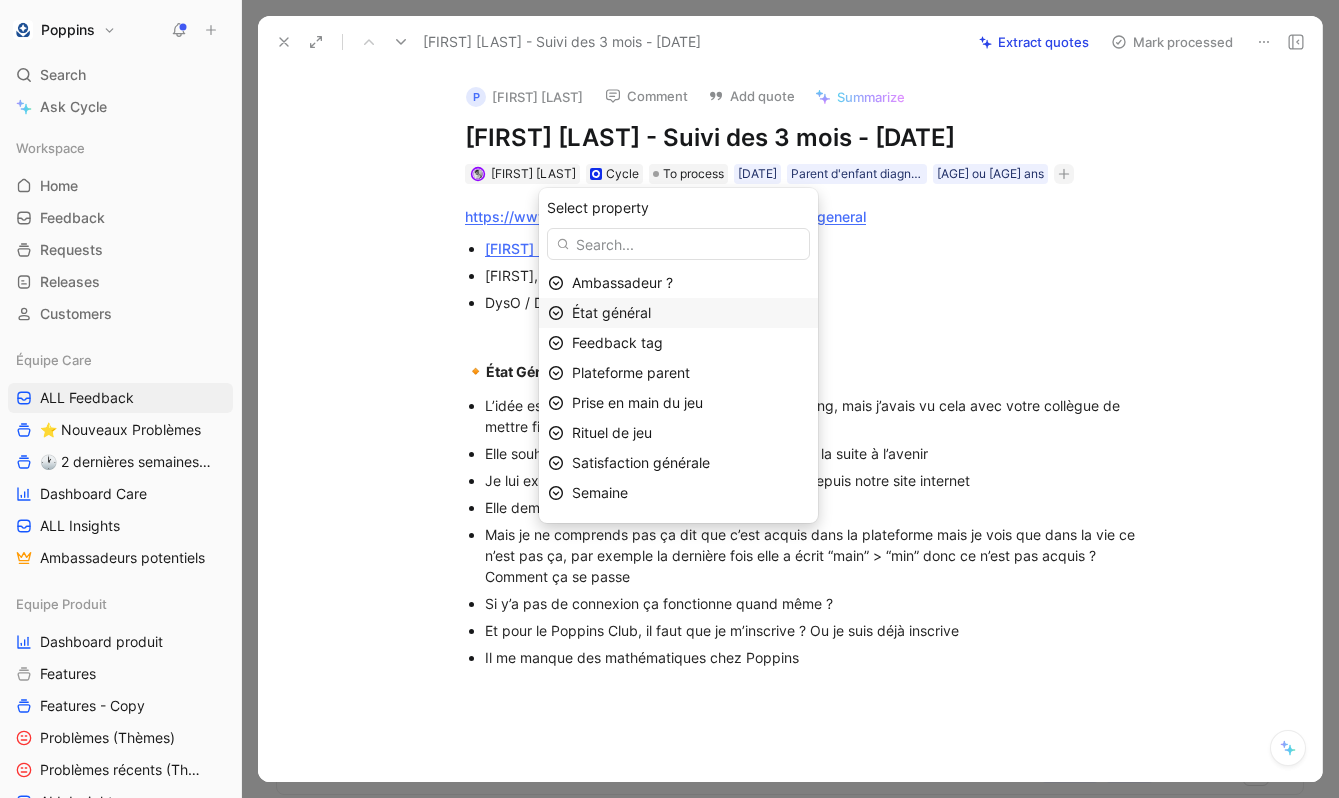 scroll, scrollTop: 40, scrollLeft: 0, axis: vertical 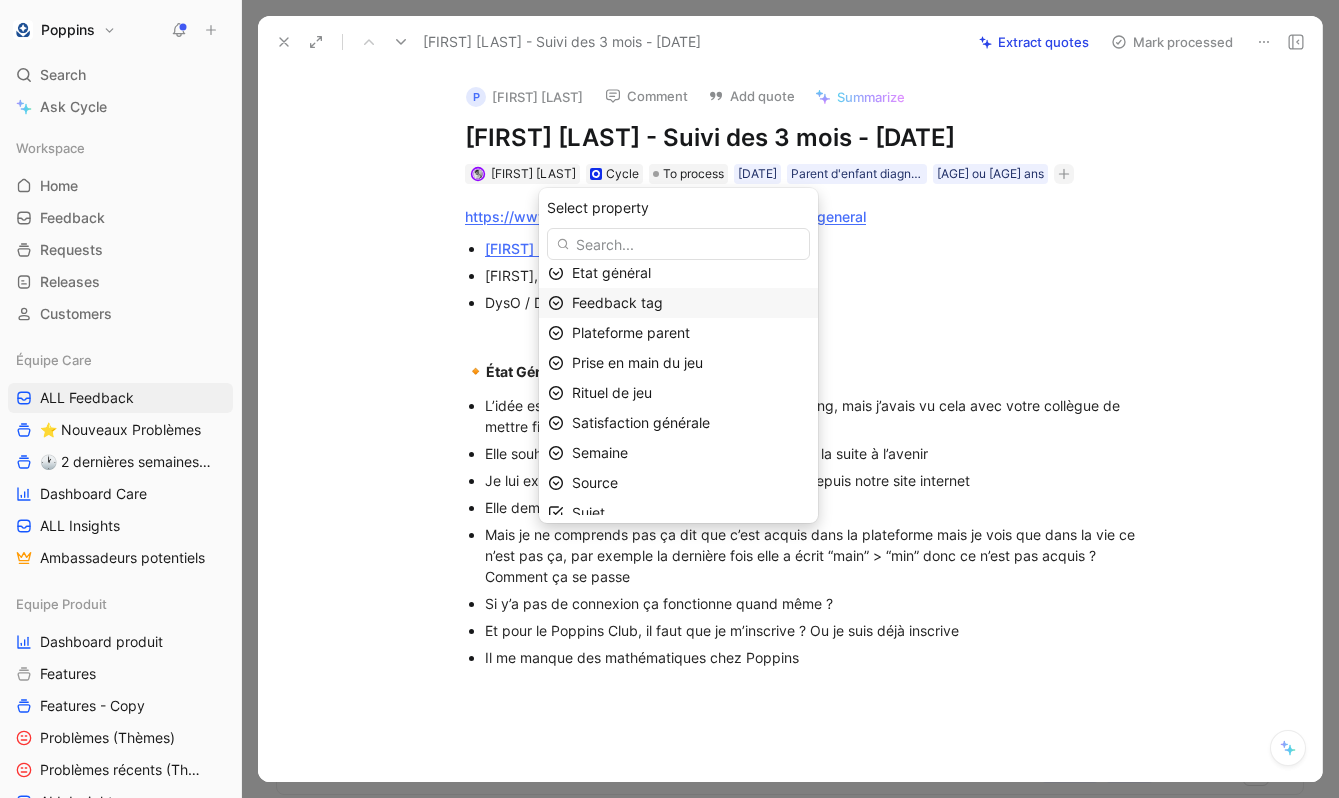 click on "Feedback tag" at bounding box center (690, 303) 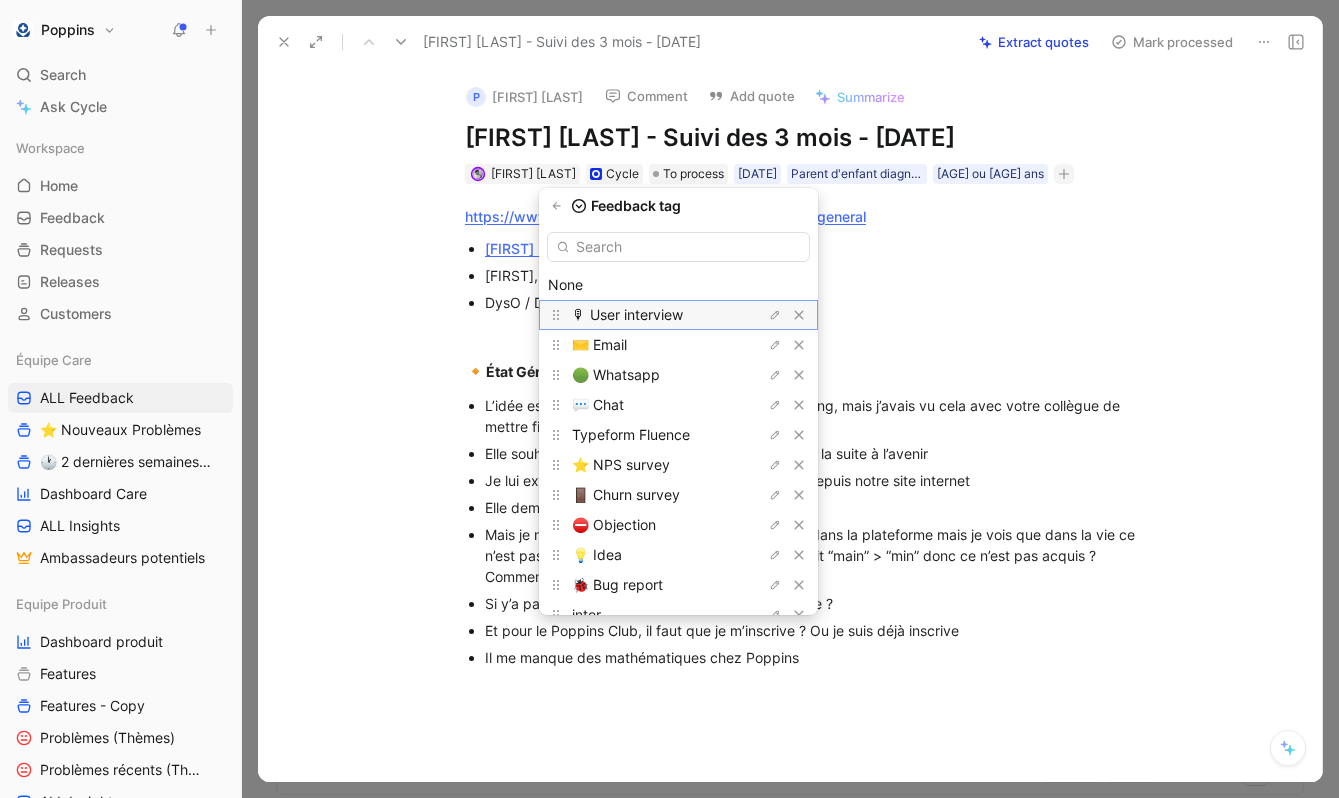 click on "🎙 User interview" at bounding box center (627, 314) 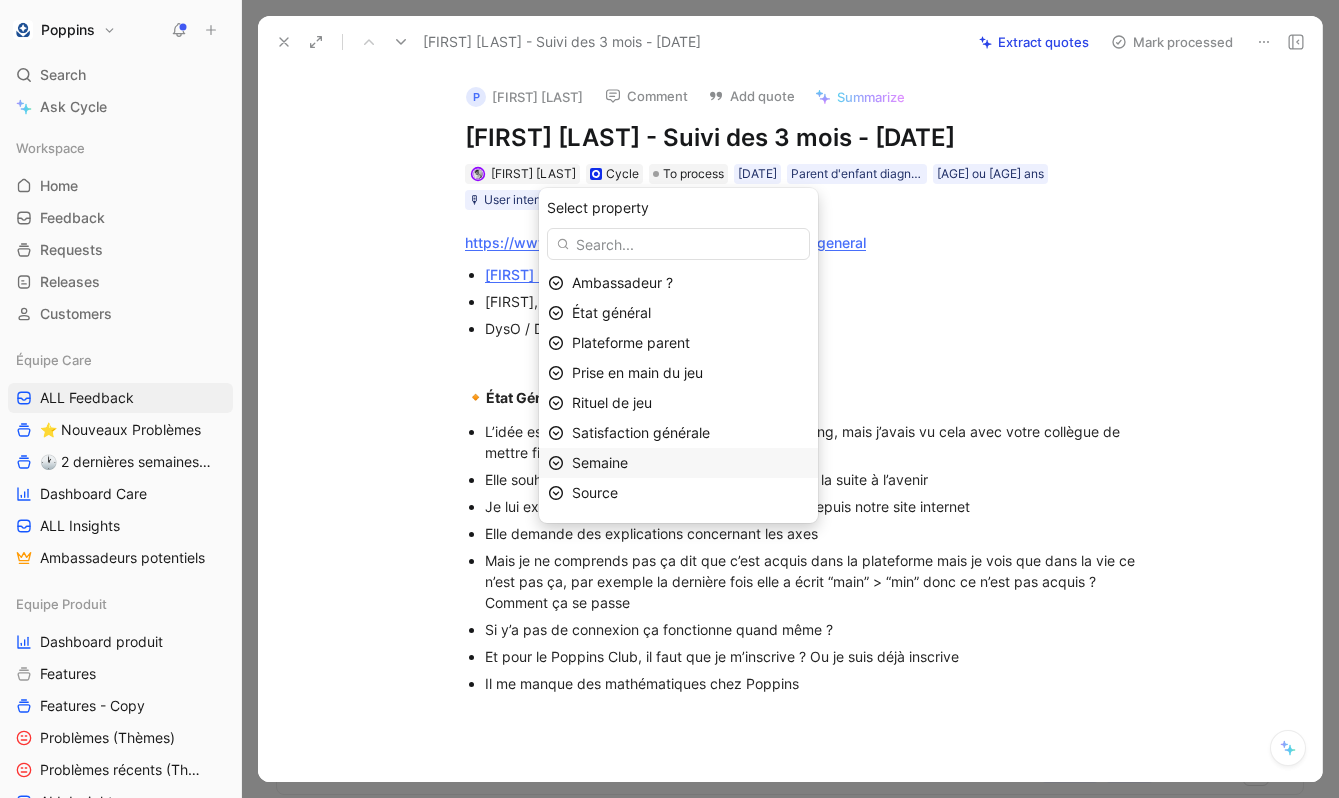 scroll, scrollTop: 23, scrollLeft: 0, axis: vertical 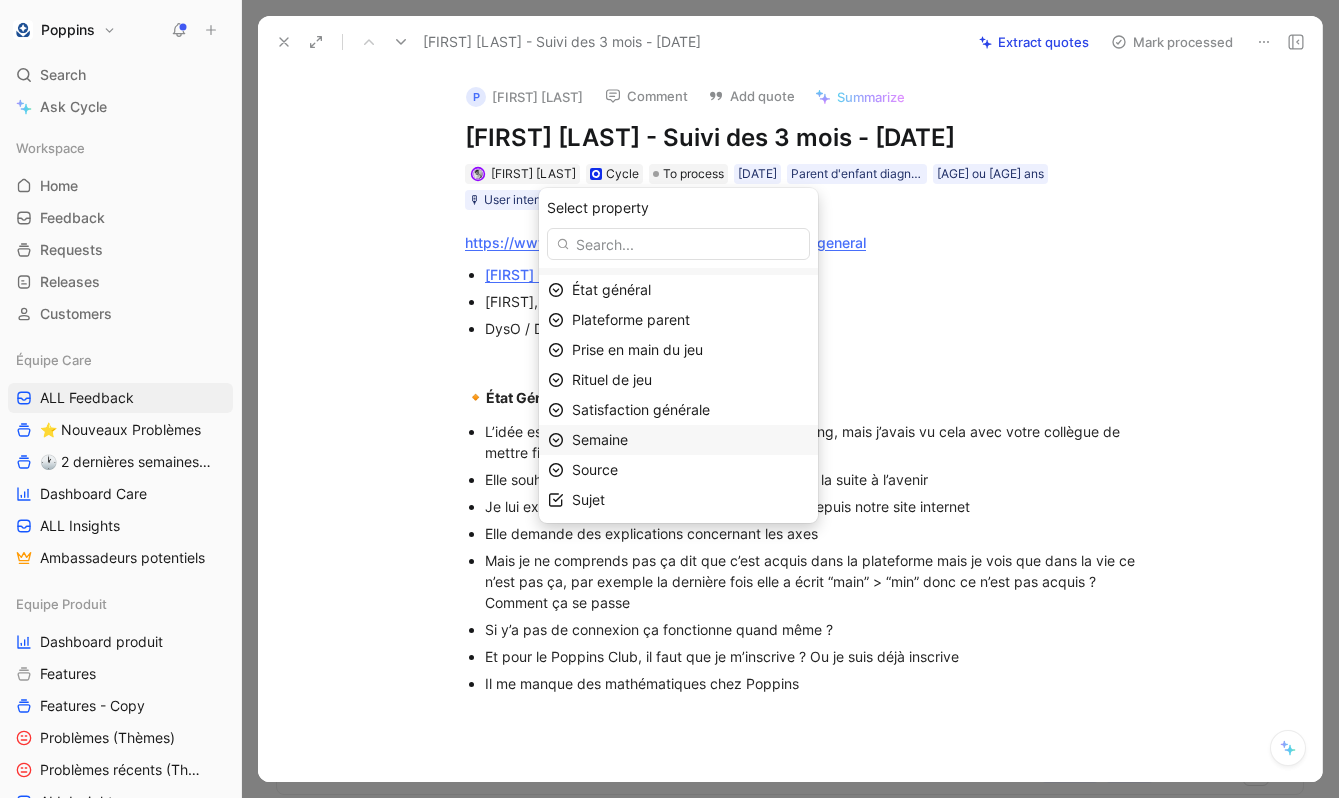 click on "Semaine" at bounding box center [690, 440] 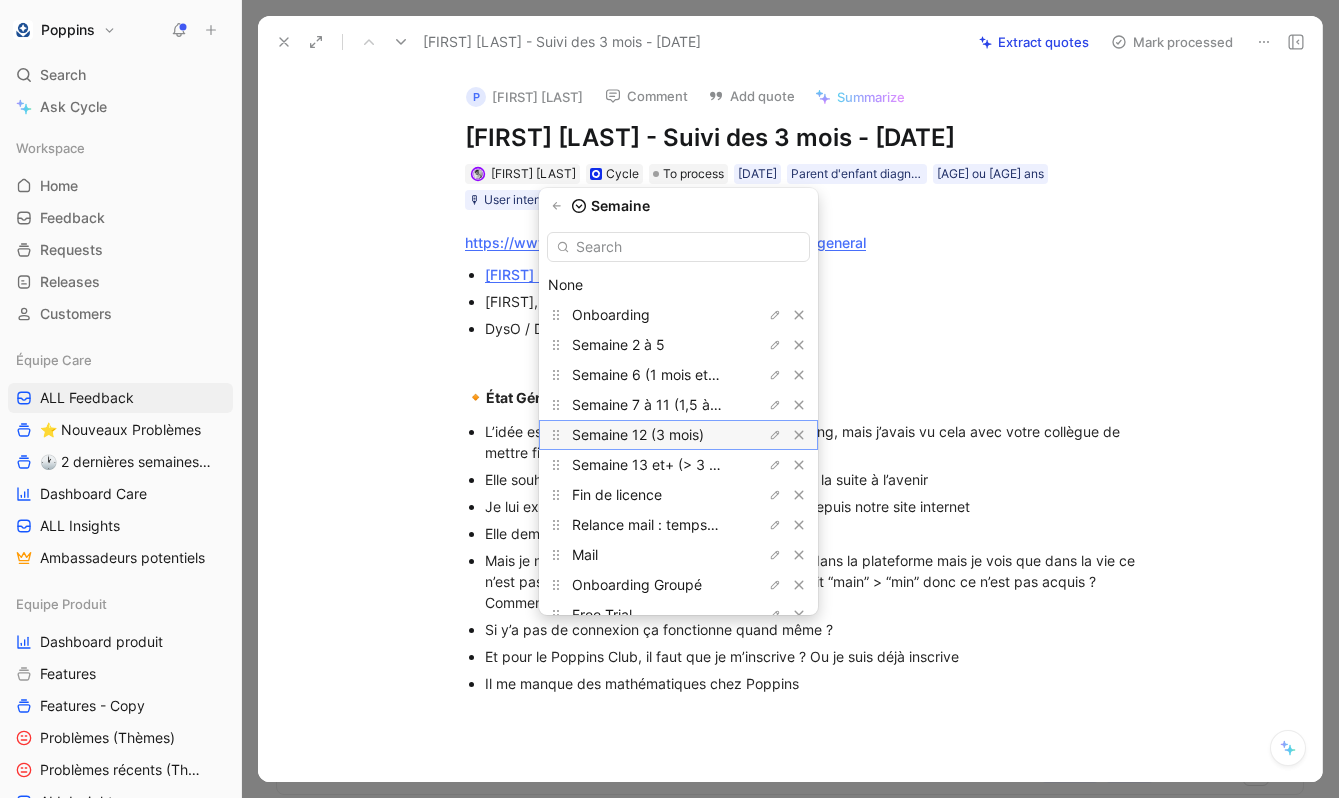 click on "Semaine 12 (3 mois)" at bounding box center (638, 434) 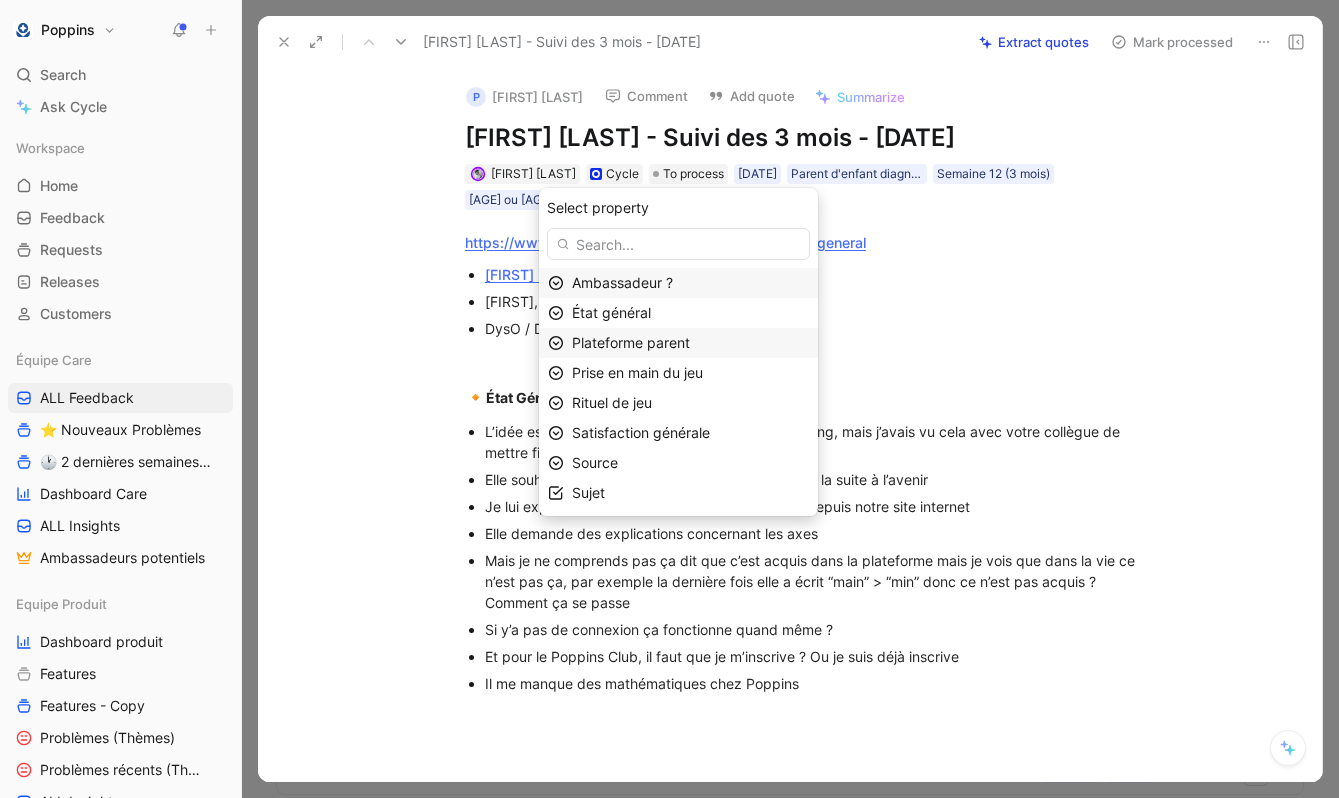 click on "Plateforme parent" at bounding box center (631, 342) 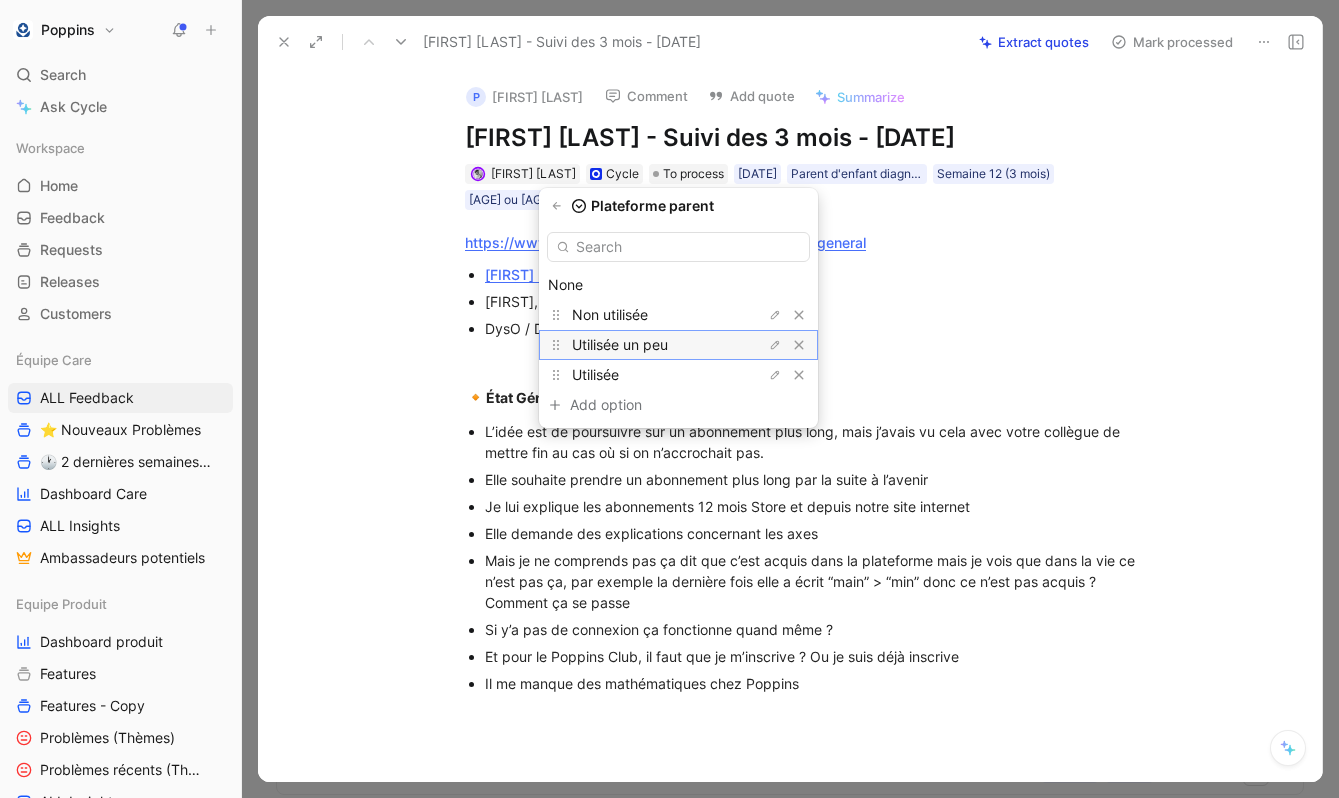 click on "Utilisée un peu" at bounding box center (647, 345) 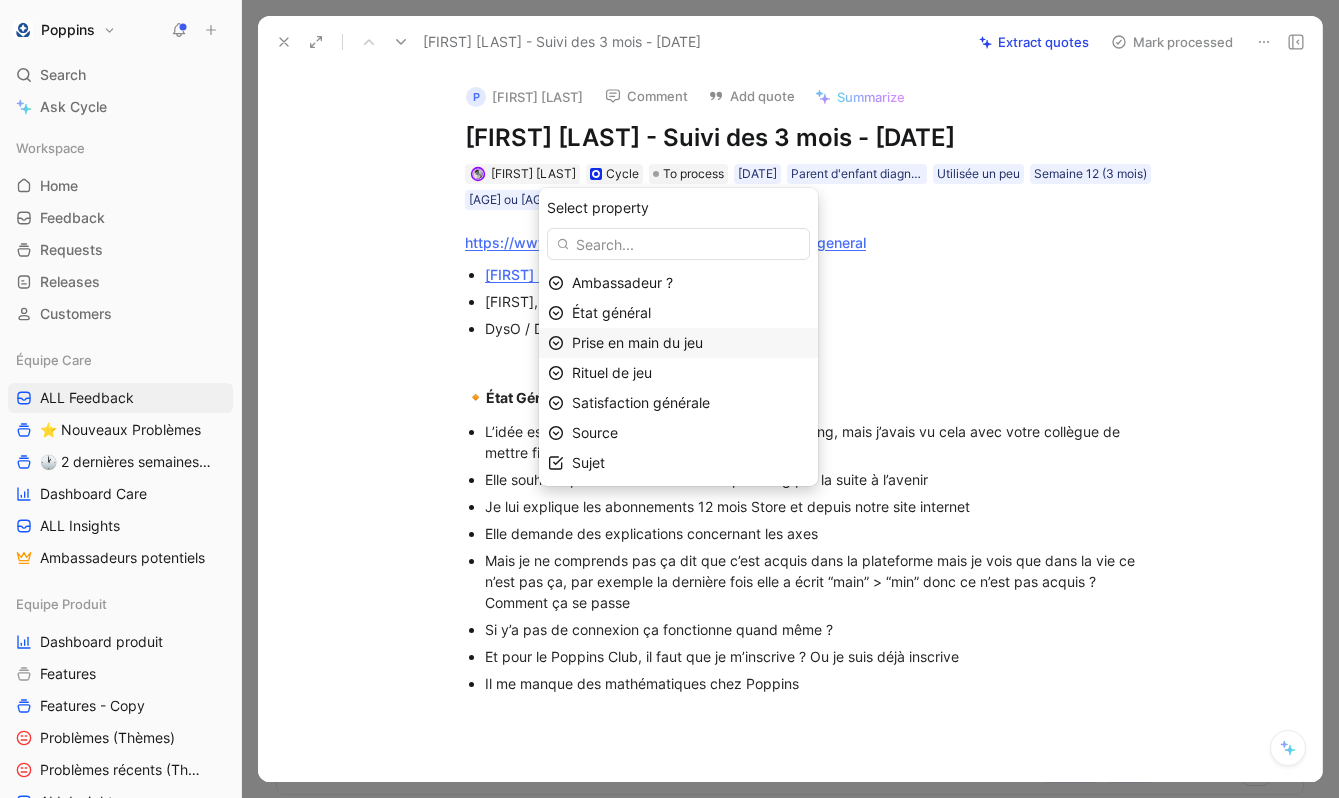 click on "Prise en main du jeu" at bounding box center (637, 342) 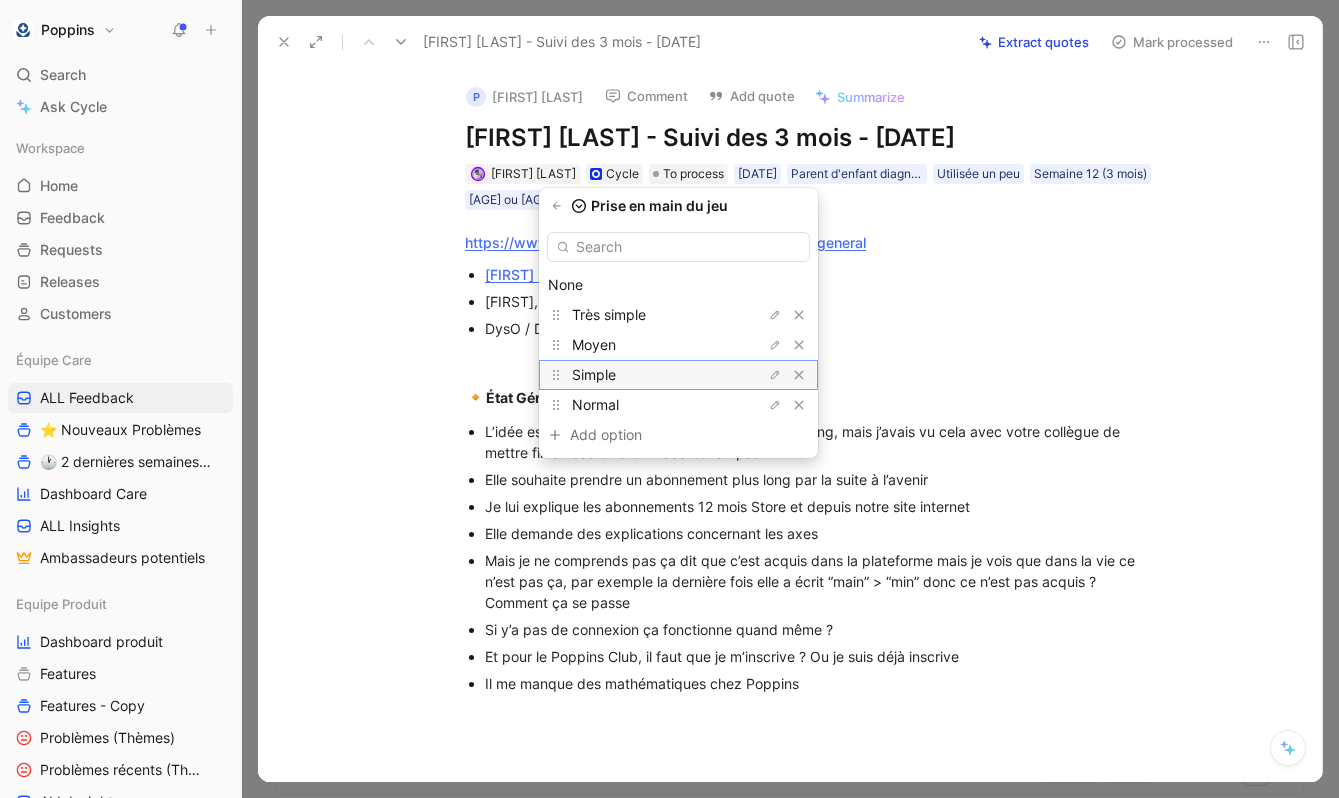 click on "Simple" at bounding box center [647, 375] 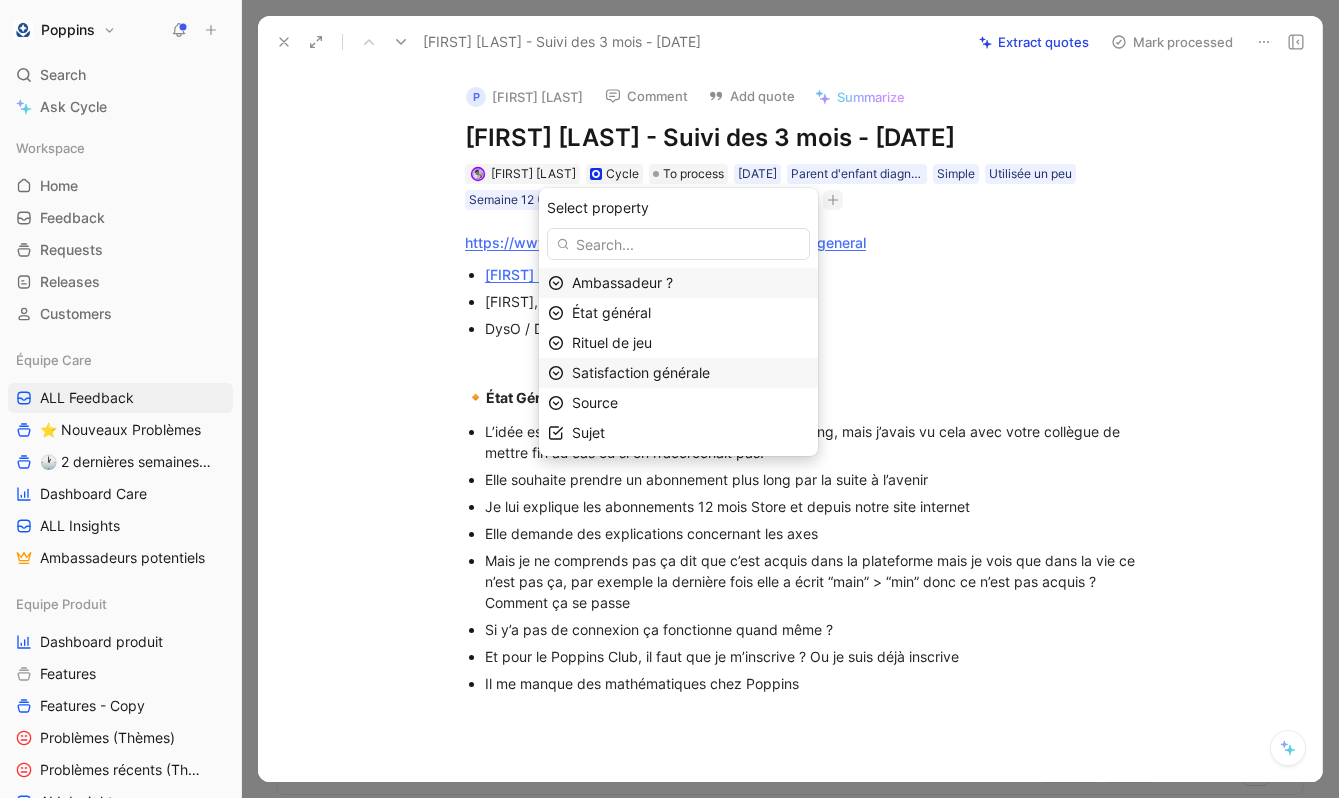 click on "Satisfaction générale" at bounding box center (641, 372) 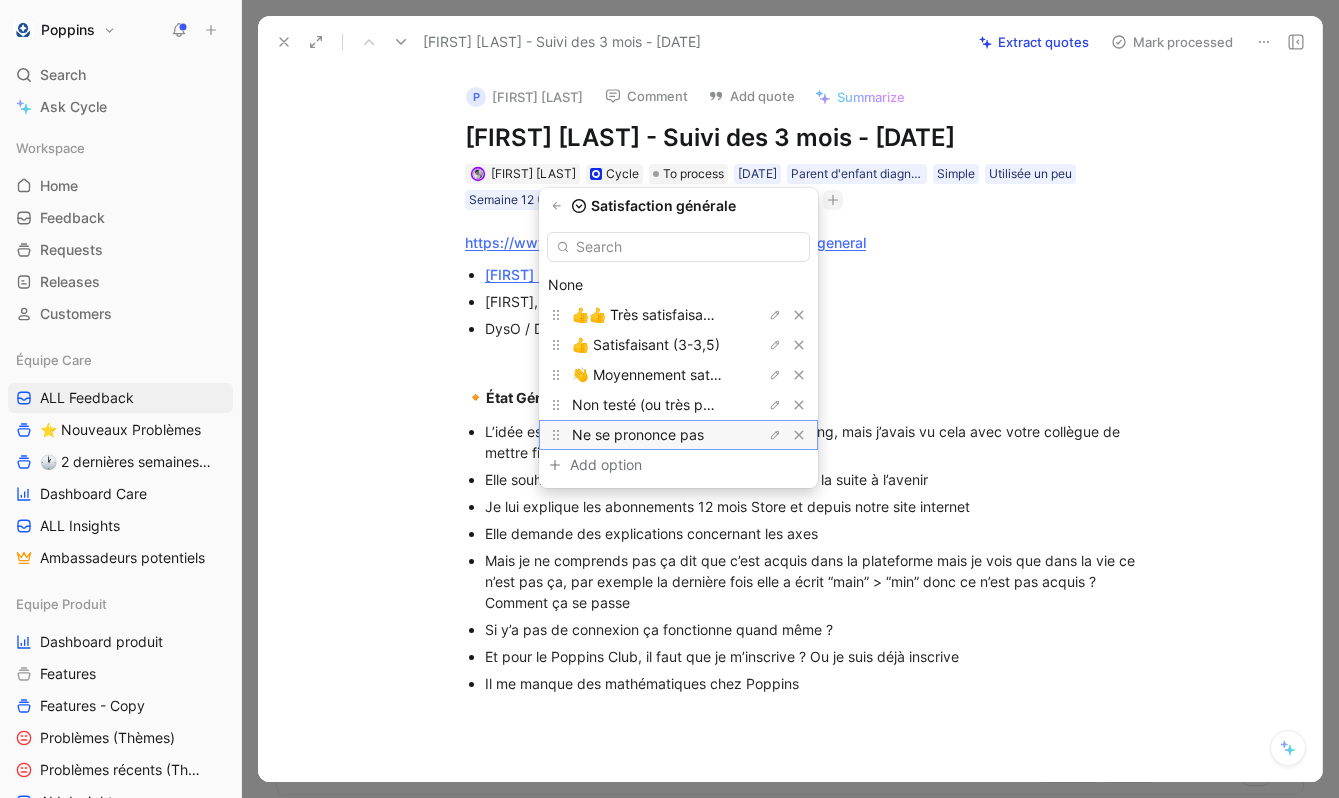 click on "Ne se prononce pas" at bounding box center [638, 434] 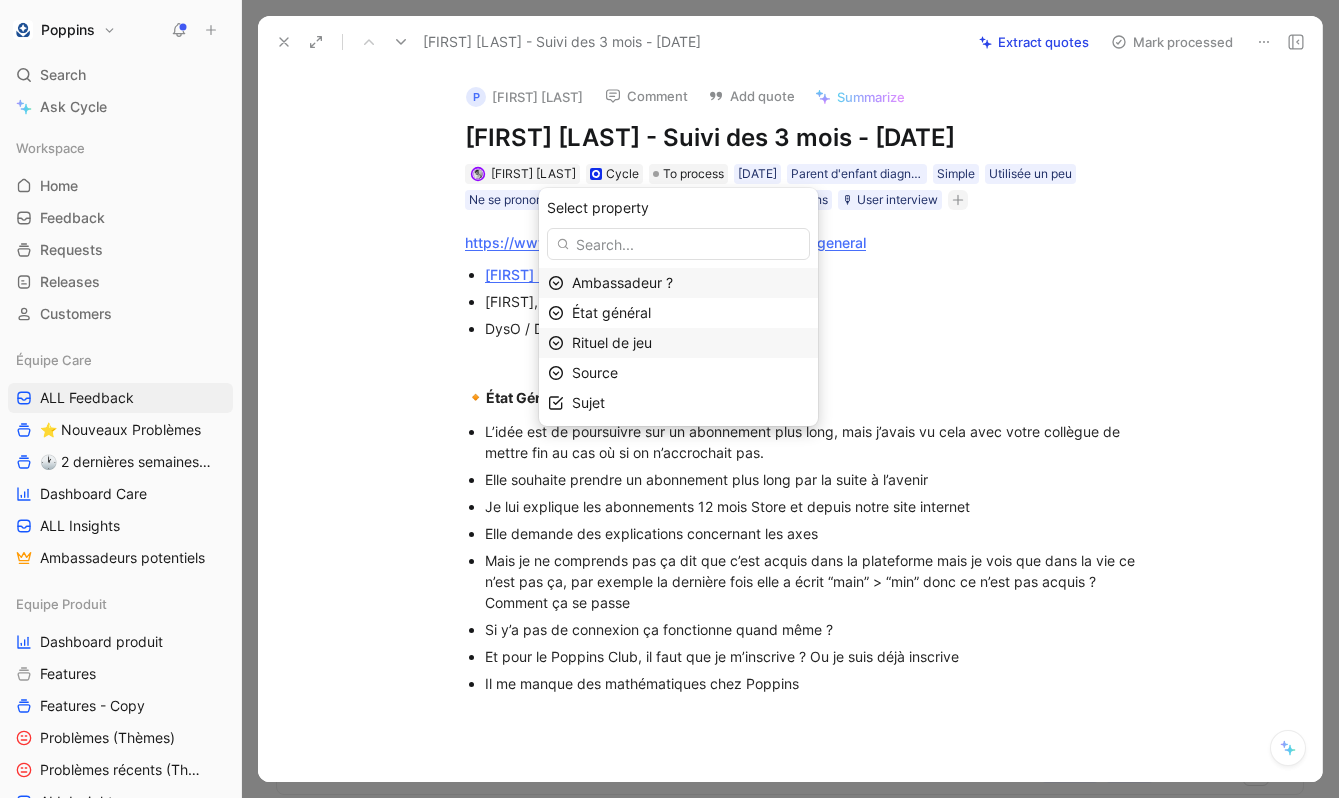 click on "Rituel de jeu" at bounding box center (612, 342) 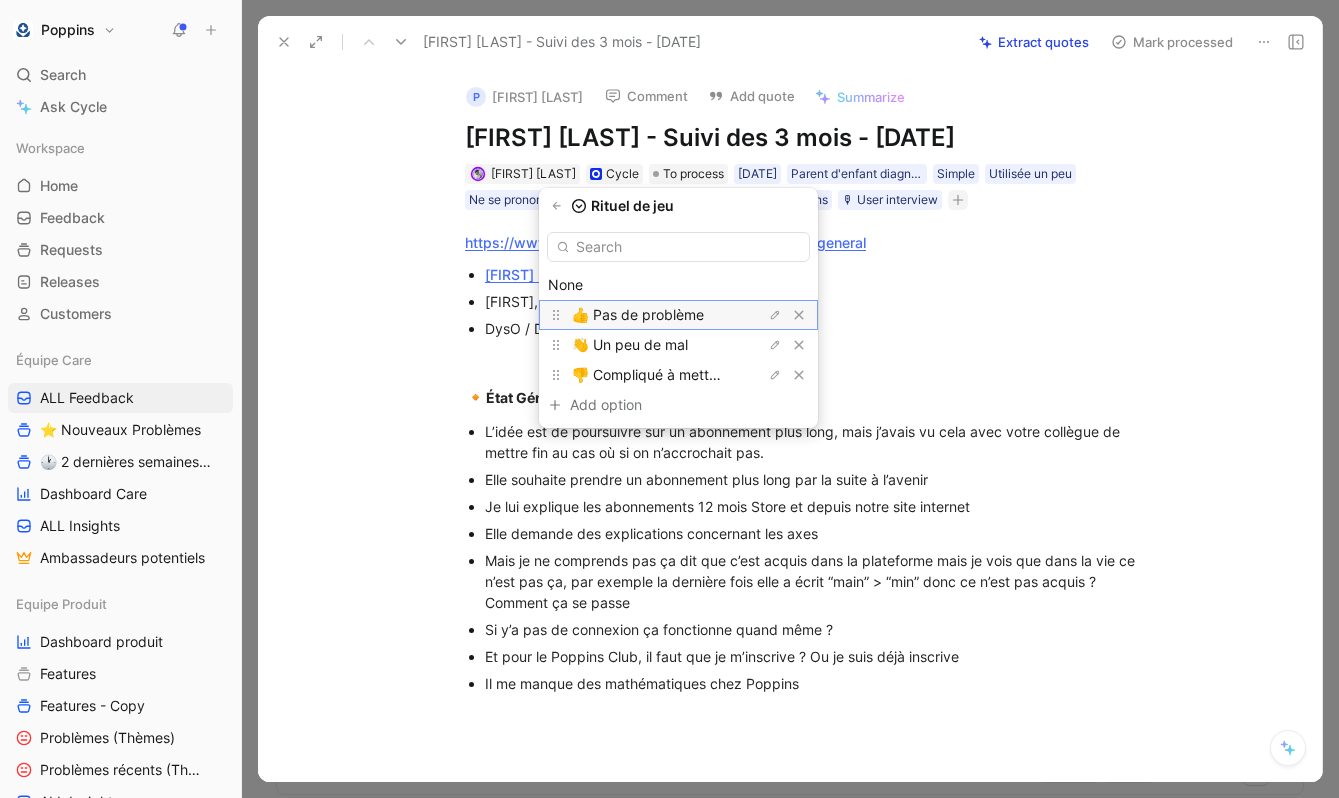 click on "👍 Pas de problème" at bounding box center [638, 314] 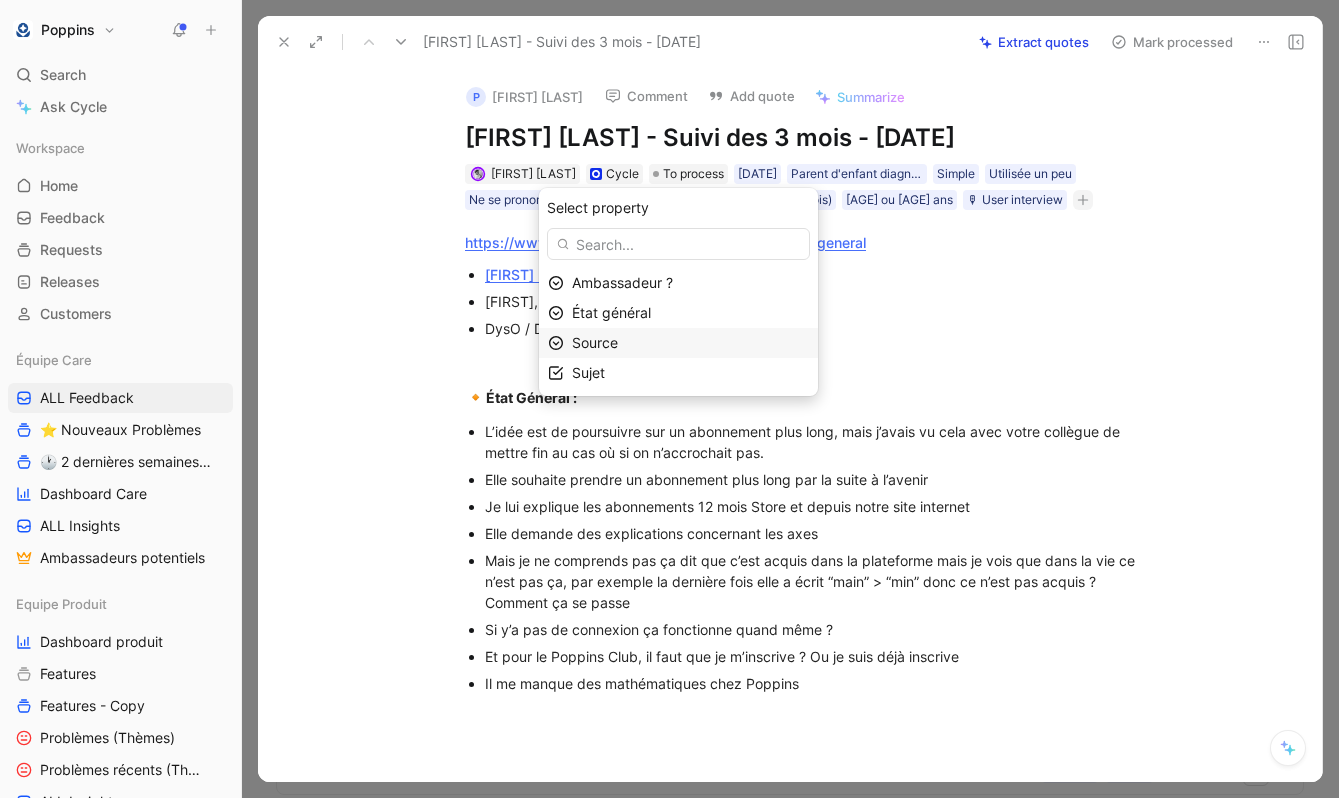 click on "Source" at bounding box center (690, 343) 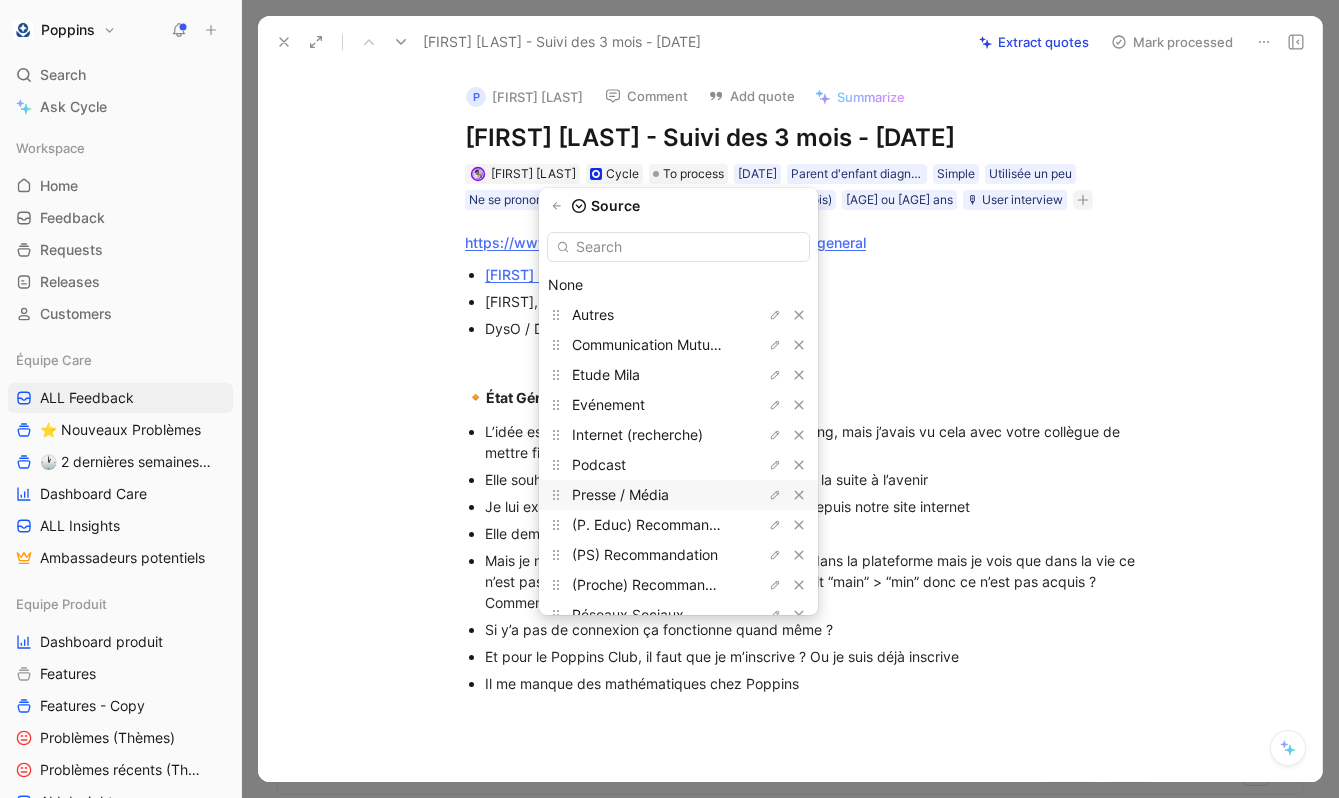 scroll, scrollTop: 53, scrollLeft: 0, axis: vertical 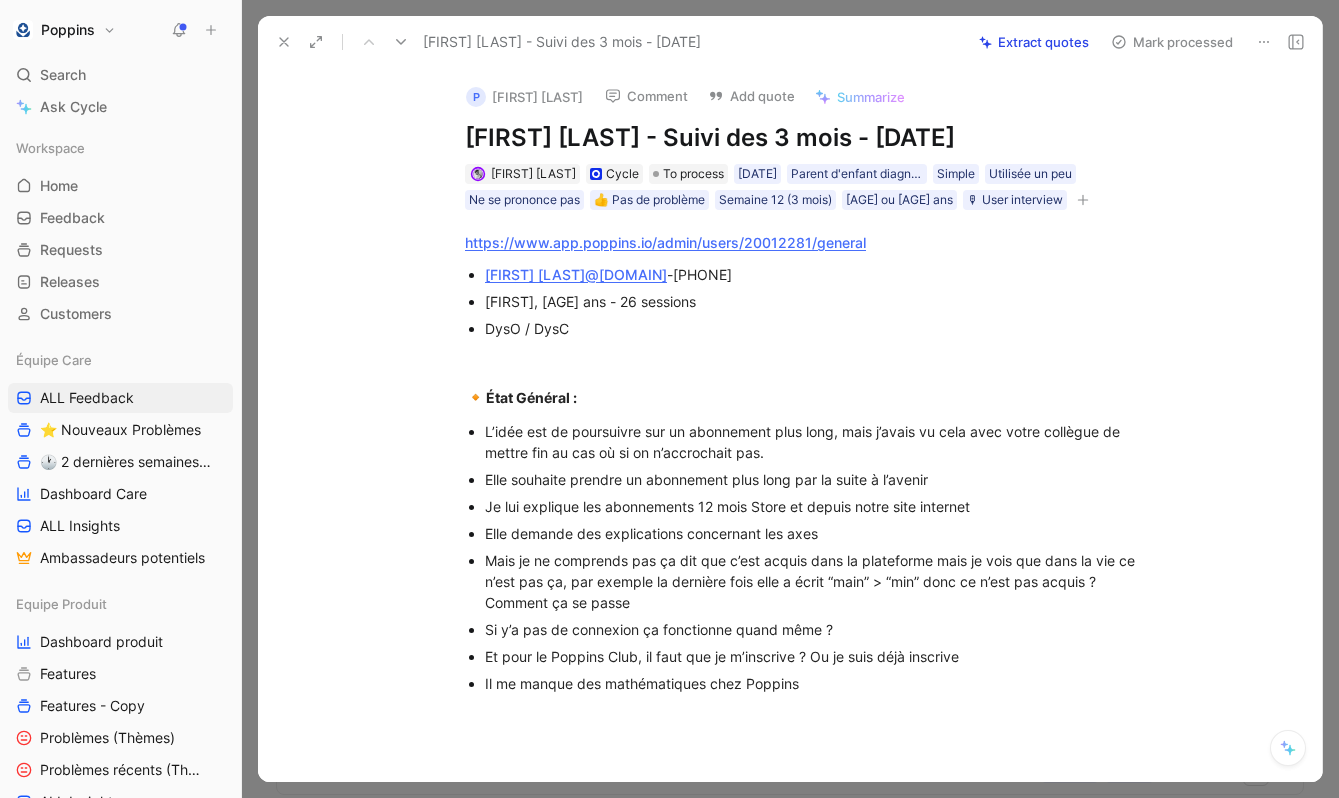 click at bounding box center (1083, 200) 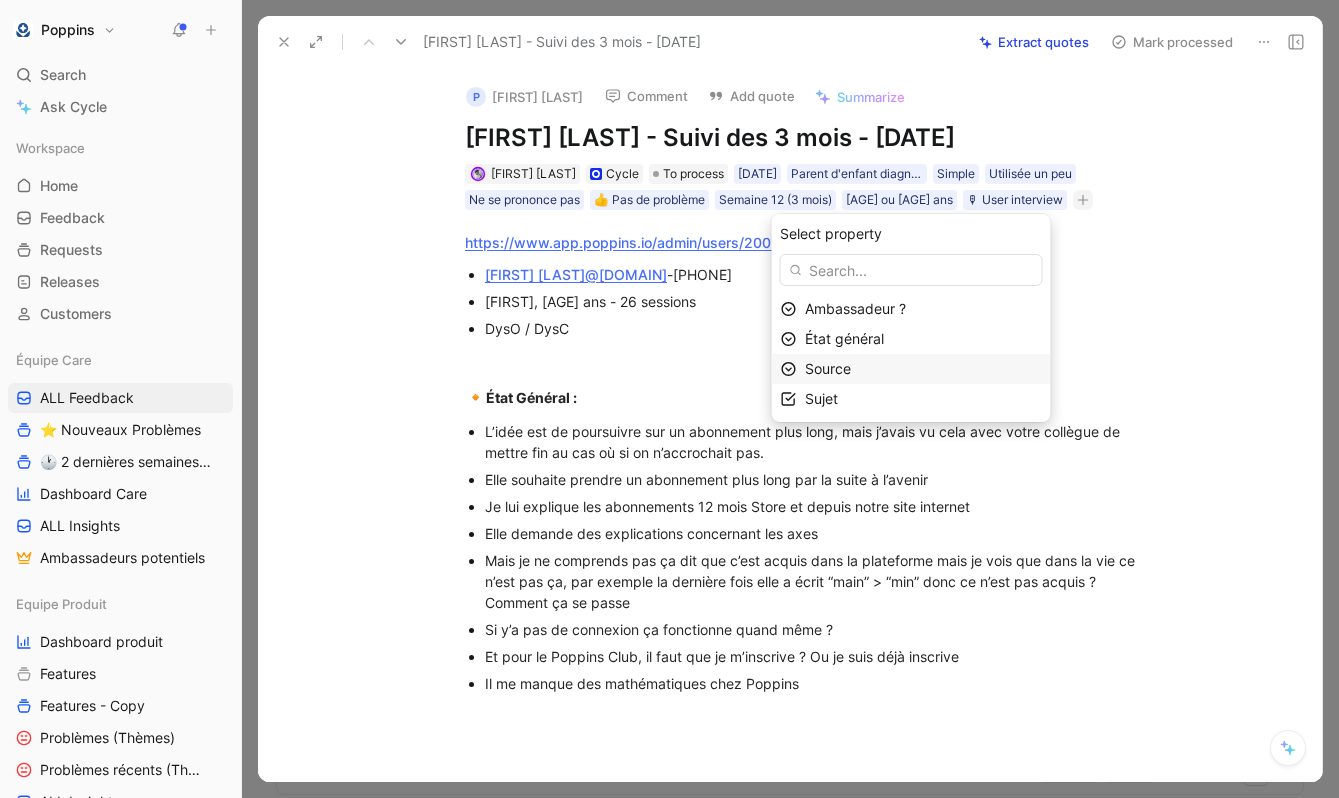 click on "Source" at bounding box center (923, 369) 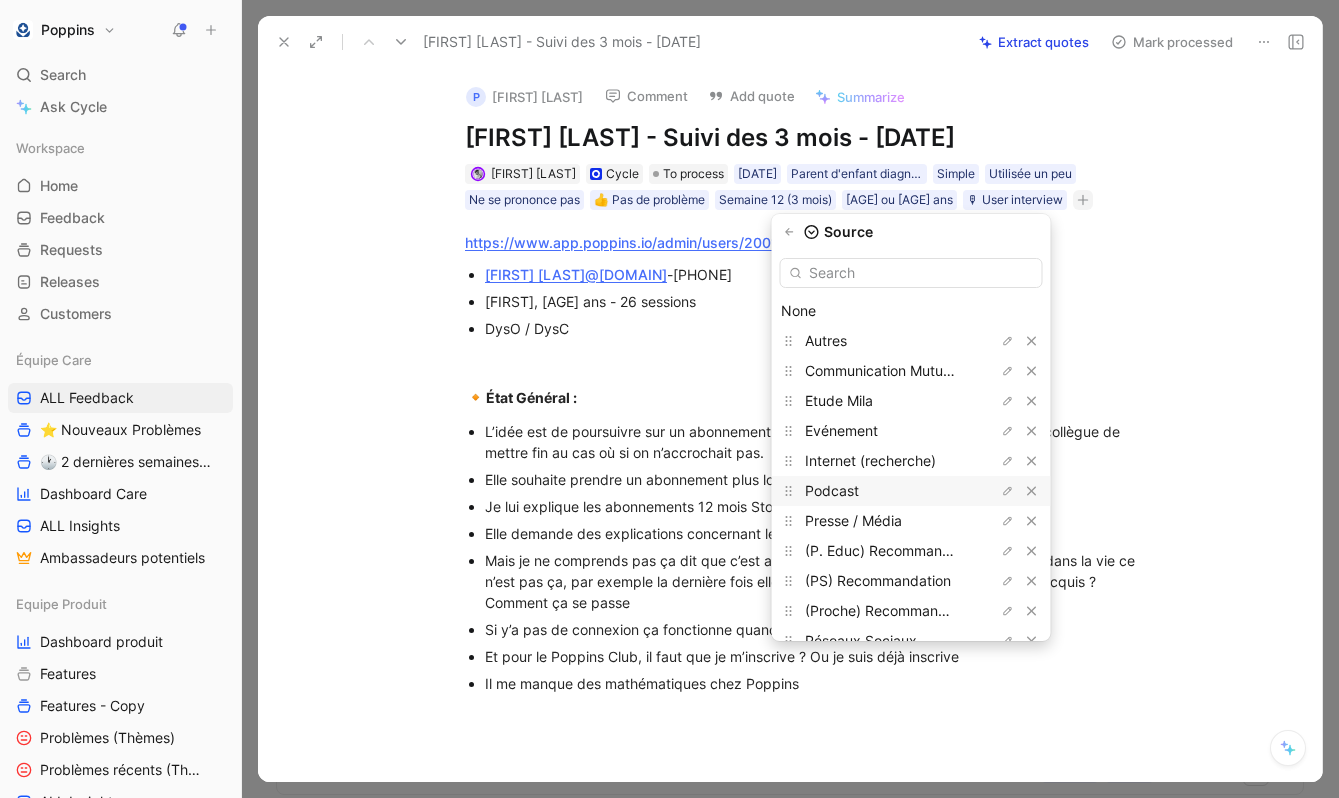 scroll, scrollTop: 53, scrollLeft: 0, axis: vertical 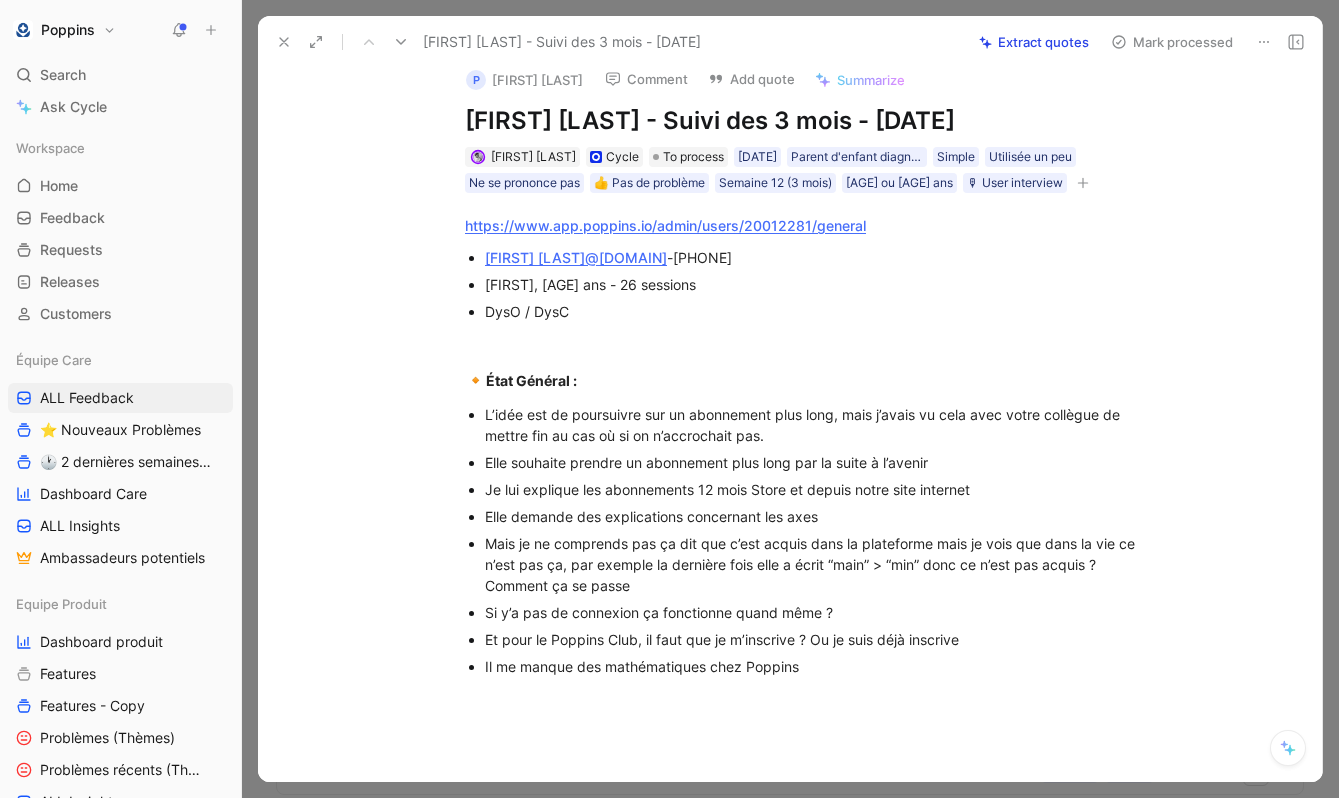click at bounding box center (1083, 183) 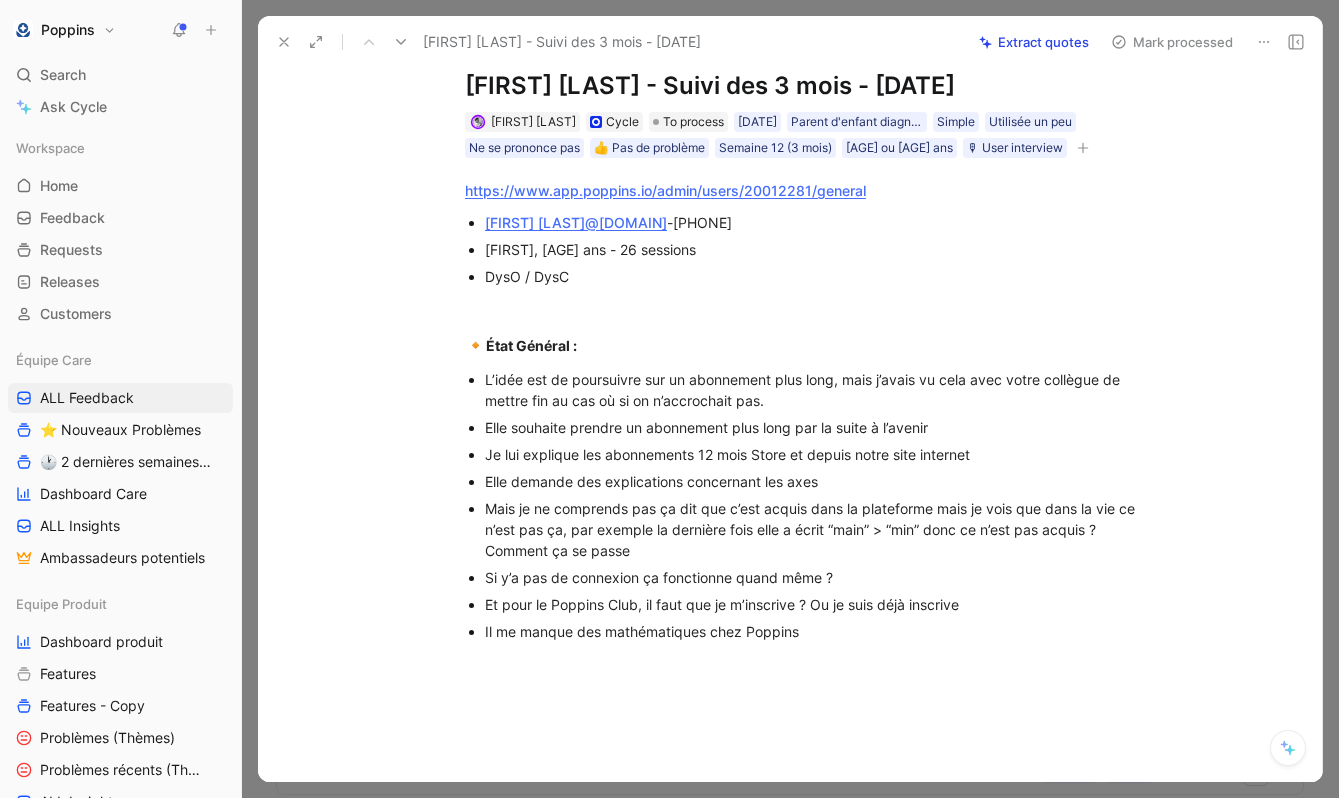 scroll, scrollTop: 54, scrollLeft: 0, axis: vertical 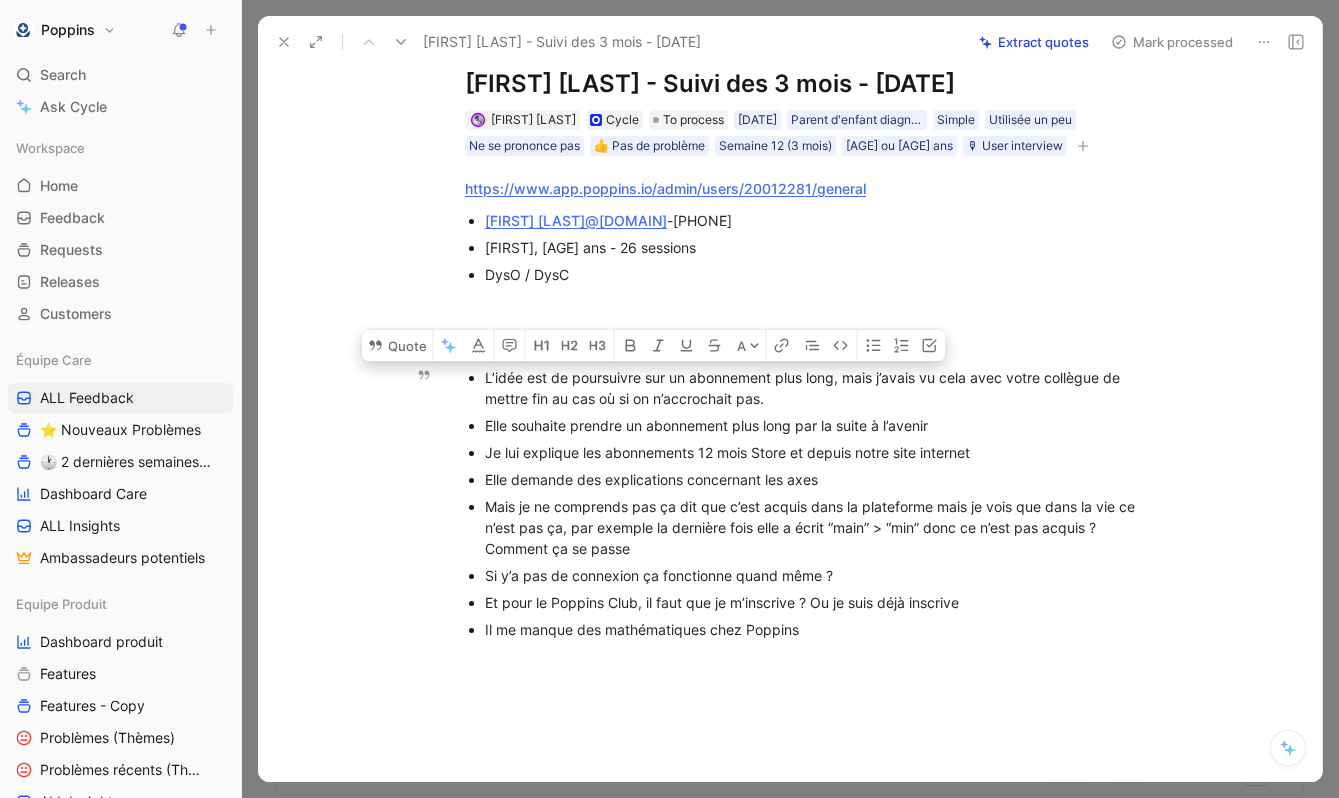 drag, startPoint x: 484, startPoint y: 377, endPoint x: 821, endPoint y: 387, distance: 337.14835 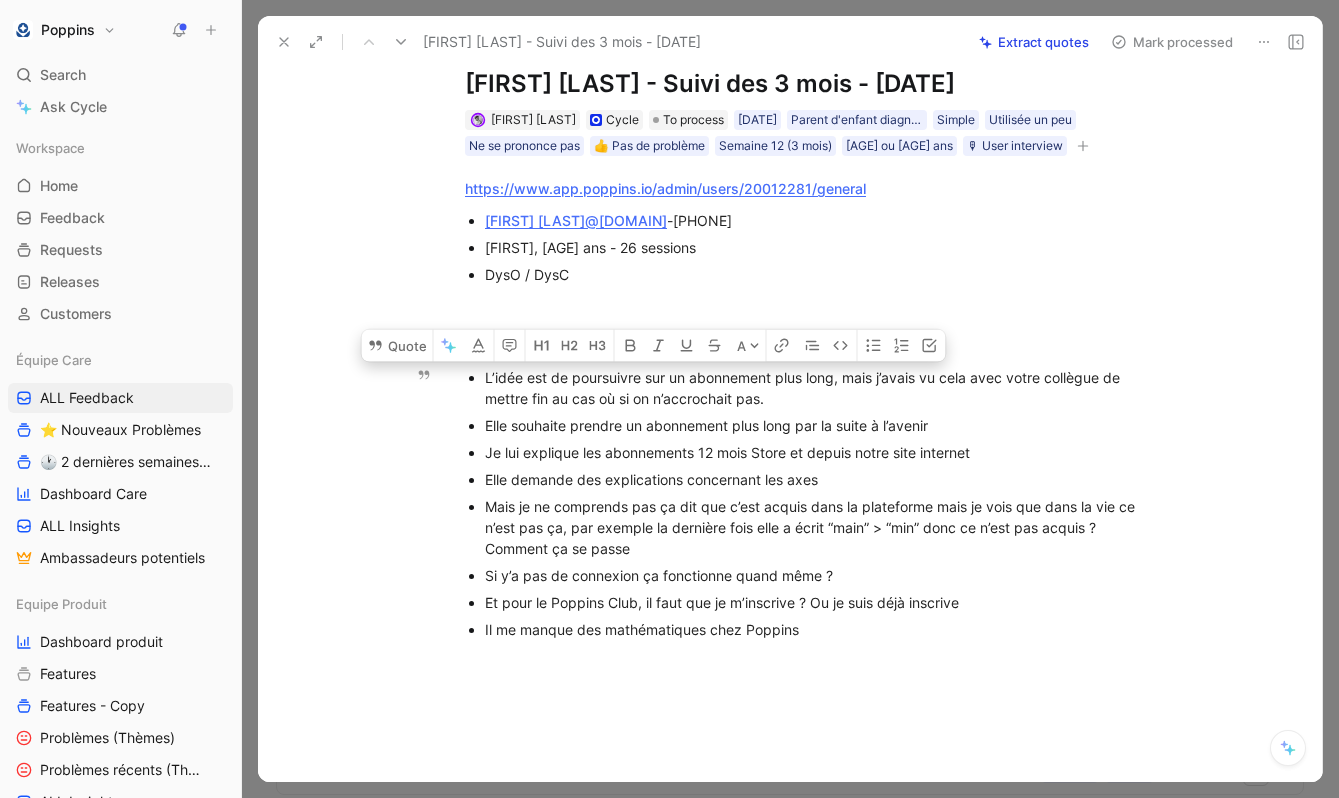 click on "L’idée est de poursuivre sur un abonnement plus long, mais j’avais vu cela avec votre collègue de mettre fin au cas où si on n’accrochait pas." at bounding box center (821, 388) 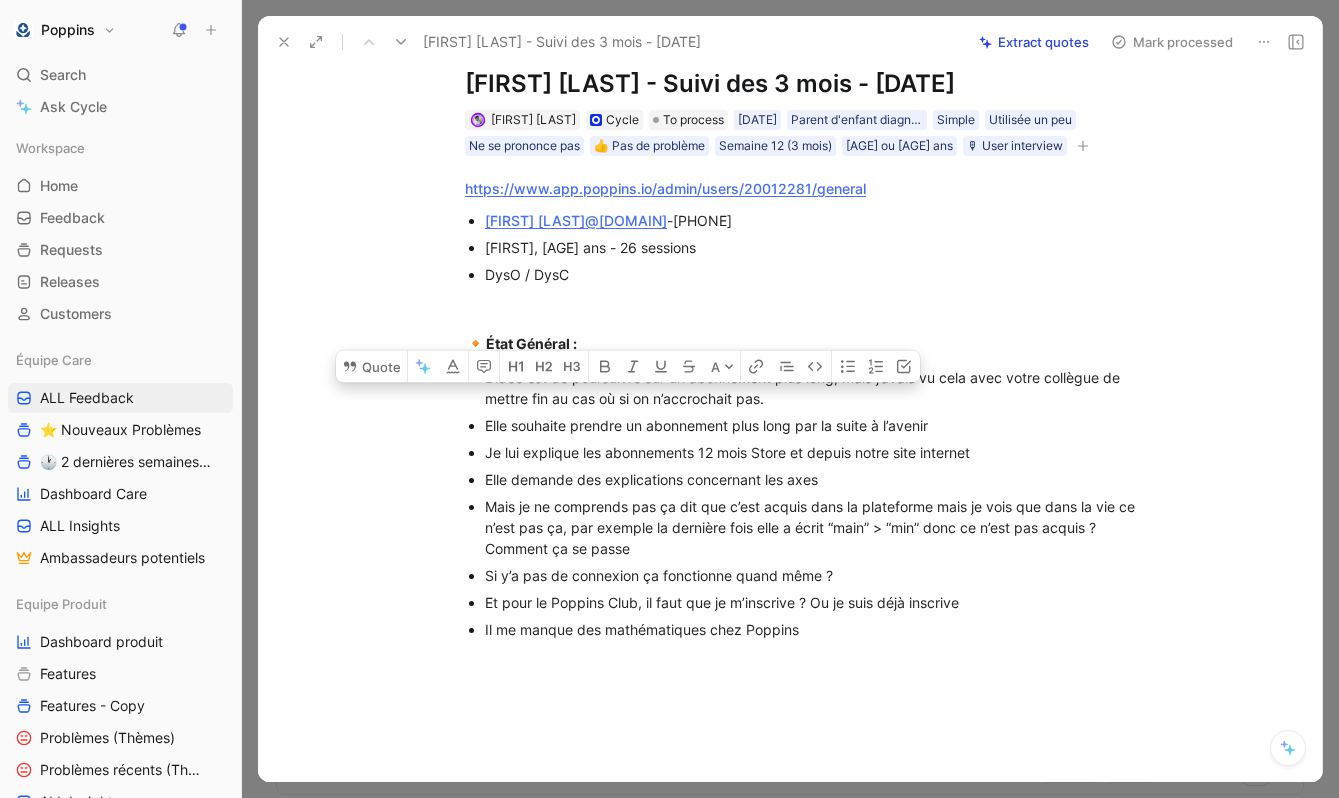 drag, startPoint x: 791, startPoint y: 399, endPoint x: 404, endPoint y: 397, distance: 387.00516 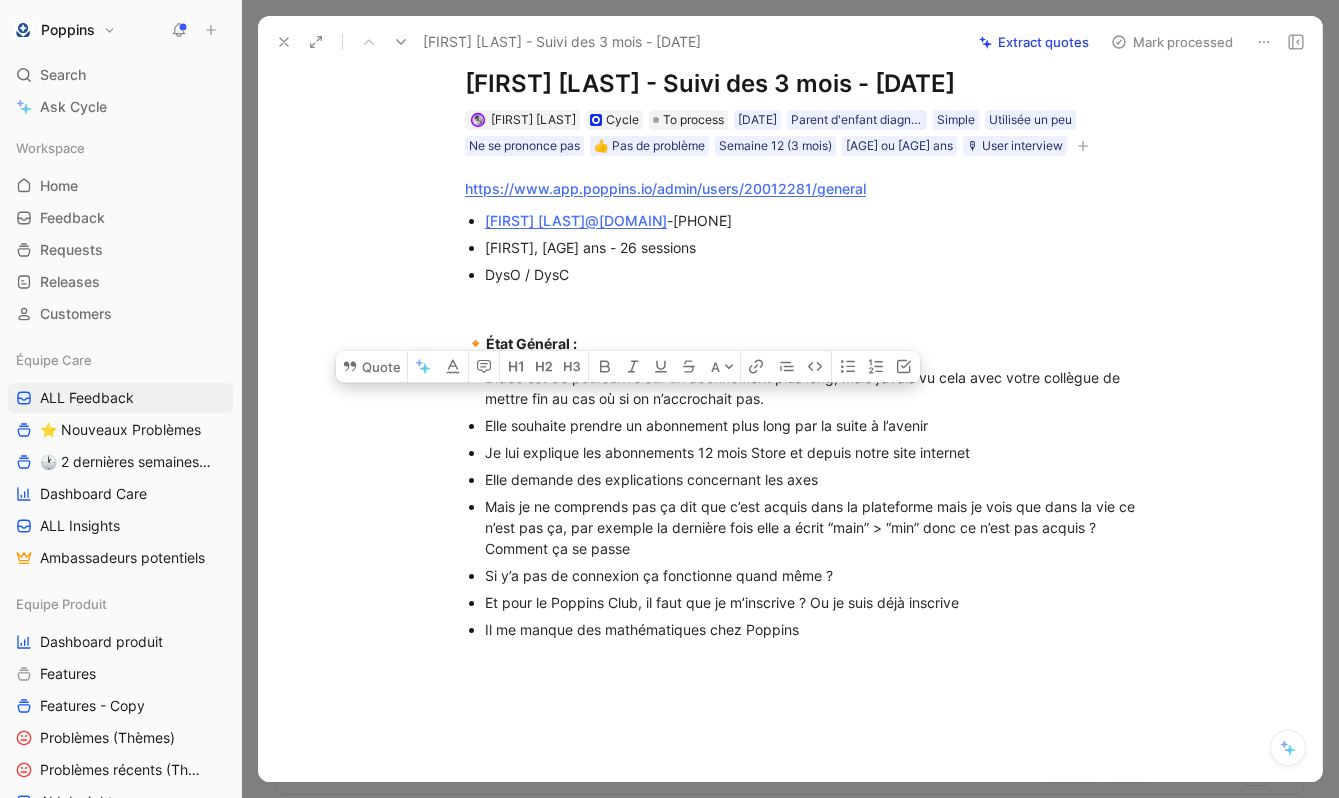 click on "https://www.app.poppins.io/admin/users/20012281/general [EMAIL]  -  [PHONE] [FIRST], [AGE] ans - 26 sessions  DysO / DysC  🔸 État Général : L’idée est de poursuivre sur un abonnement plus long, mais j’avais vu cela avec votre collègue de mettre fin au cas où si on n’accrochait pas.  Elle souhaite prendre un abonnement plus long par la suite à l’avenir Je lui explique les abonnements 12 mois Store et depuis notre site internet Elle demande des explications concernant les axes  Mais je ne comprends pas ça dit que c’est acquis dans la plateforme mais je vois que dans la vie ce n’est pas ça, par exemple la dernière fois elle a écrit “main” > “min” donc ce n’est pas acquis ? Comment ça se passe  Si y’a pas de connexion ça fonctionne quand même ? Et pour le Poppins Club, il faut que je m’inscrive ? Ou je suis déjà inscrive  Il me manque des mathématiques chez Poppins" at bounding box center (811, 408) 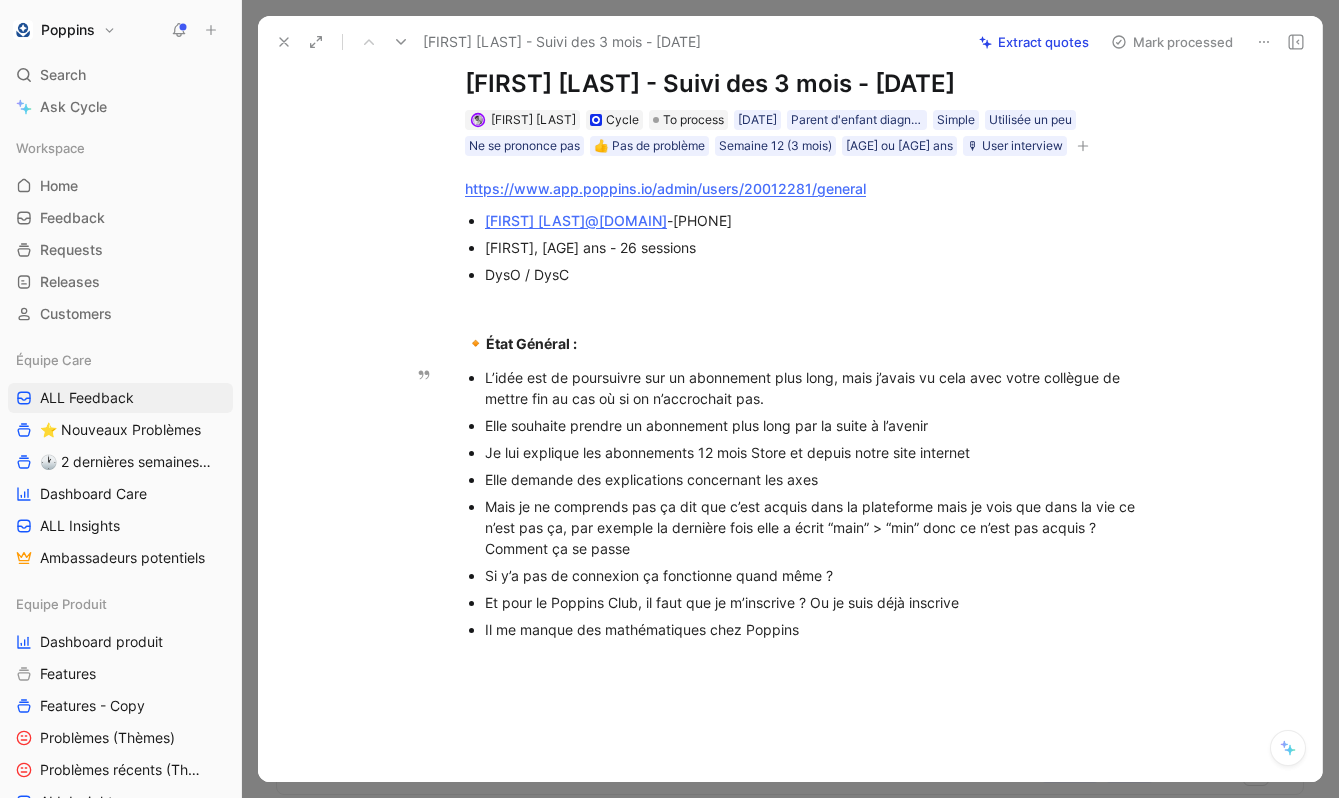 click on "Mais je ne comprends pas ça dit que c’est acquis dans la plateforme mais je vois que dans la vie ce n’est pas ça, par exemple la dernière fois elle a écrit “main” > “min” donc ce n’est pas acquis ? Comment ça se passe" at bounding box center [821, 527] 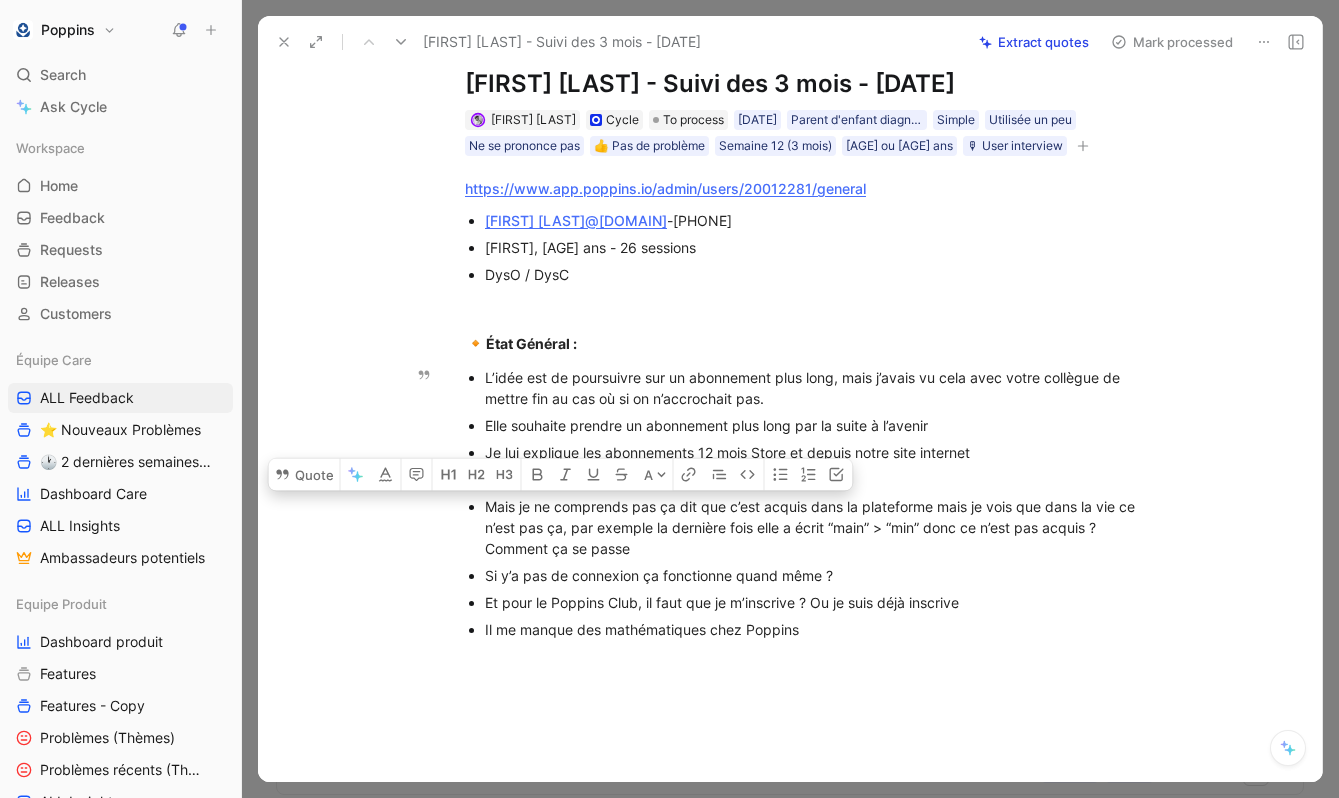 drag, startPoint x: 489, startPoint y: 506, endPoint x: 714, endPoint y: 542, distance: 227.8618 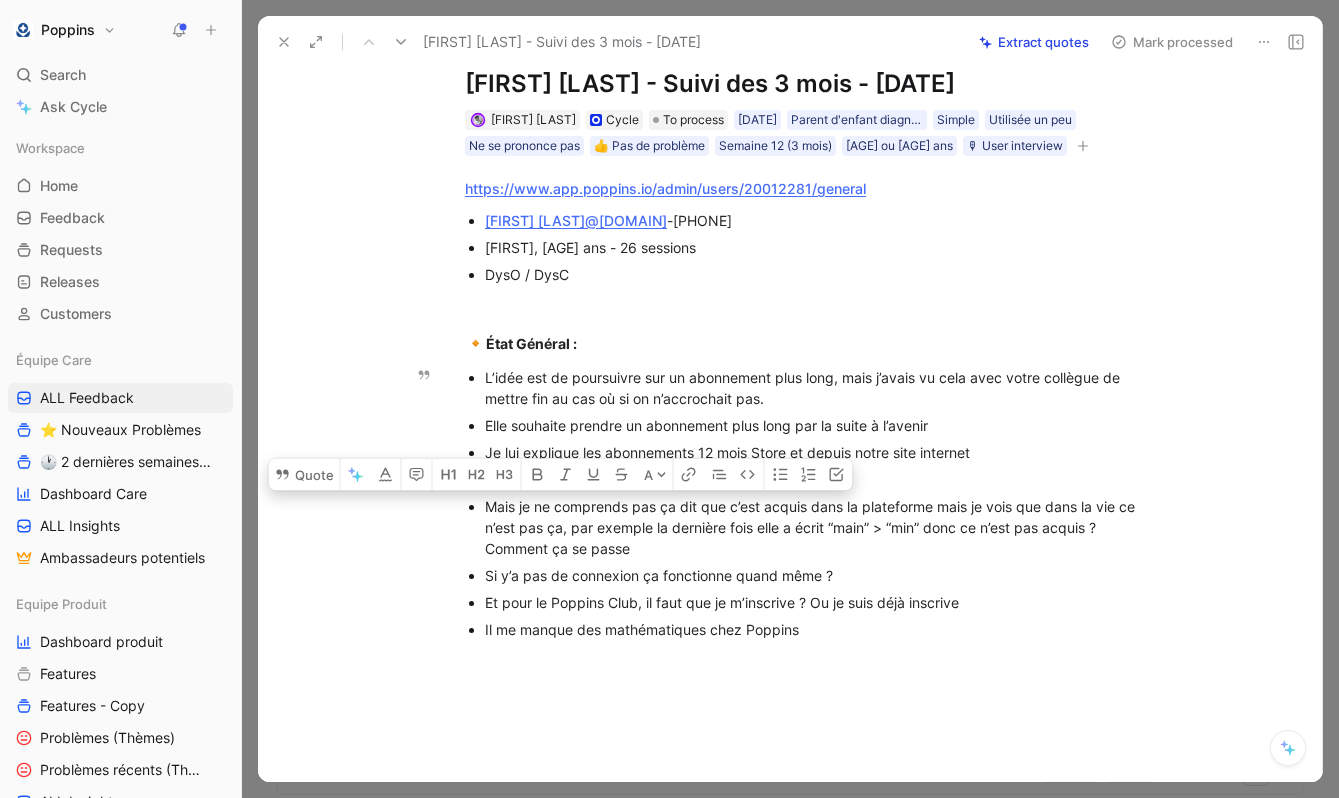 click on "Mais je ne comprends pas ça dit que c’est acquis dans la plateforme mais je vois que dans la vie ce n’est pas ça, par exemple la dernière fois elle a écrit “main” > “min” donc ce n’est pas acquis ? Comment ça se passe" at bounding box center [821, 527] 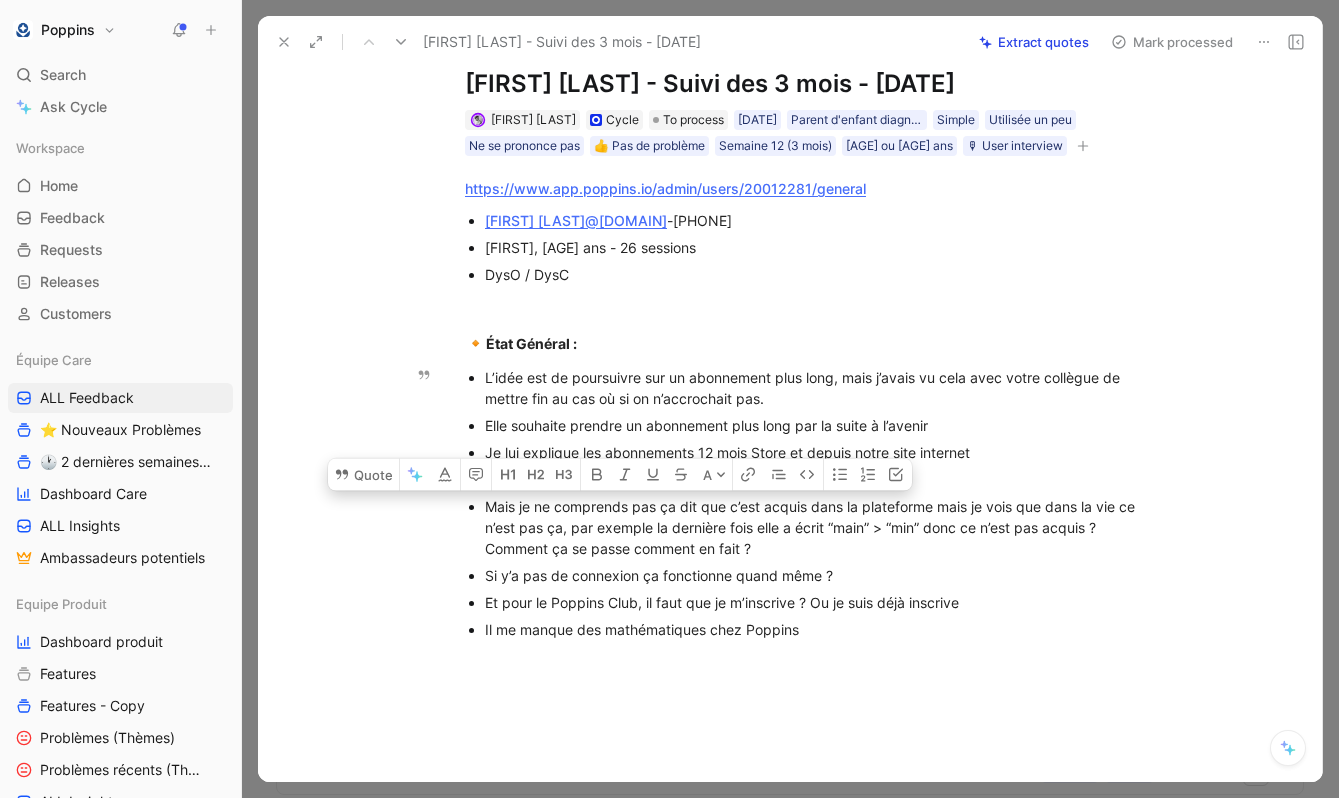 drag, startPoint x: 811, startPoint y: 547, endPoint x: 452, endPoint y: 498, distance: 362.32858 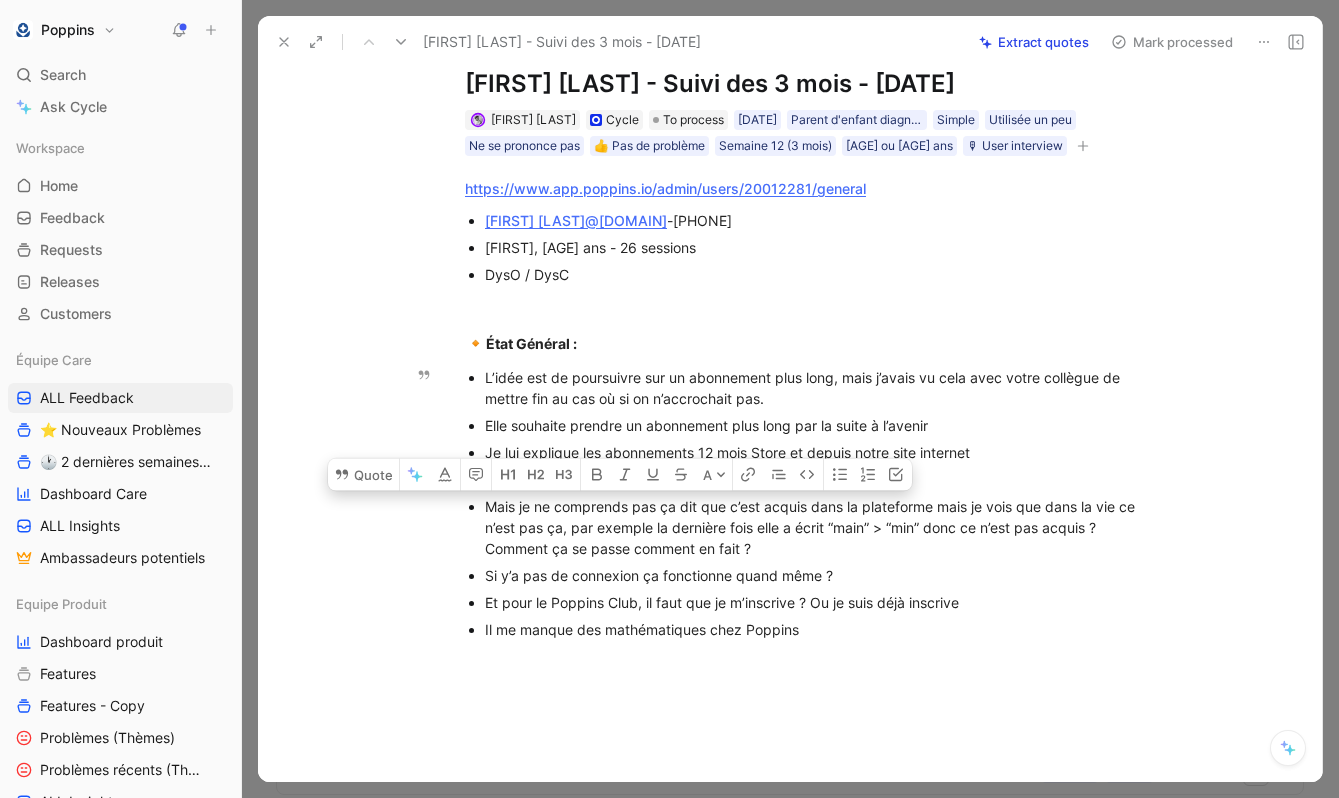 click on "L’idée est de poursuivre sur un abonnement plus long, mais j’avais vu cela avec votre collègue de mettre fin au cas où si on n’accrochait pas.  Elle souhaite prendre un abonnement plus long par la suite à l’avenir Je lui explique les abonnements 12 mois Store et depuis notre site internet Elle demande des explications concernant les axes  Mais je ne comprends pas ça dit que c’est acquis dans la plateforme mais je vois que dans la vie ce n’est pas ça, par exemple la dernière fois elle a écrit “main” > “min” donc ce n’est pas acquis ? Comment ça se passe comment en fait ? Si y’a pas de connexion ça fonctionne quand même ? Et pour le Poppins Club, il faut que je m’inscrive ? Ou je suis déjà inscrive  Il me manque des mathématiques chez Poppins" at bounding box center [811, 503] 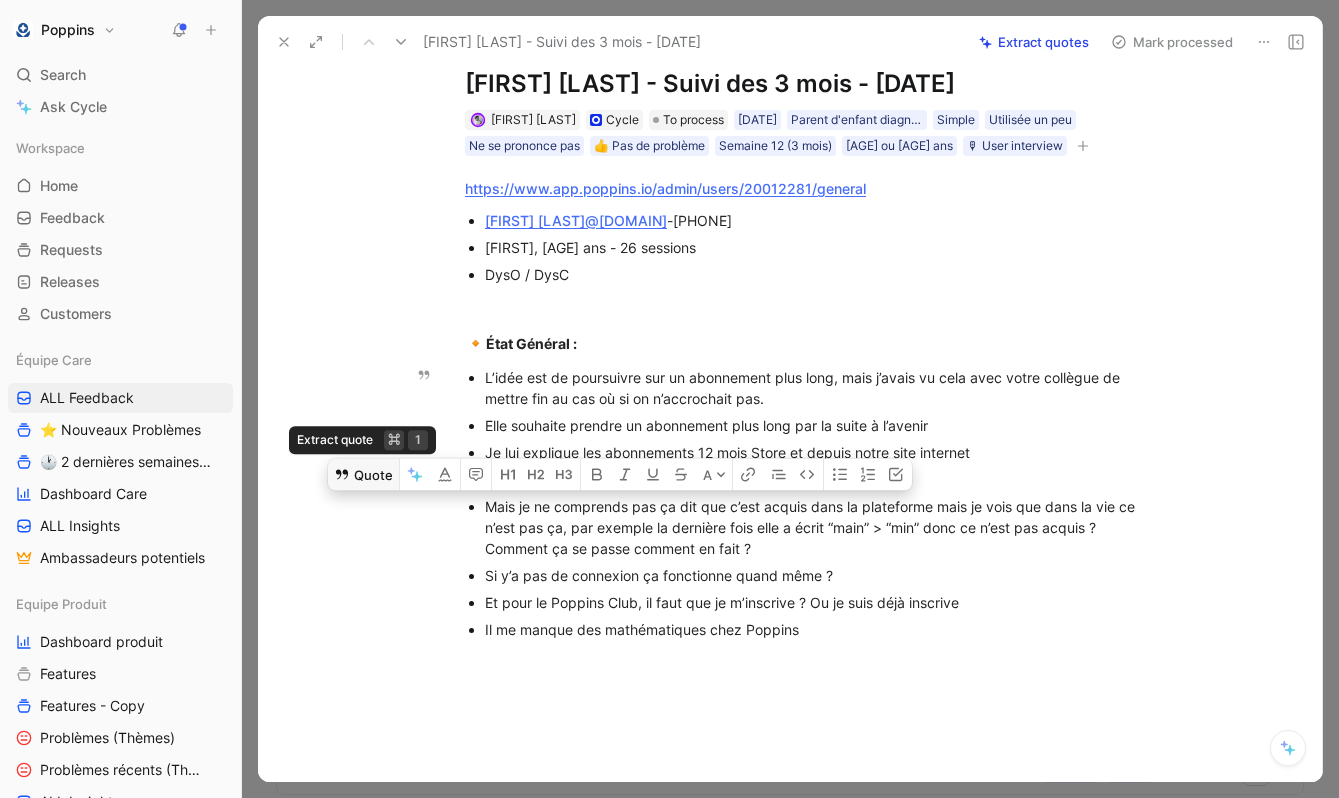 click on "Quote" at bounding box center [363, 474] 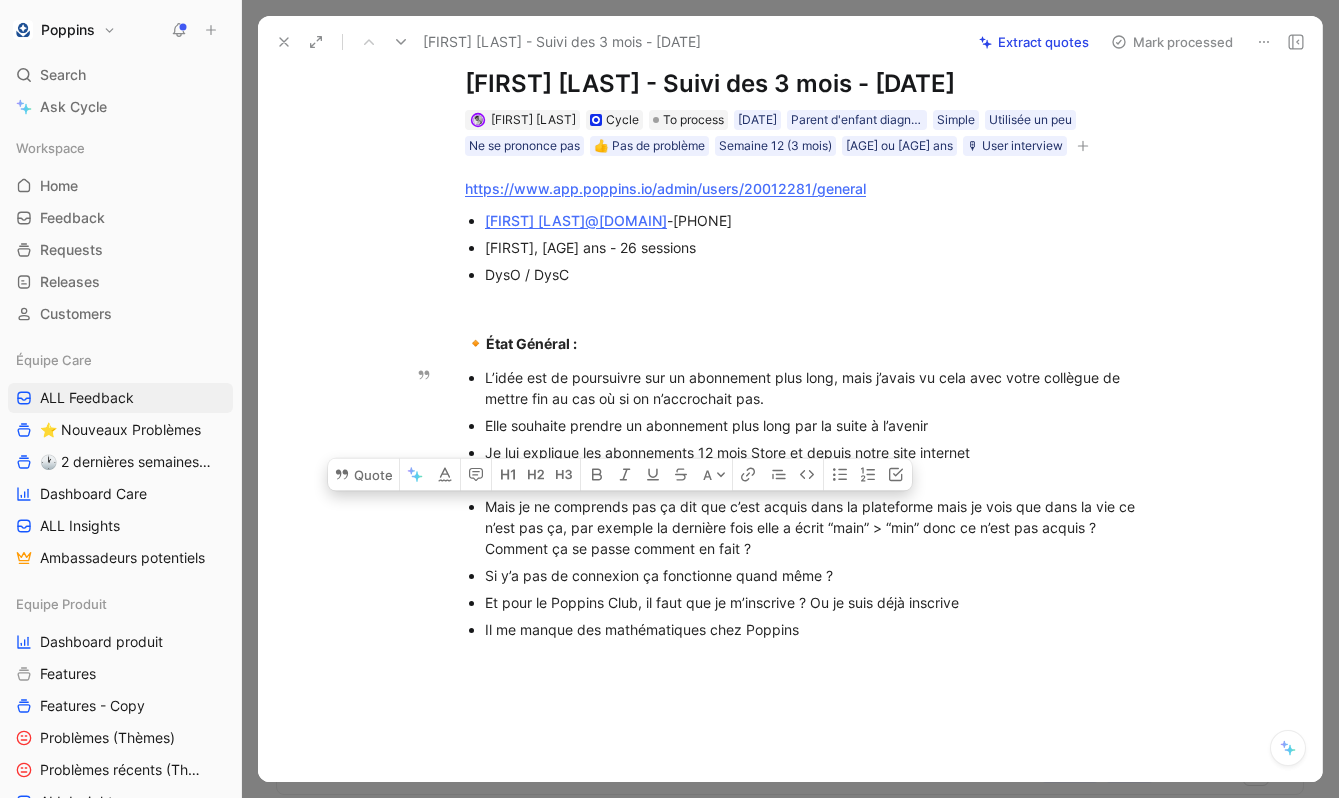 drag, startPoint x: 797, startPoint y: 549, endPoint x: 477, endPoint y: 507, distance: 322.74448 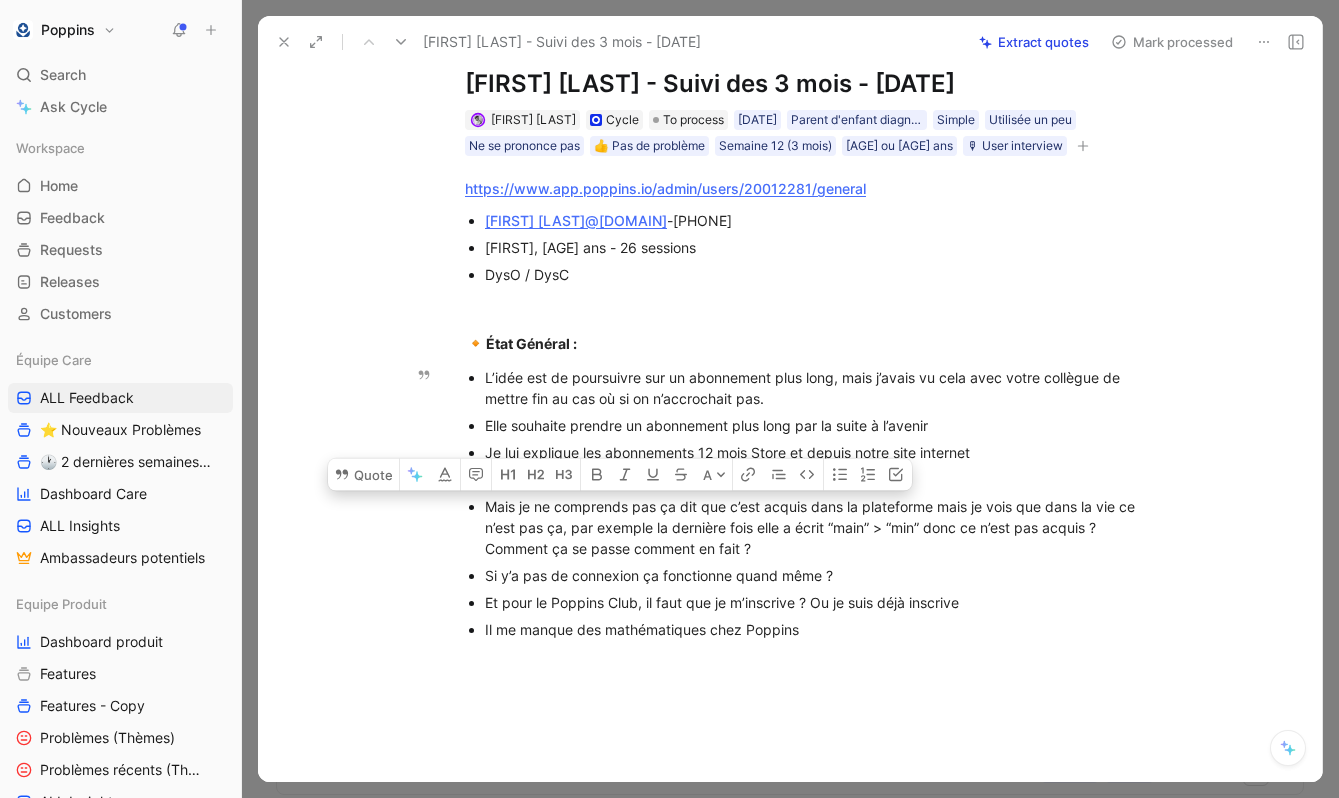 click on "L’idée est de poursuivre sur un abonnement plus long, mais j’avais vu cela avec votre collègue de mettre fin au cas où si on n’accrochait pas.  Elle souhaite prendre un abonnement plus long par la suite à l’avenir Je lui explique les abonnements 12 mois Store et depuis notre site internet Elle demande des explications concernant les axes  Mais je ne comprends pas ça dit que c’est acquis dans la plateforme mais je vois que dans la vie ce n’est pas ça, par exemple la dernière fois elle a écrit “main” > “min” donc ce n’est pas acquis ? Comment ça se passe comment en fait ? Si y’a pas de connexion ça fonctionne quand même ? Et pour le Poppins Club, il faut que je m’inscrive ? Ou je suis déjà inscrive  Il me manque des mathématiques chez Poppins" at bounding box center [811, 503] 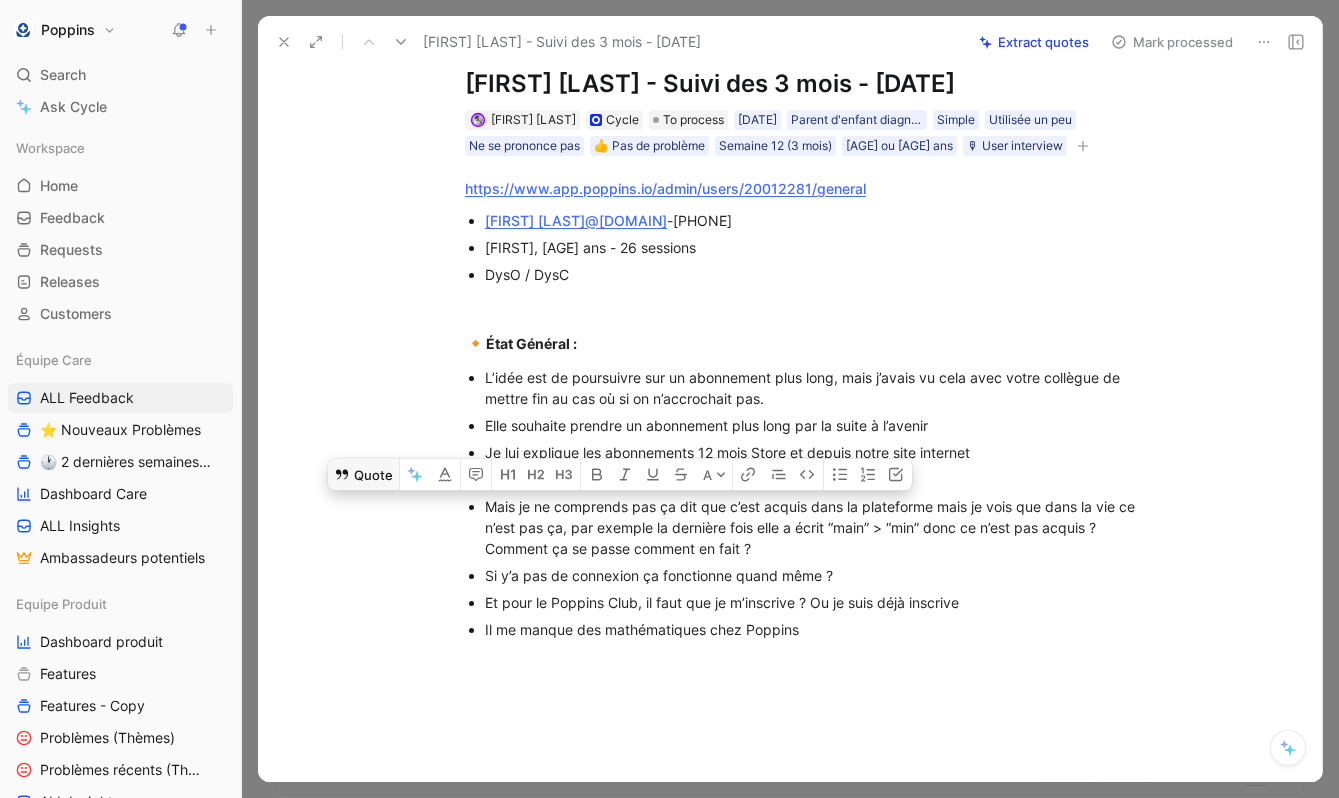 click on "Quote" at bounding box center (363, 474) 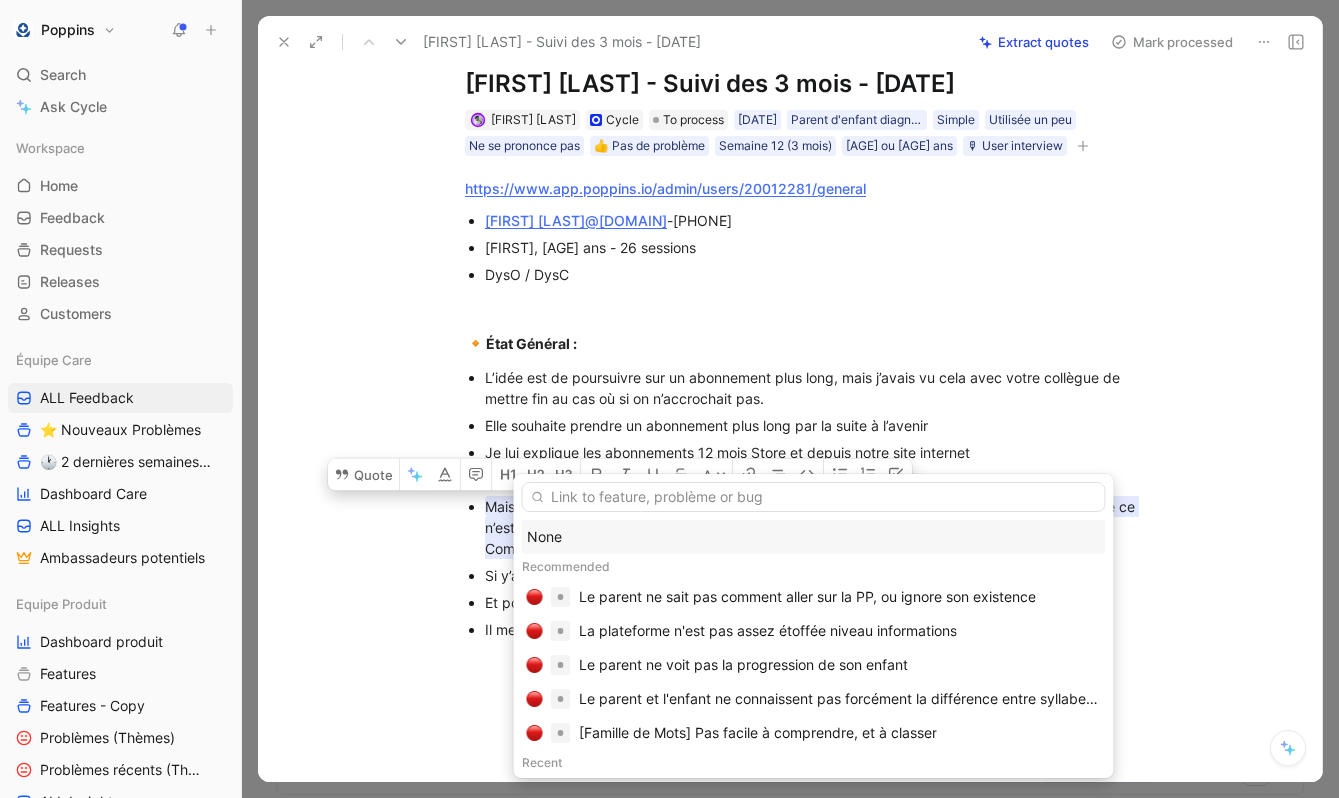 click on "None" at bounding box center [814, 537] 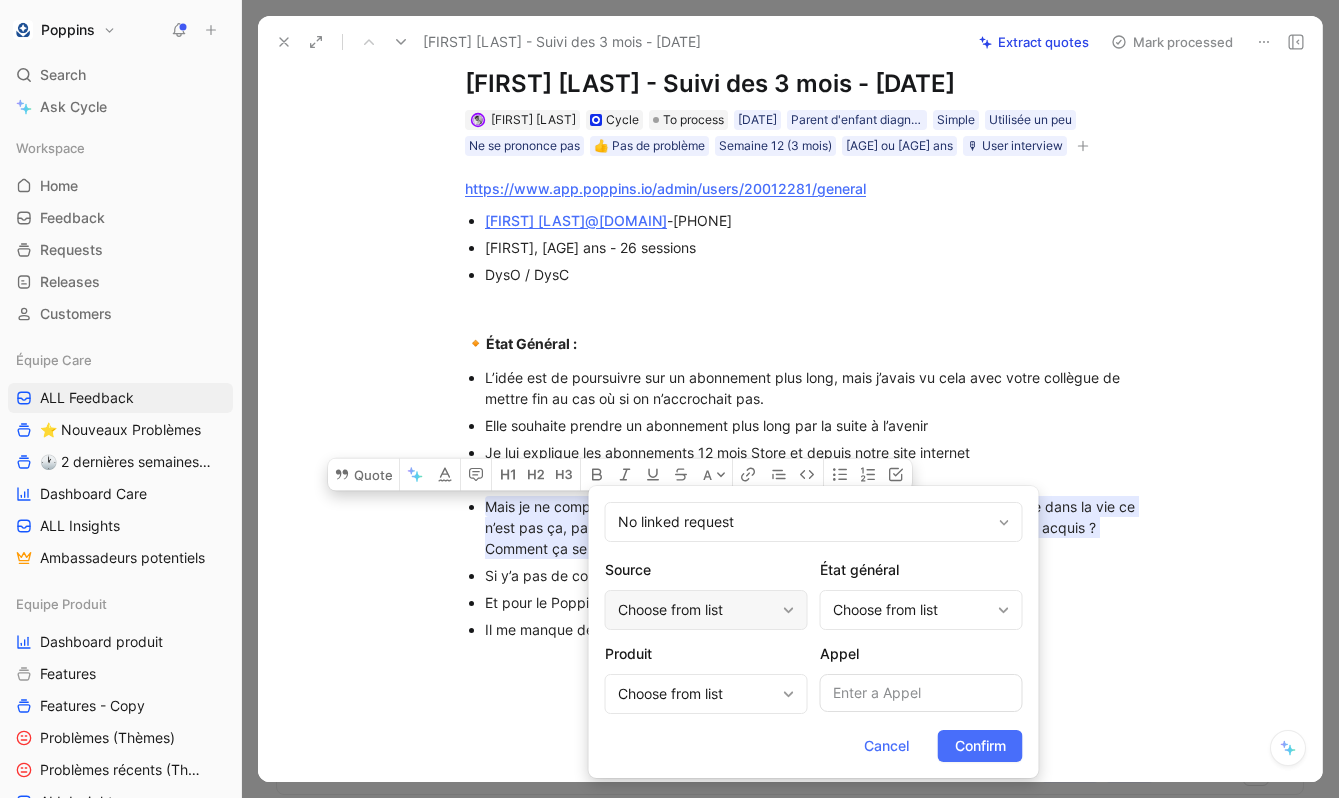 click on "Choose from list" at bounding box center (696, 610) 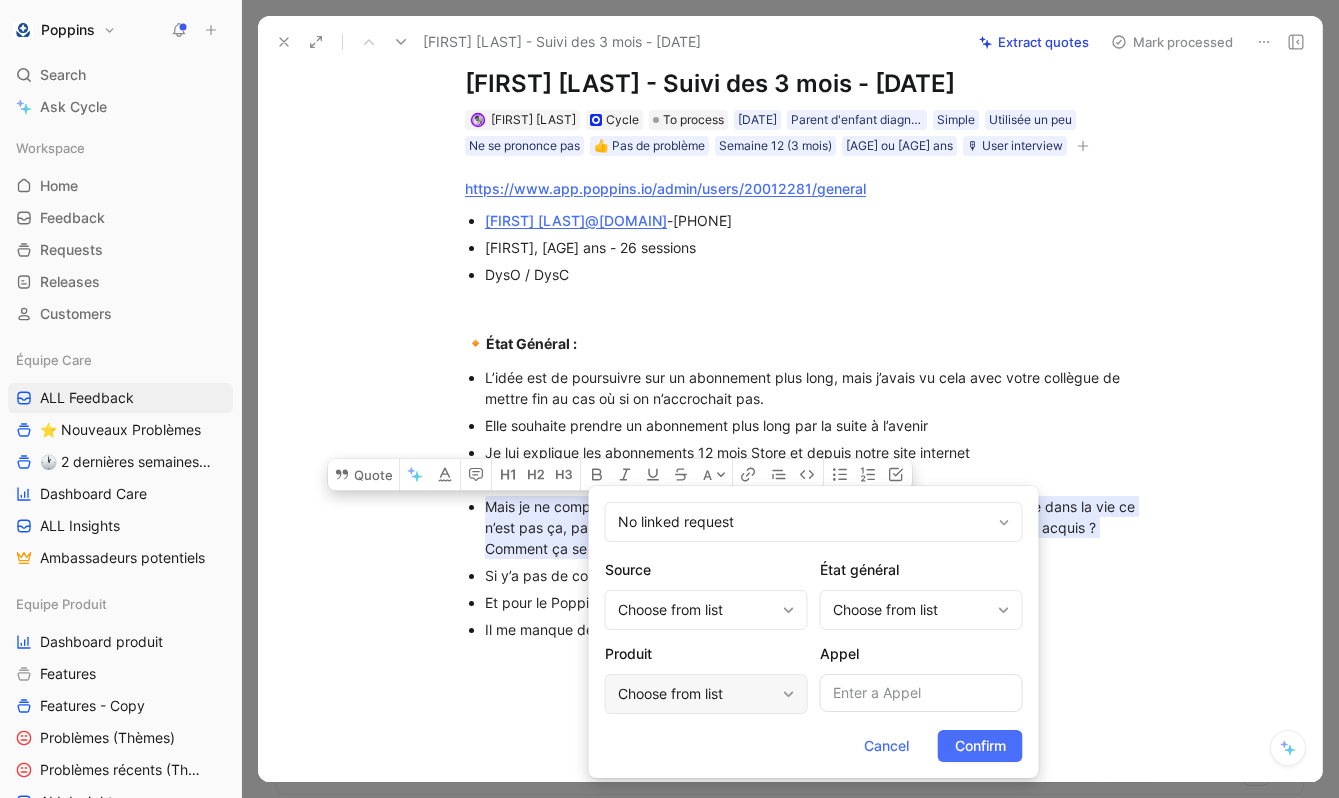 click on "Choose from list" at bounding box center [696, 694] 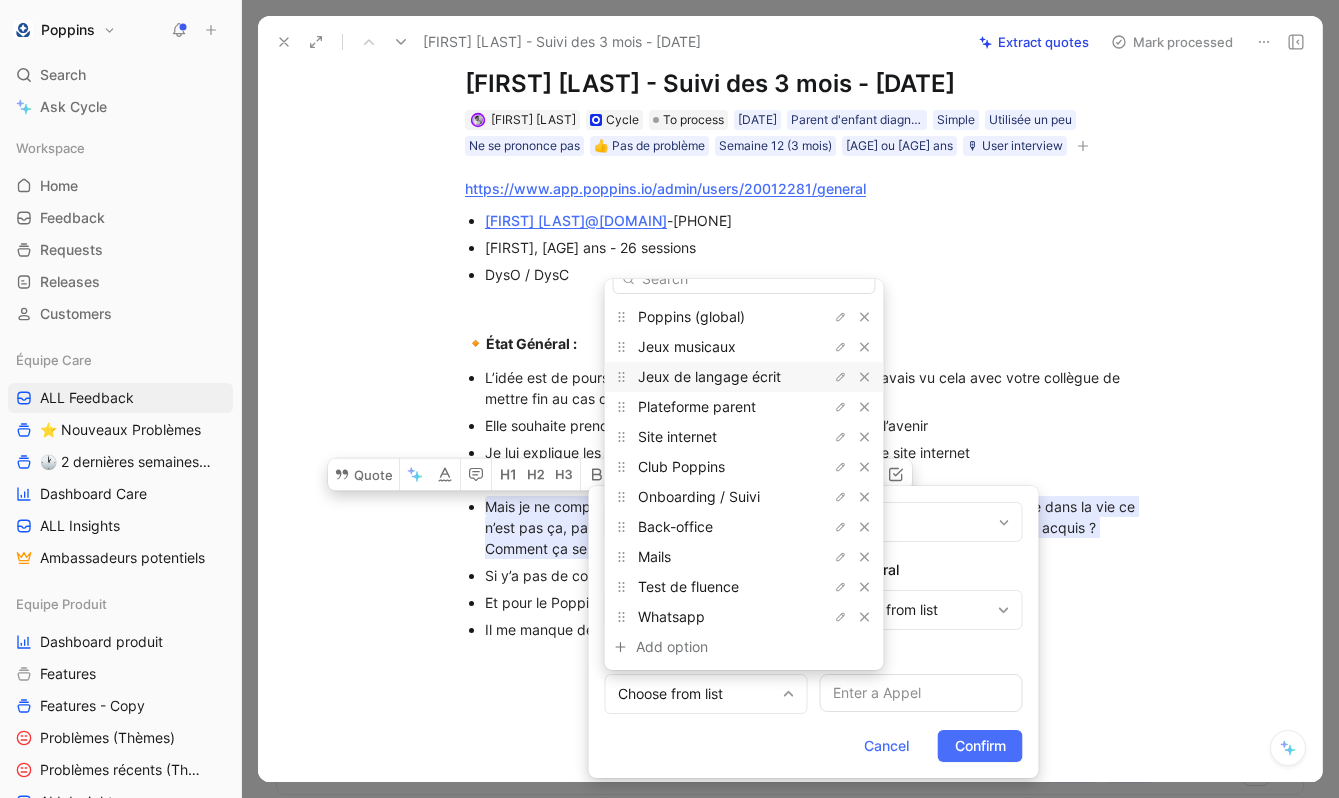 scroll, scrollTop: 0, scrollLeft: 0, axis: both 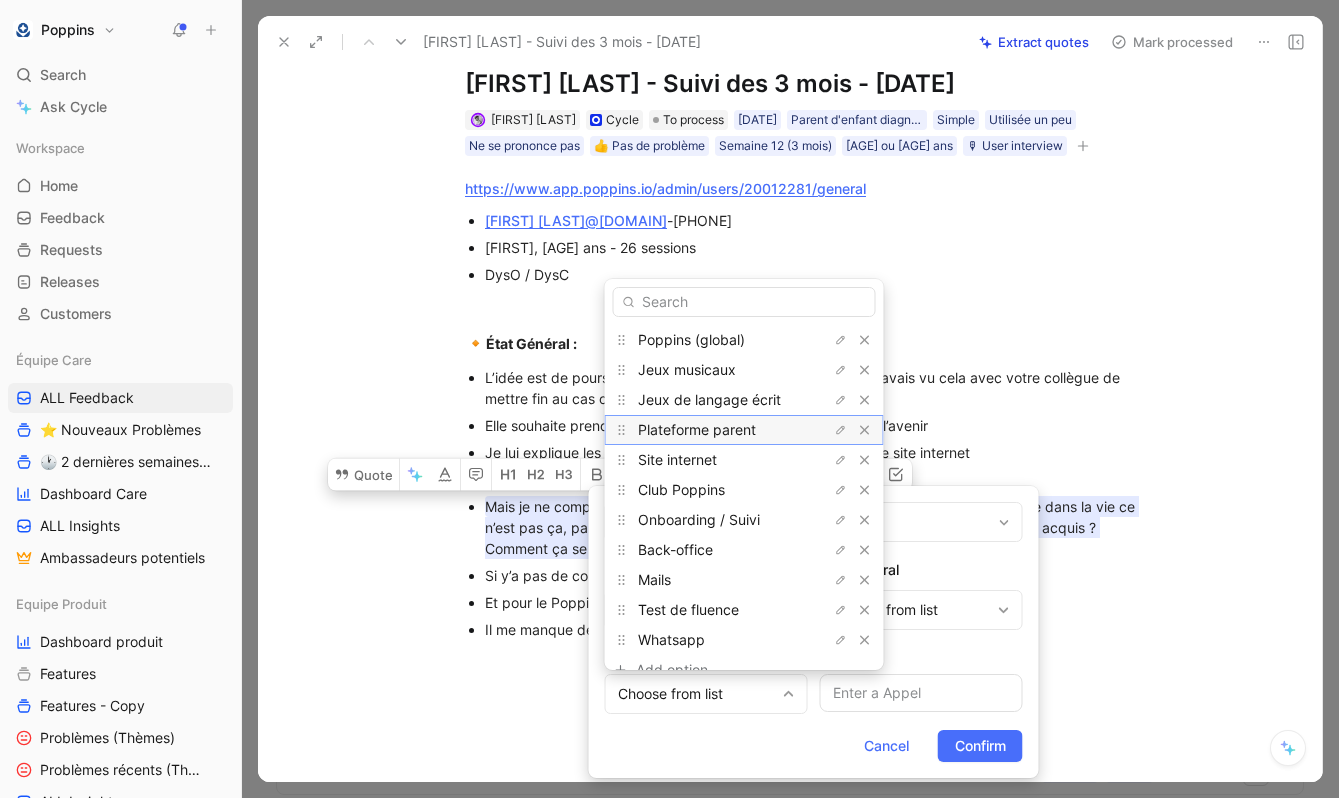click on "Plateforme parent" at bounding box center [697, 429] 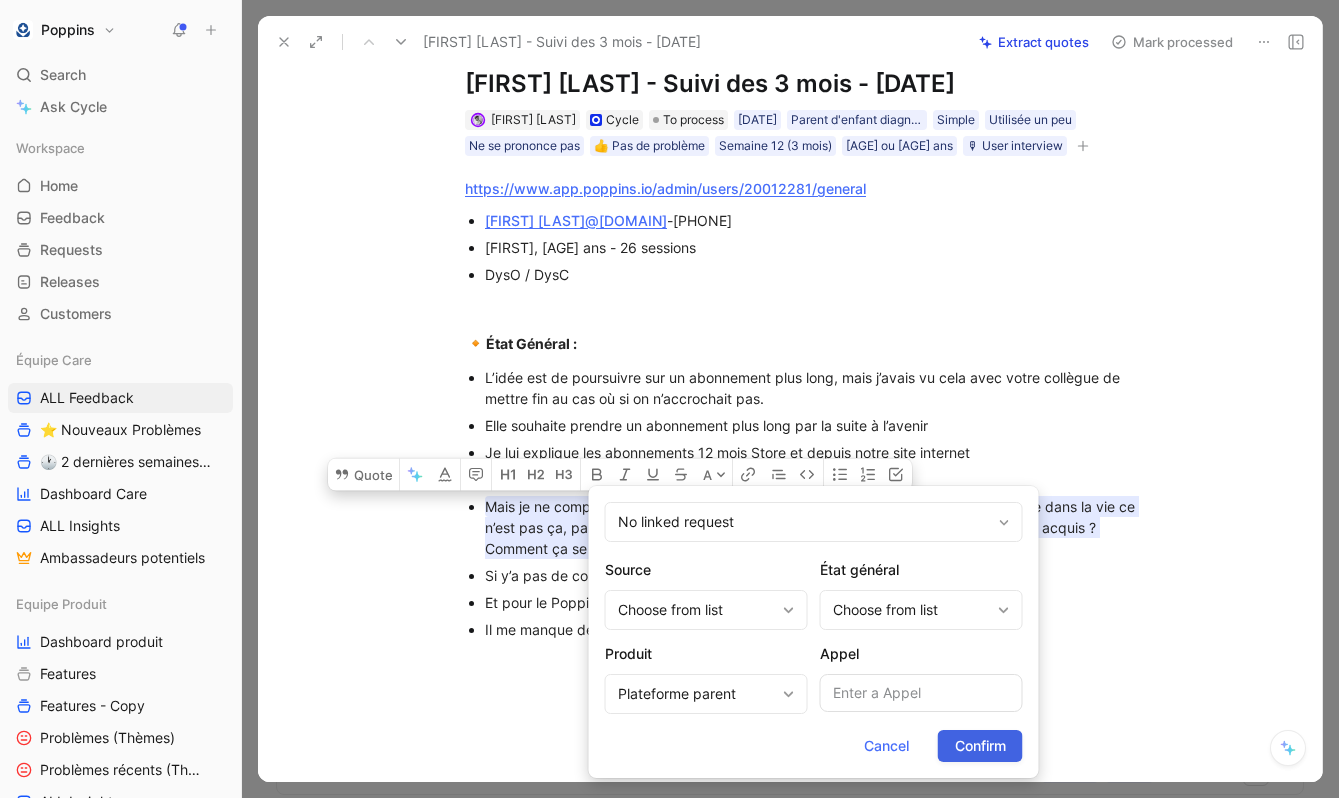 click on "Confirm" at bounding box center [980, 746] 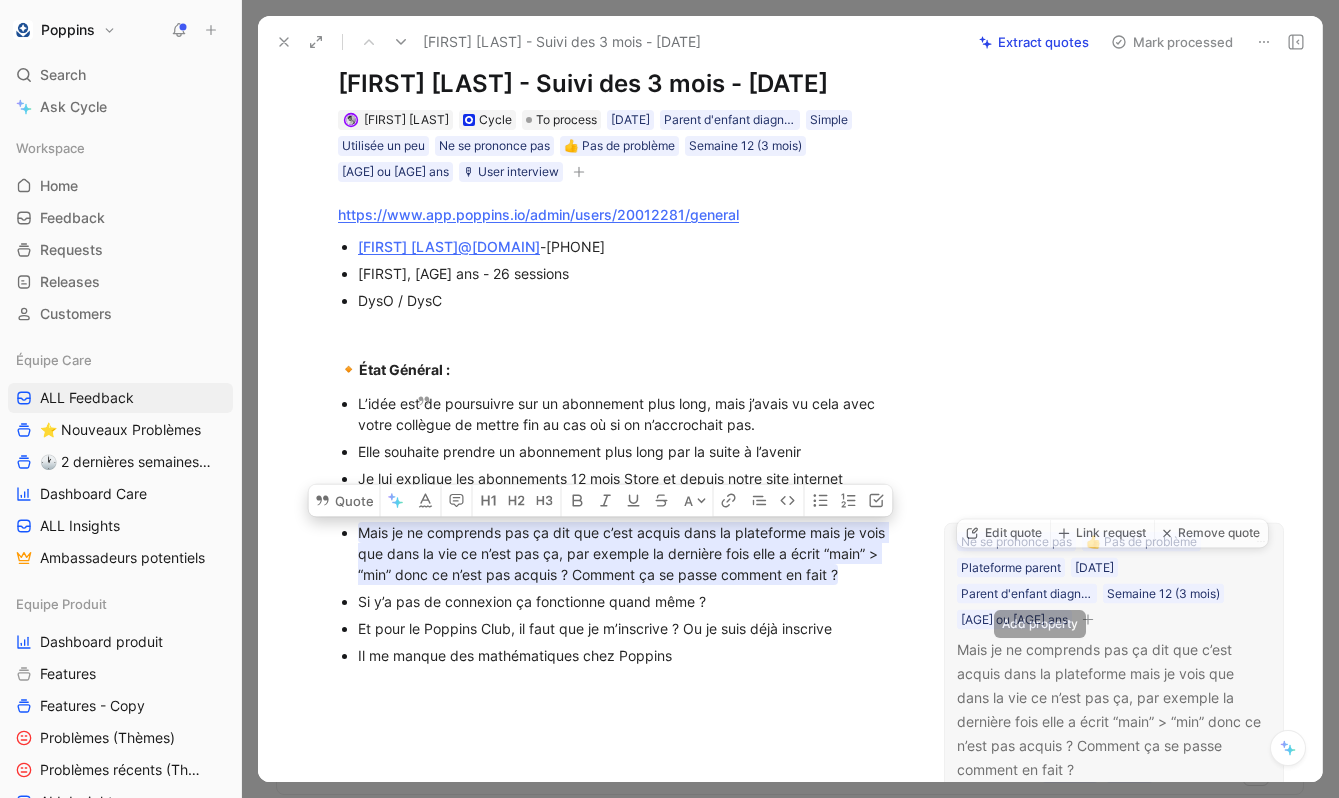 click 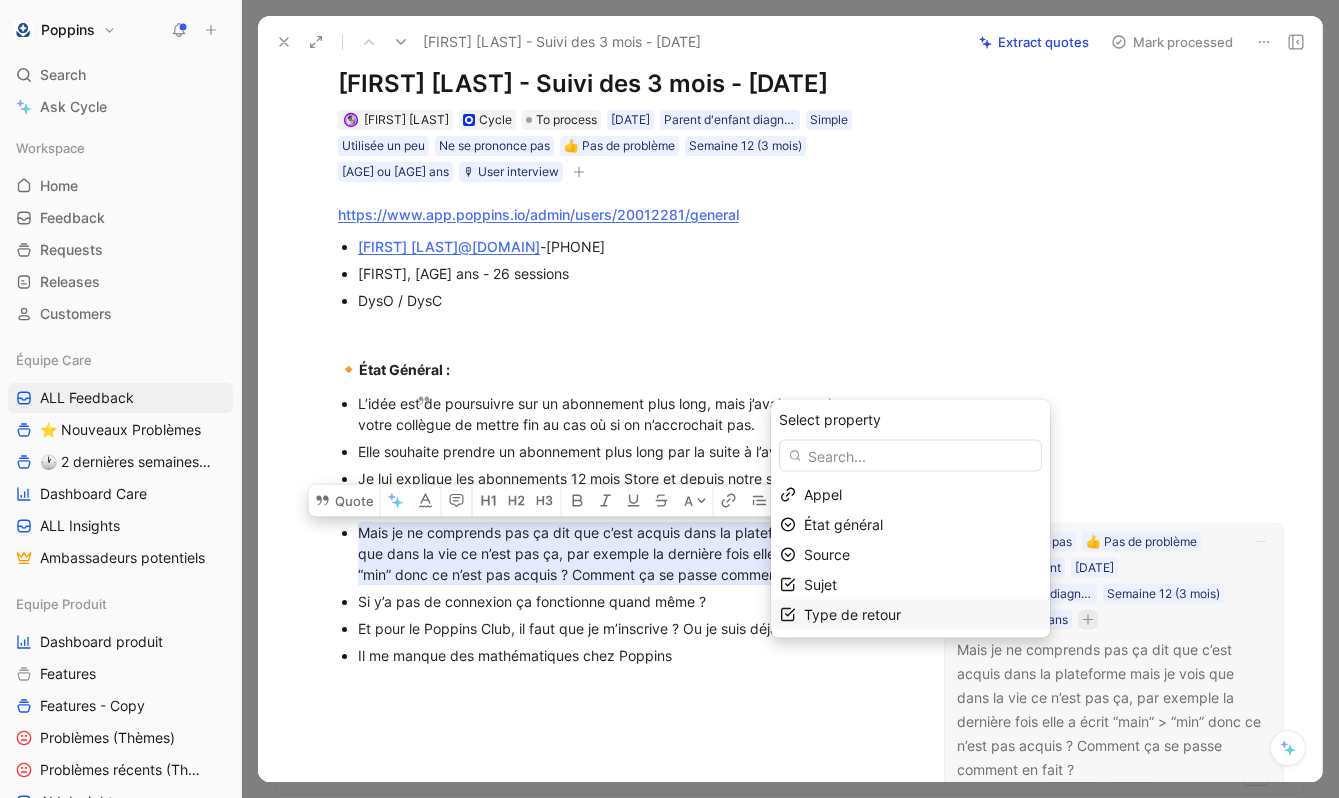 click on "Type de retour" at bounding box center [852, 614] 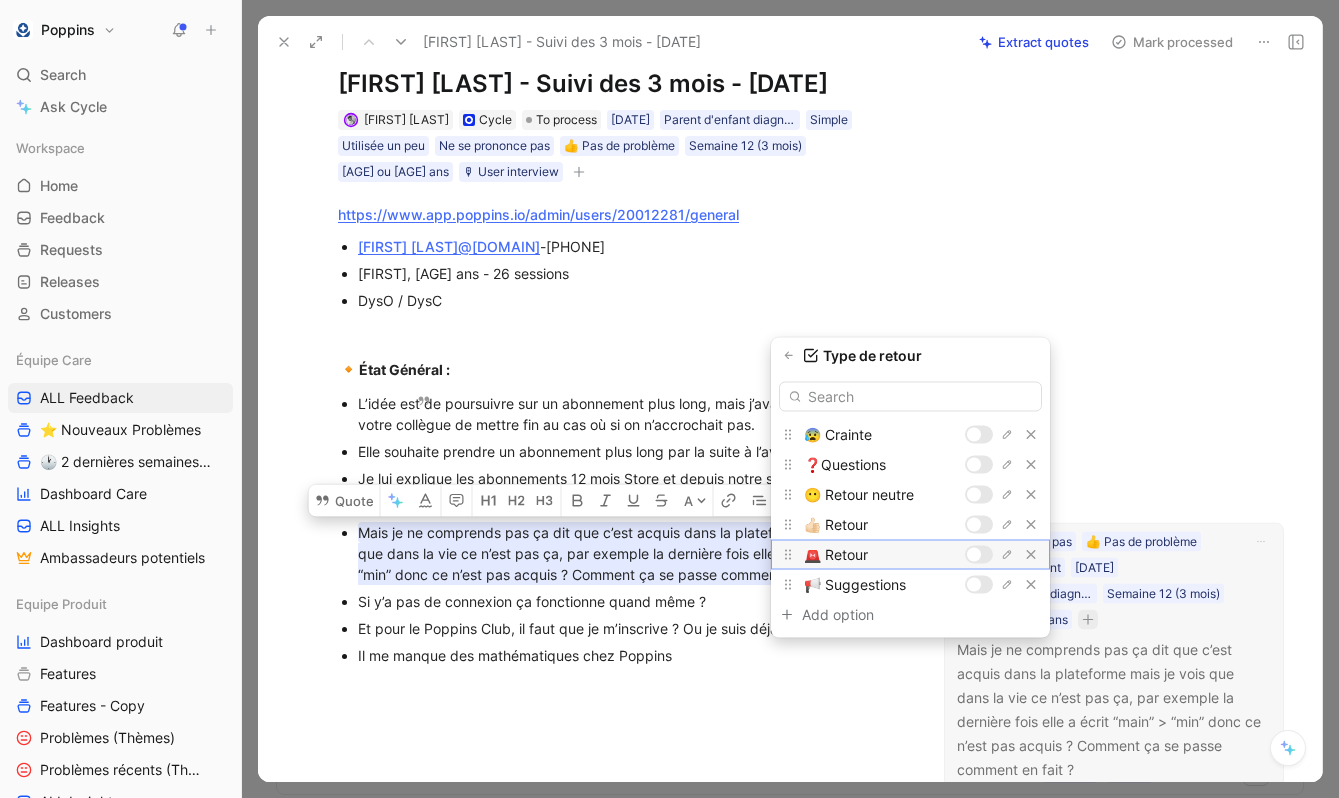 click at bounding box center (974, 555) 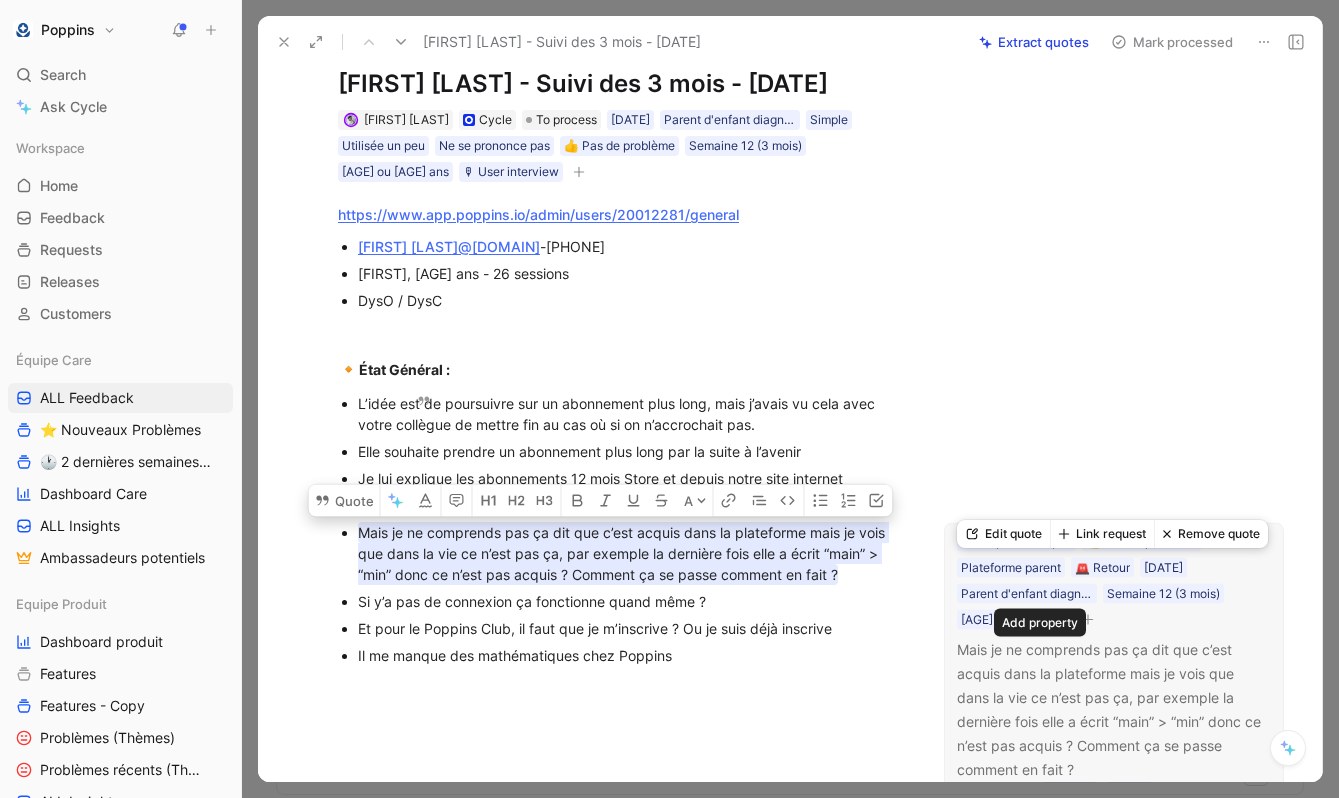 click at bounding box center (1088, 619) 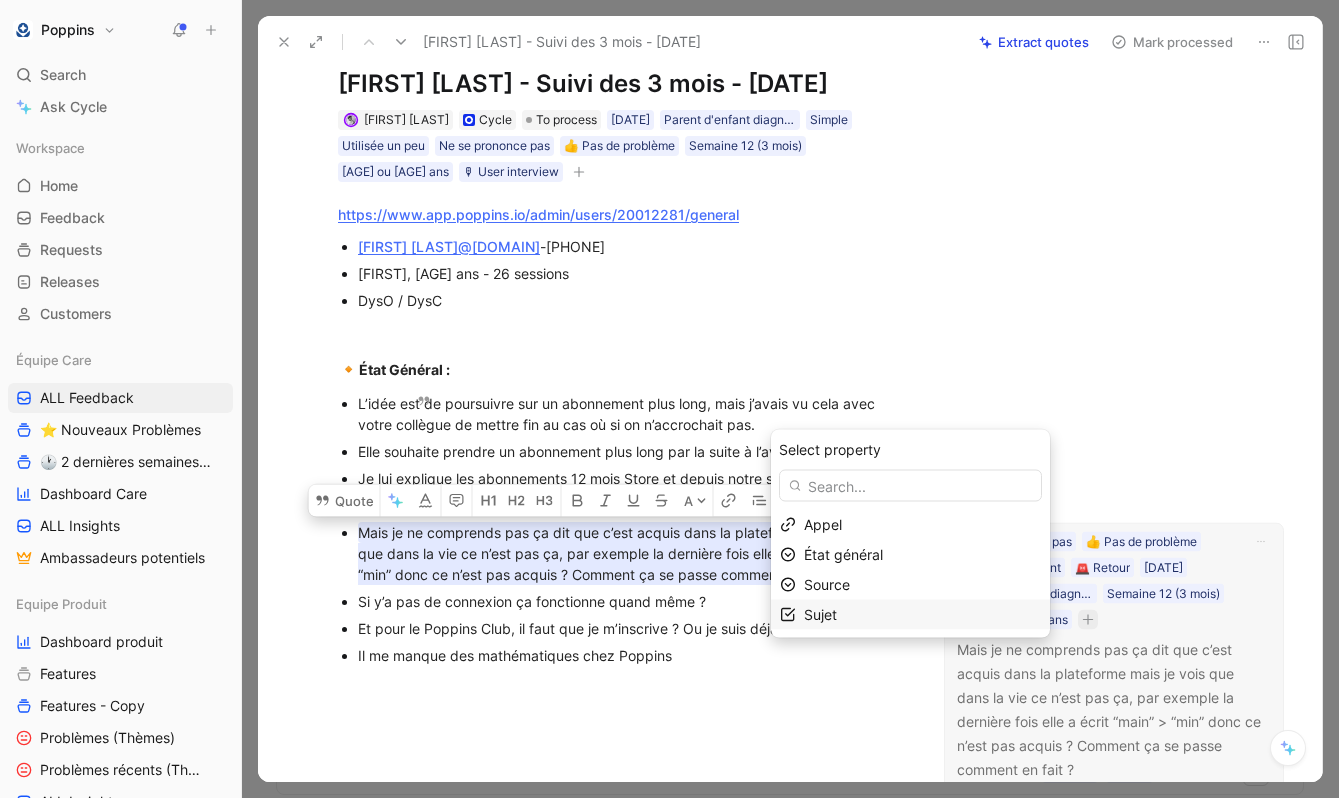 click on "Sujet" at bounding box center (922, 615) 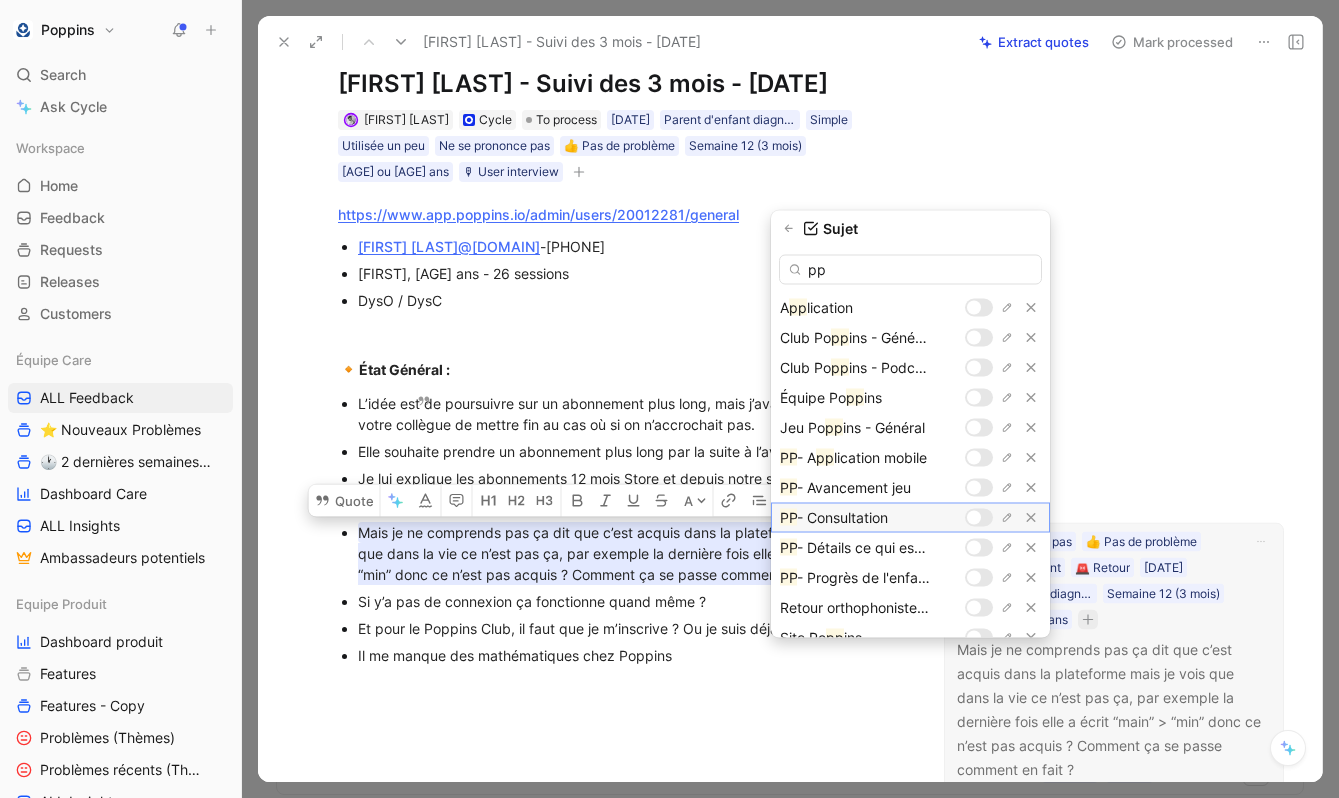 click at bounding box center (974, 517) 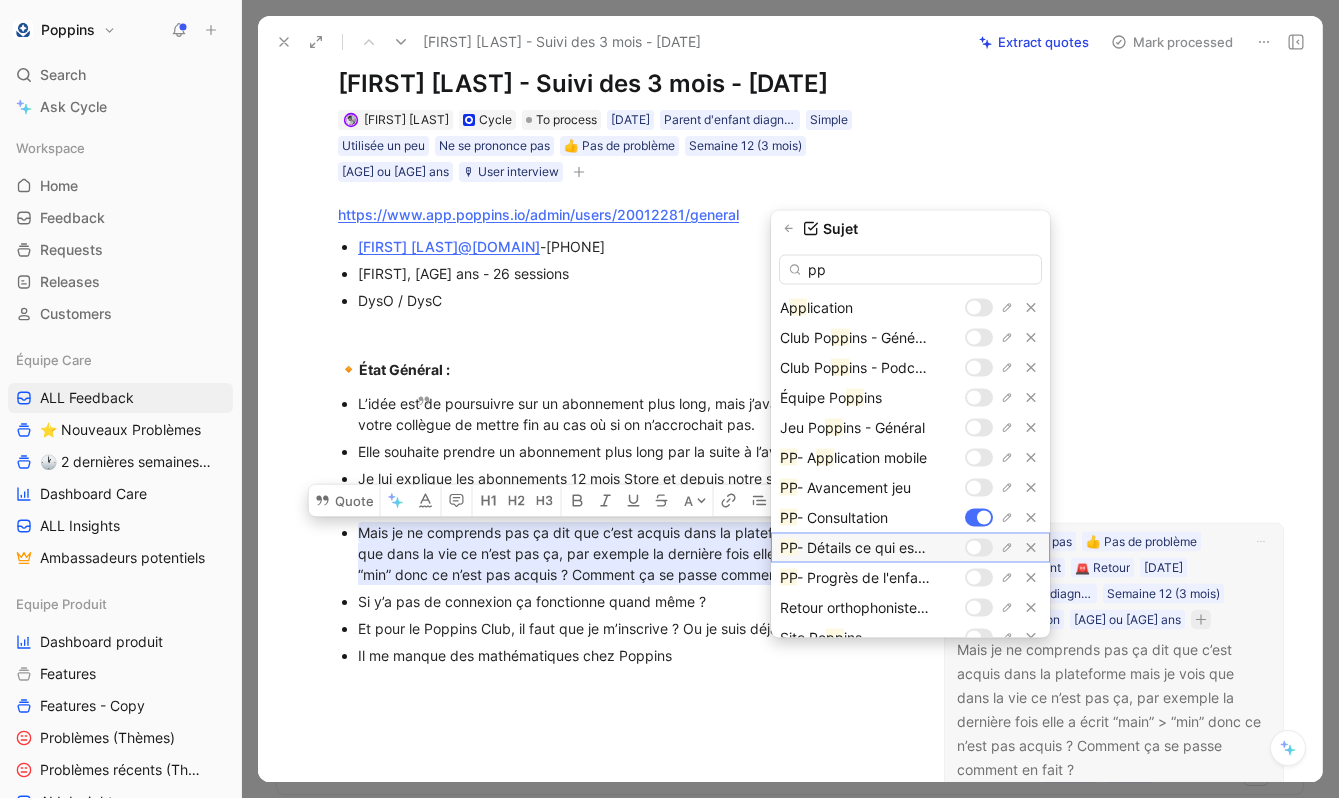 click at bounding box center [974, 547] 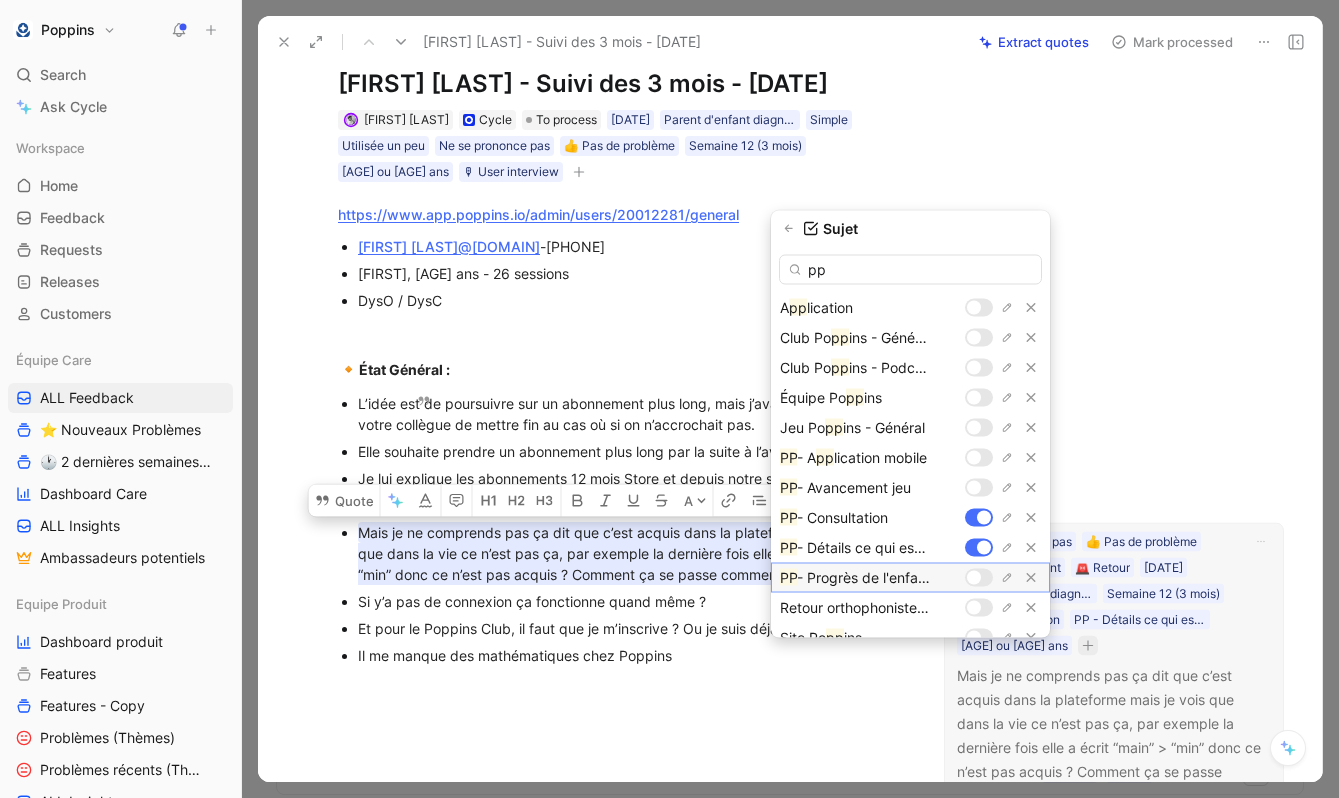click at bounding box center [974, 577] 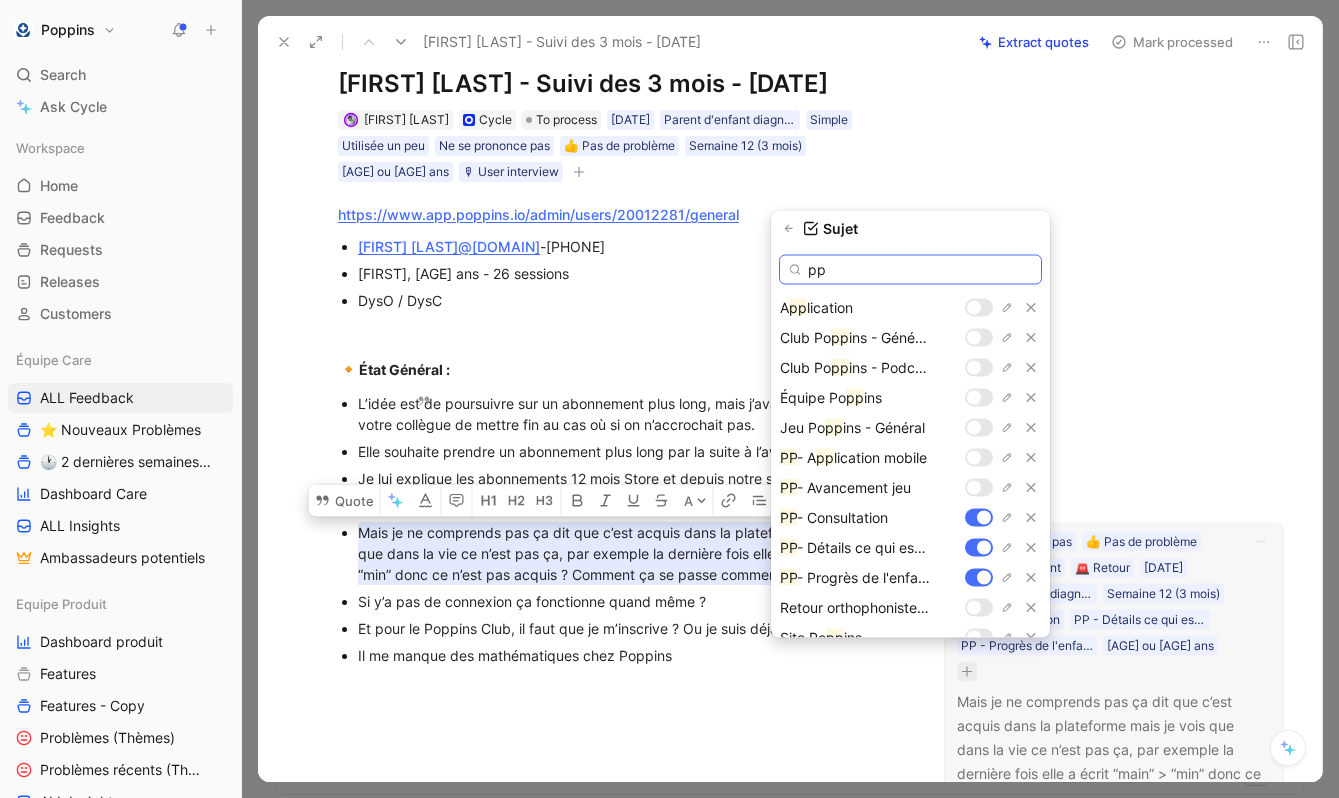 click on "pp" at bounding box center (910, 269) 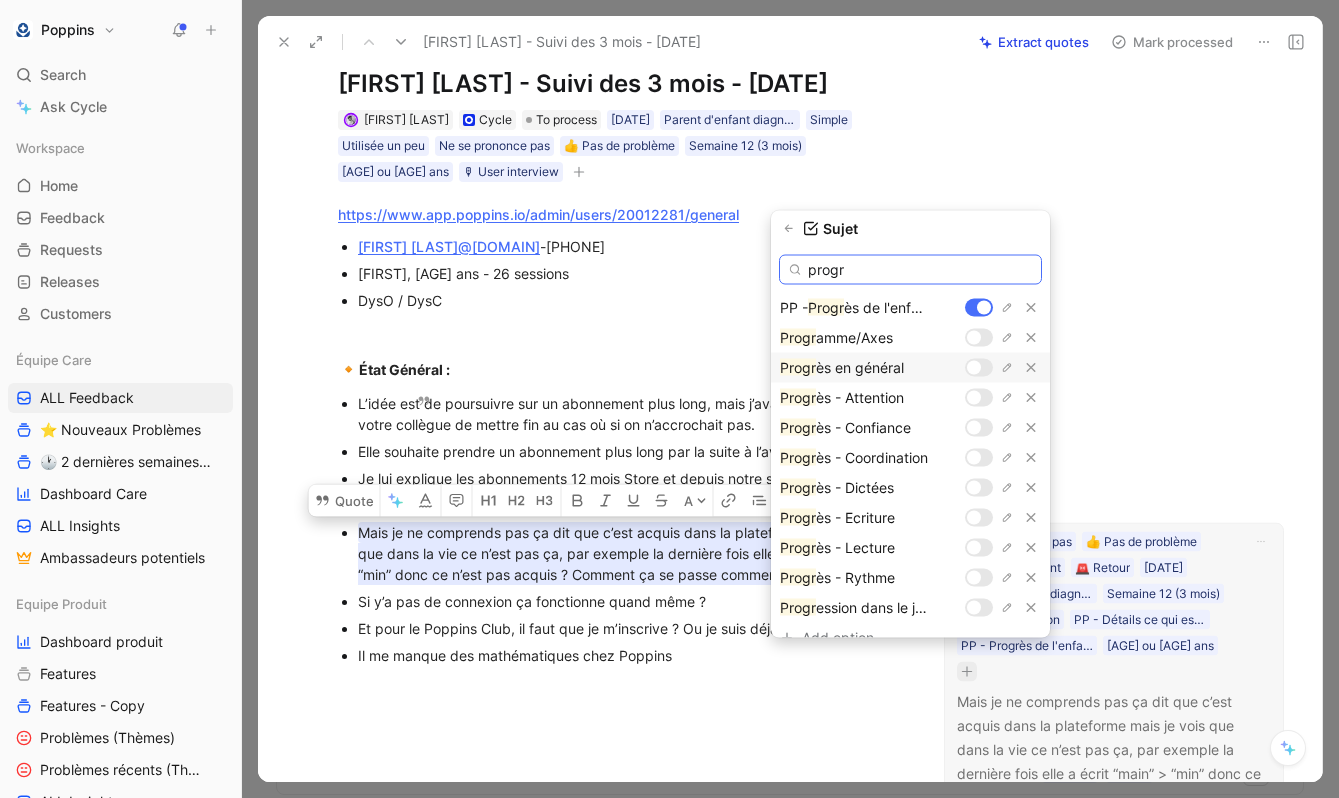 type on "progr" 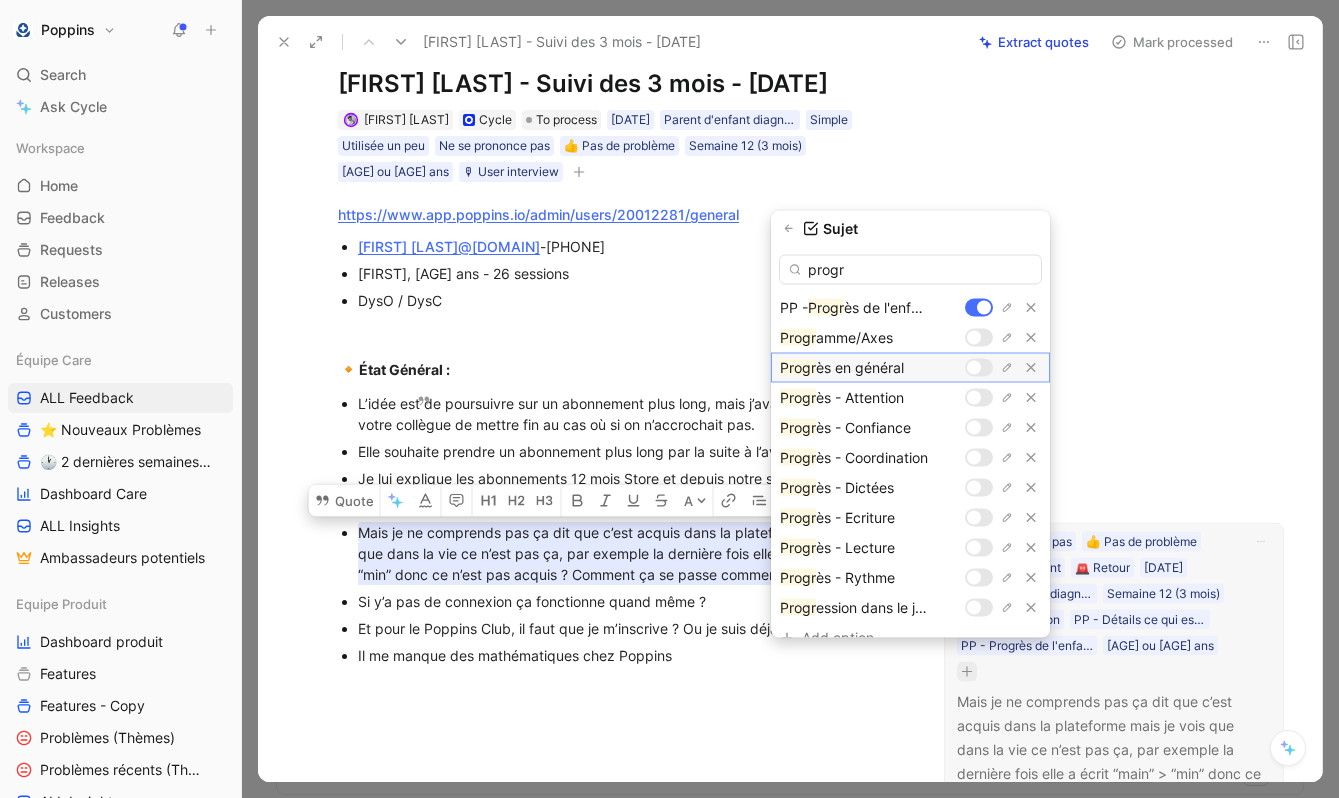 click at bounding box center [979, 367] 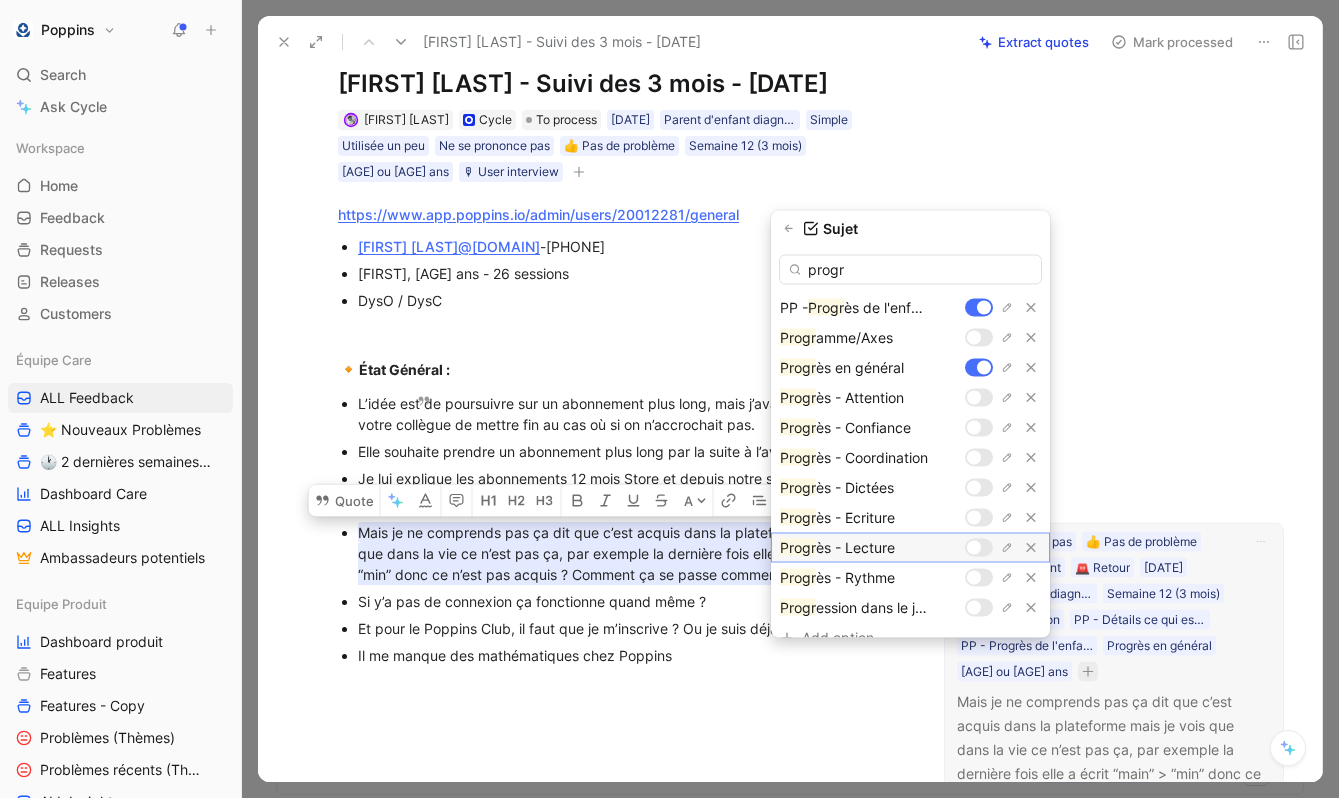 click at bounding box center [974, 547] 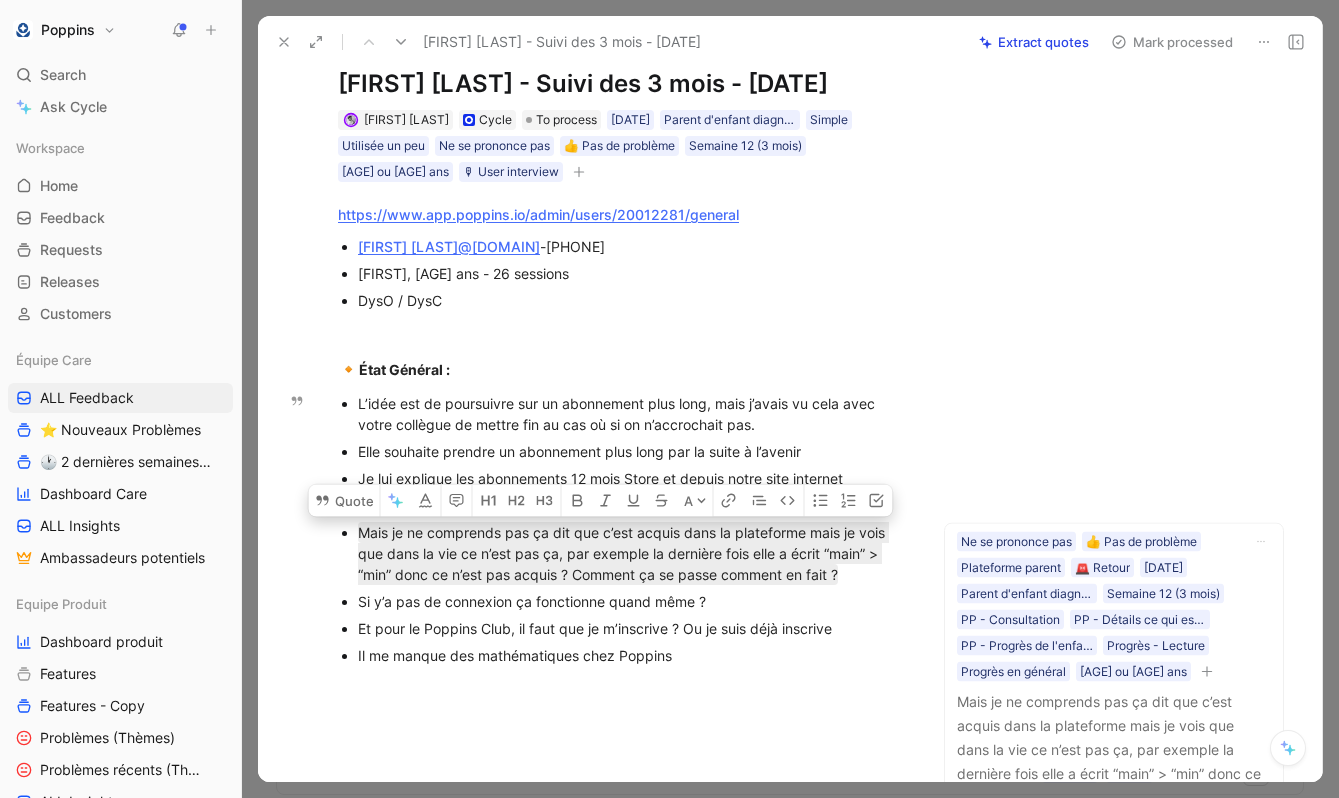 click on "Et pour le Poppins Club, il faut que je m’inscrive ? Ou je suis déjà inscrive" at bounding box center (632, 628) 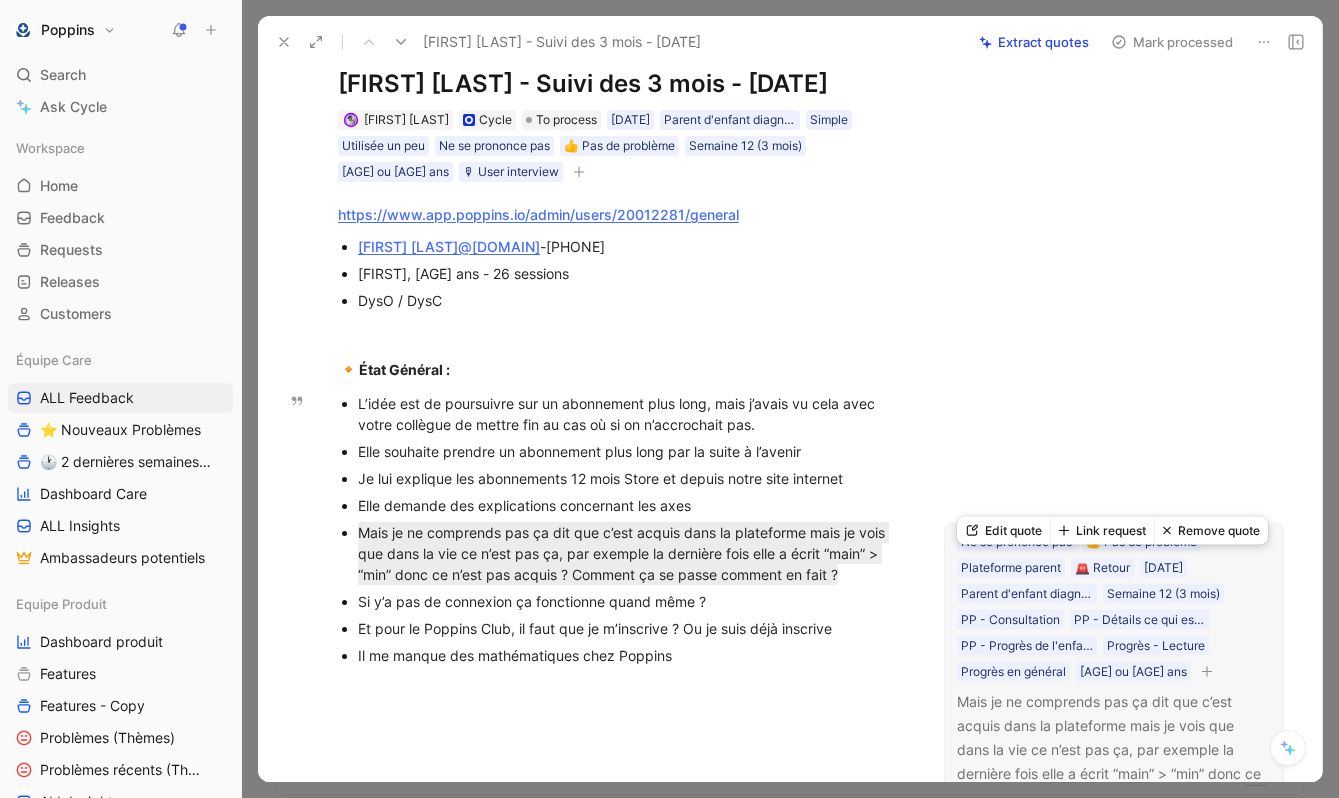 click at bounding box center [1207, 671] 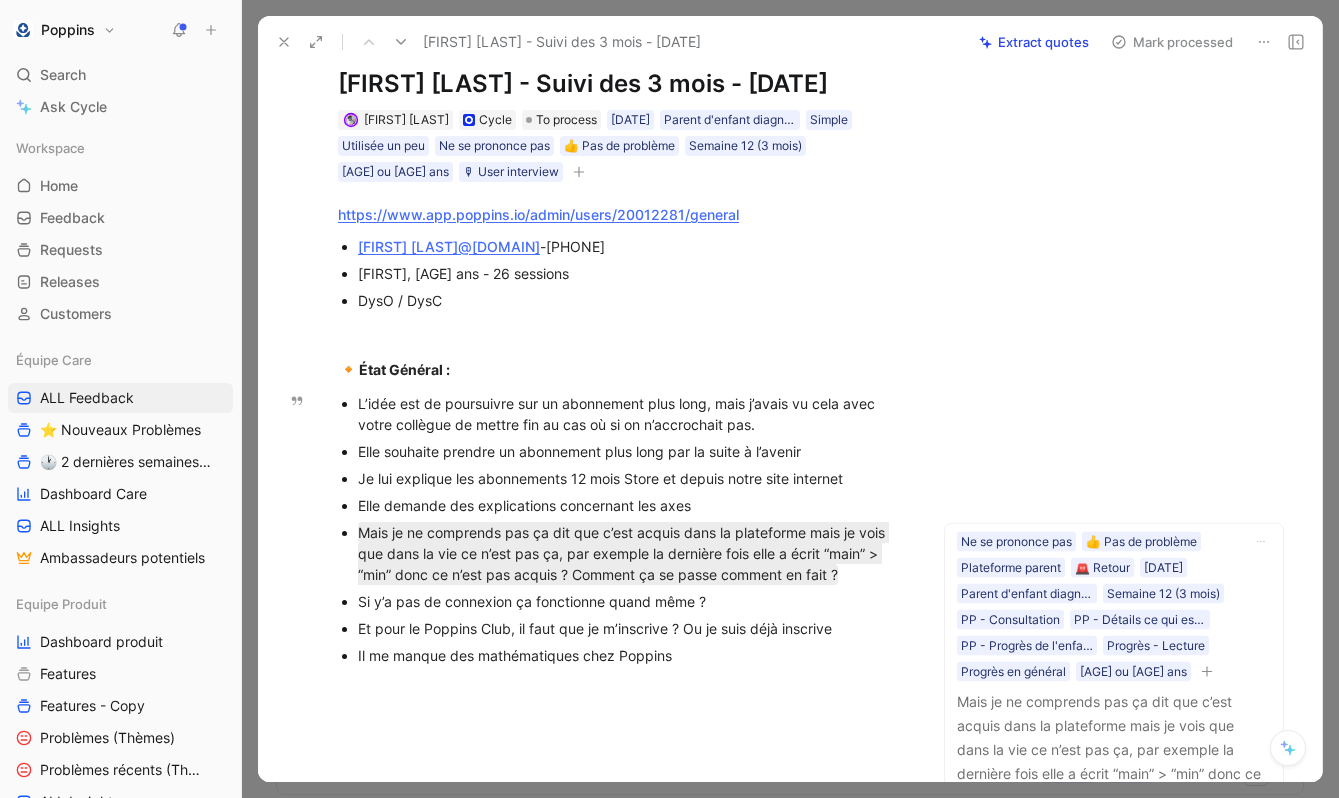 click on "Si y’a pas de connexion ça fonctionne quand même ?" at bounding box center (632, 601) 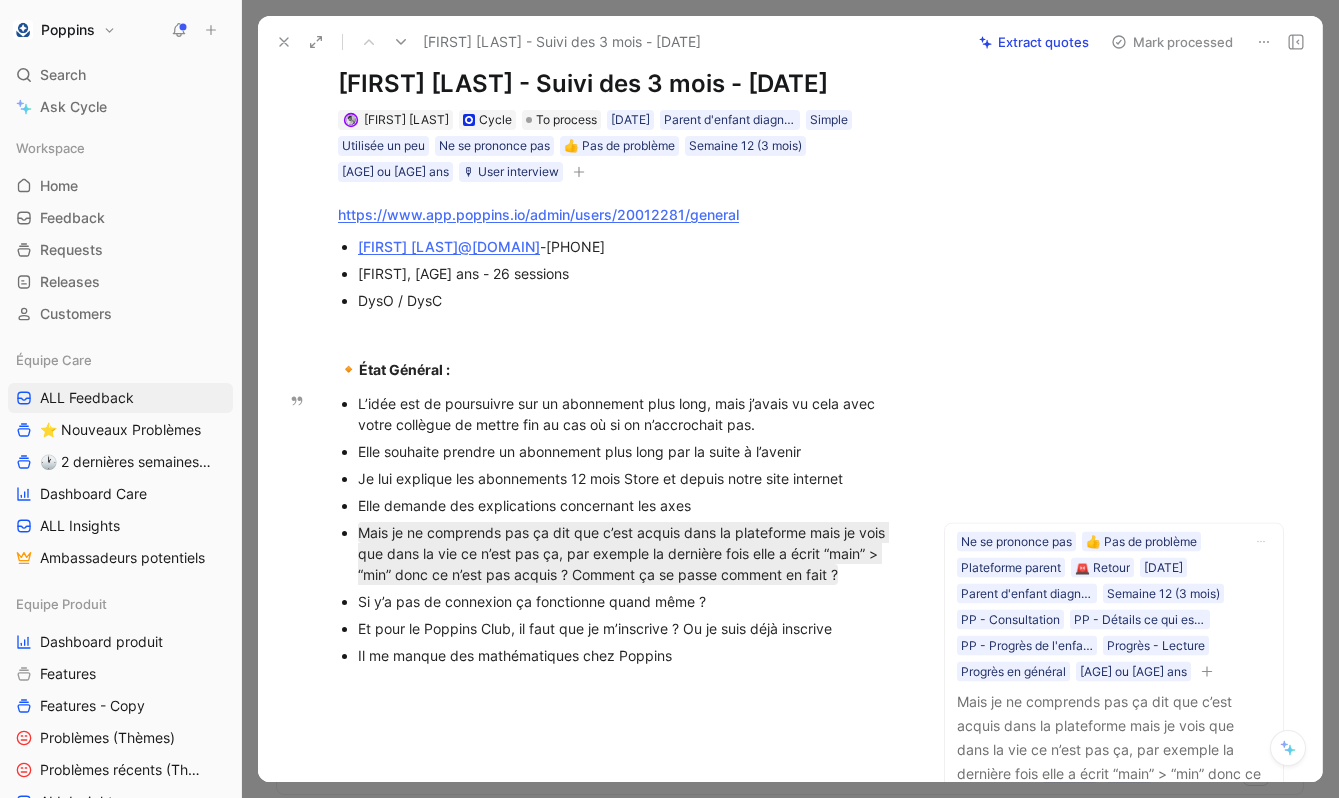 click on "Si y’a pas de connexion ça fonctionne quand même ?" at bounding box center [632, 601] 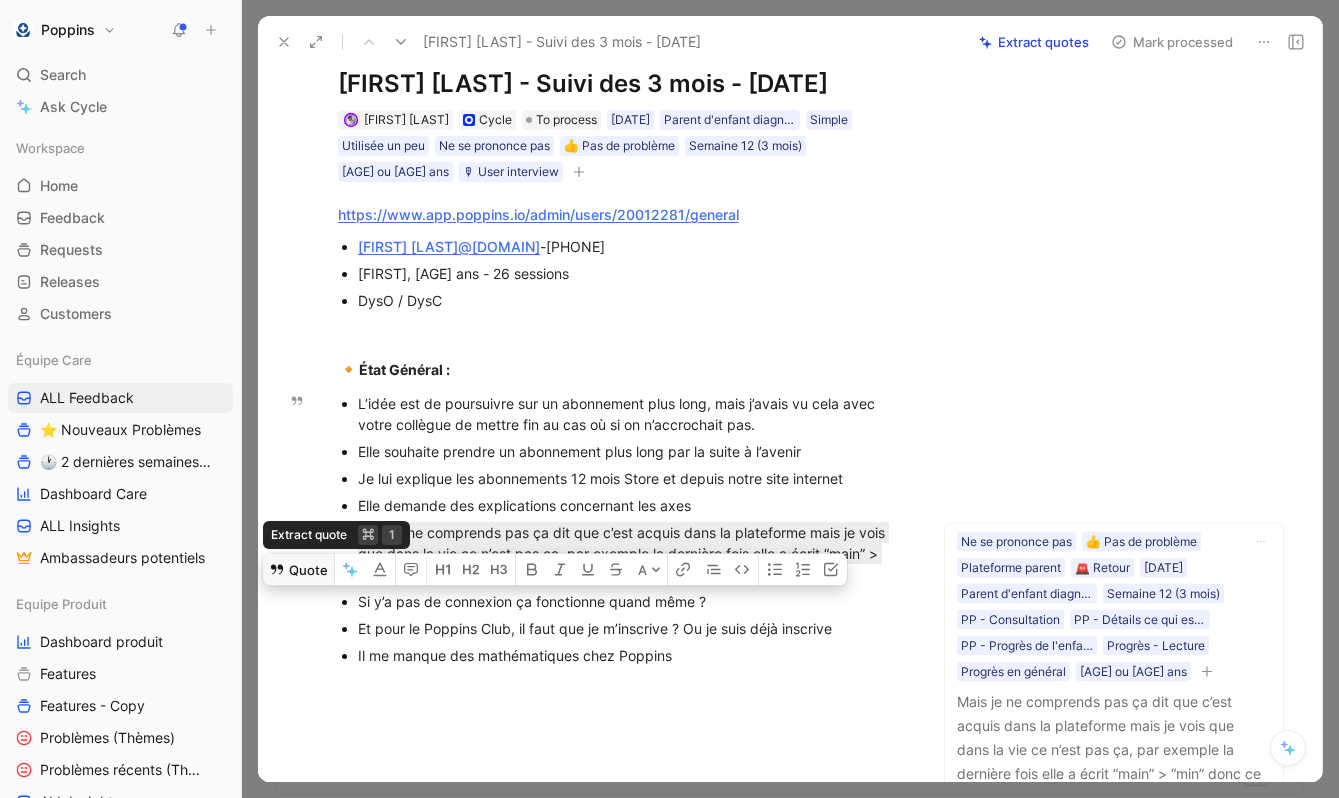 click 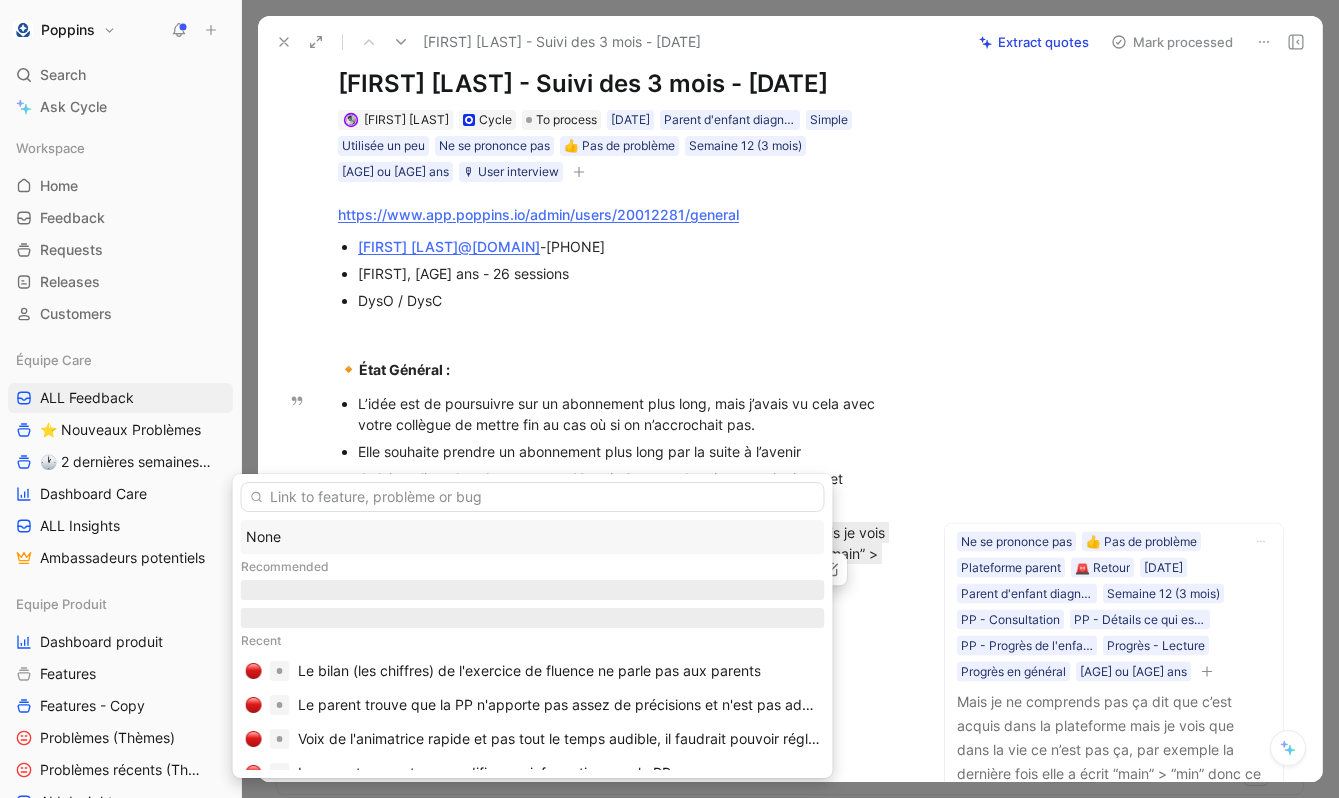 click on "None" at bounding box center [533, 537] 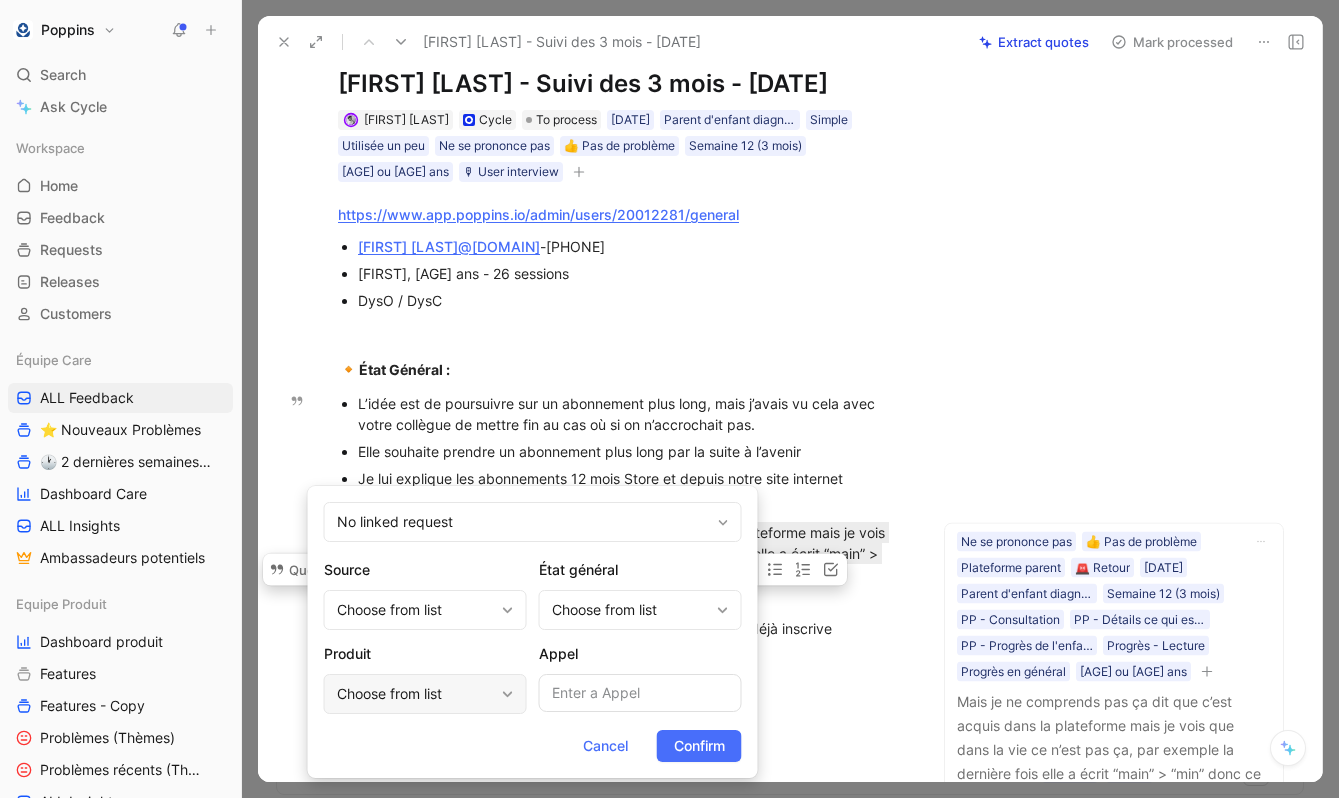 click on "Choose from list" at bounding box center (425, 694) 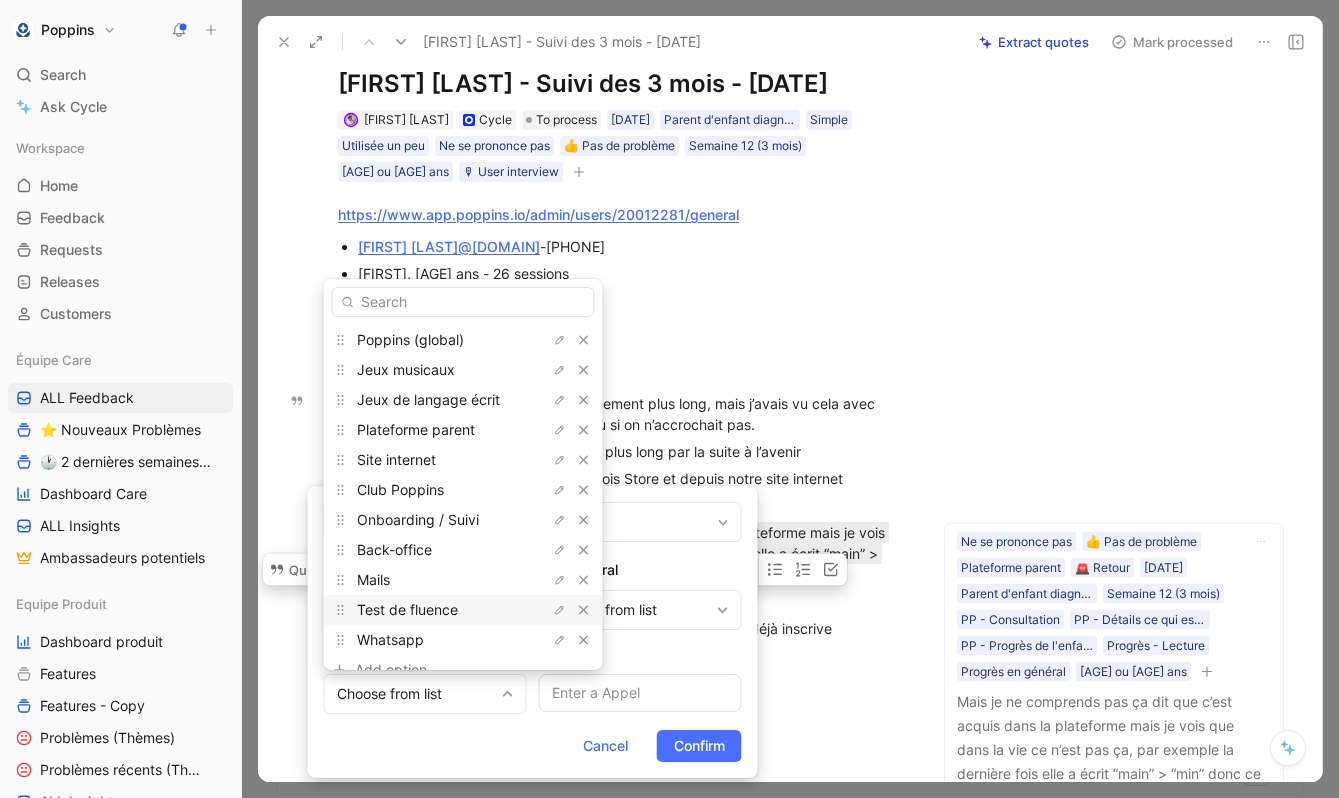 scroll, scrollTop: 23, scrollLeft: 0, axis: vertical 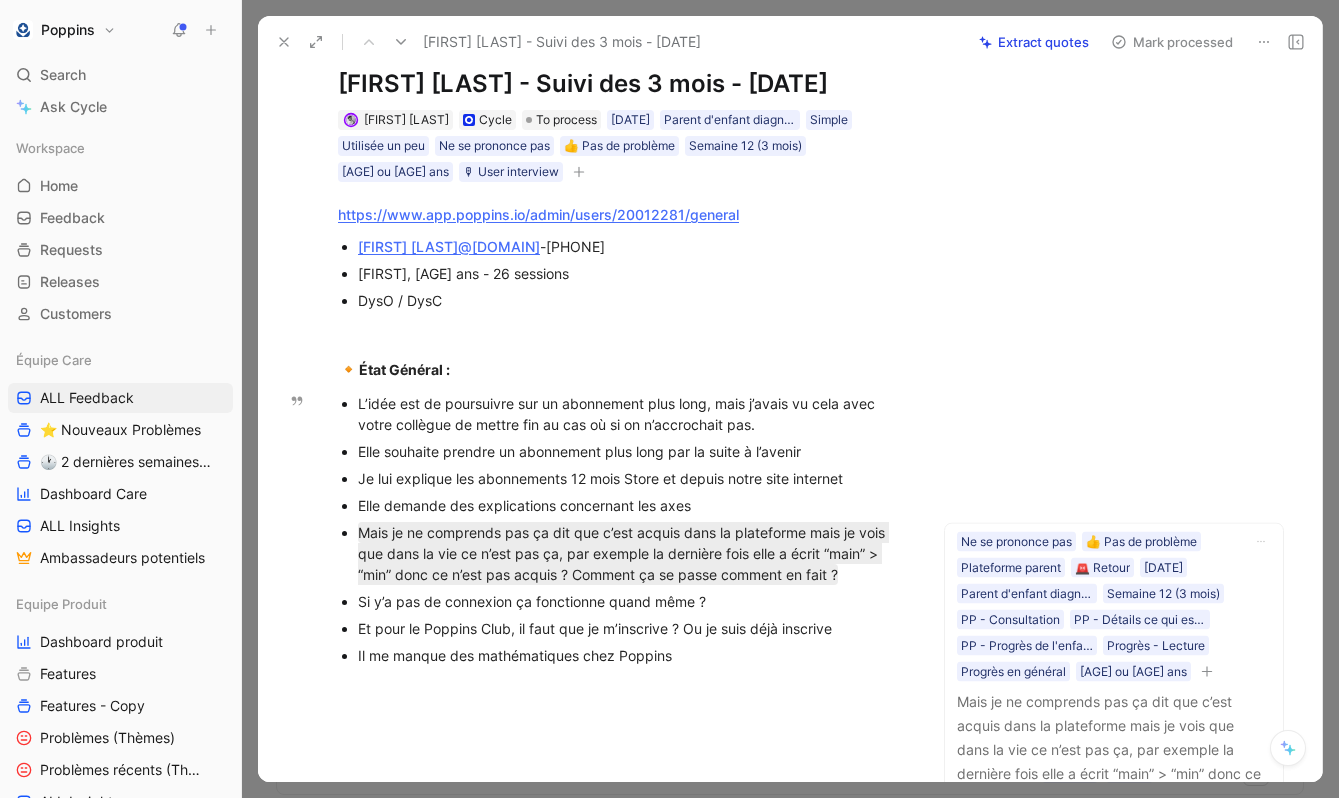 click on "Si y’a pas de connexion ça fonctionne quand même ?" at bounding box center (632, 601) 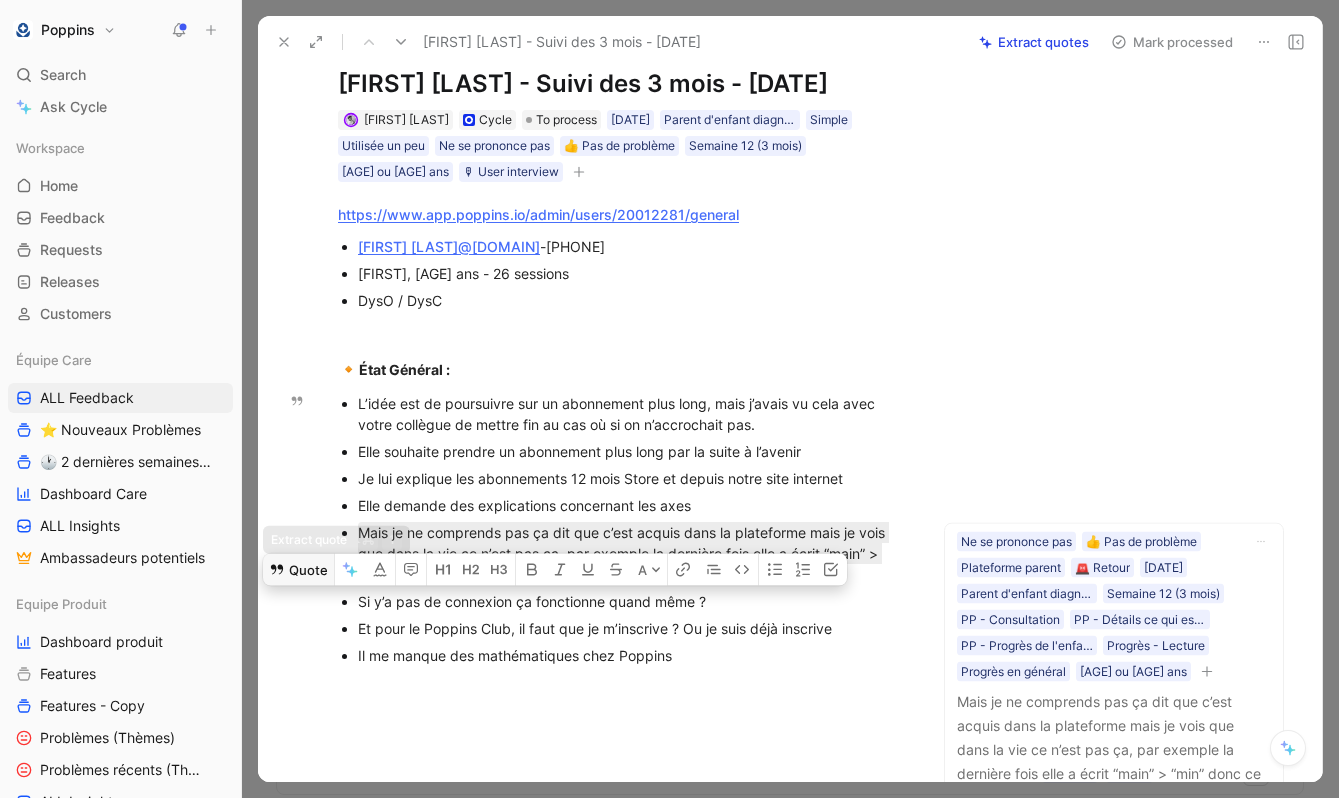 click 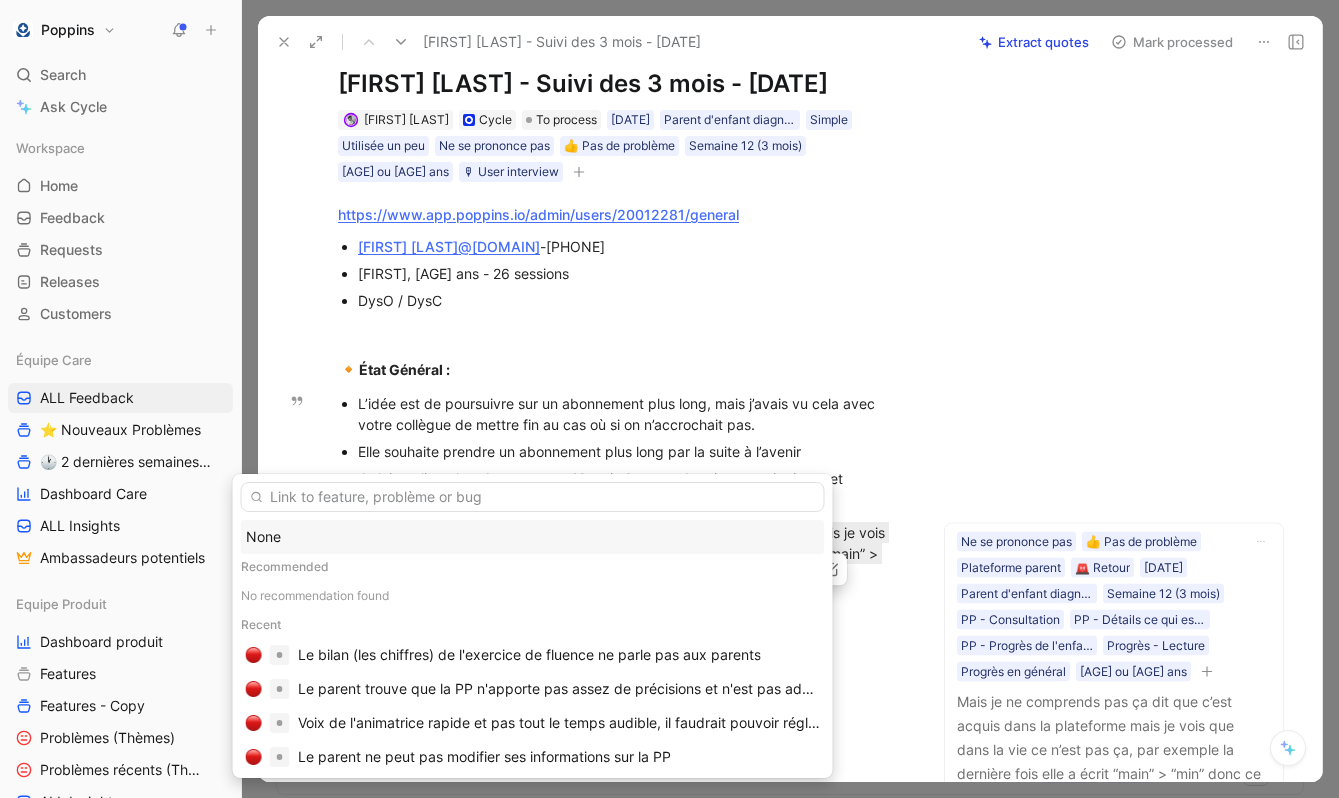 click on "None" at bounding box center (533, 537) 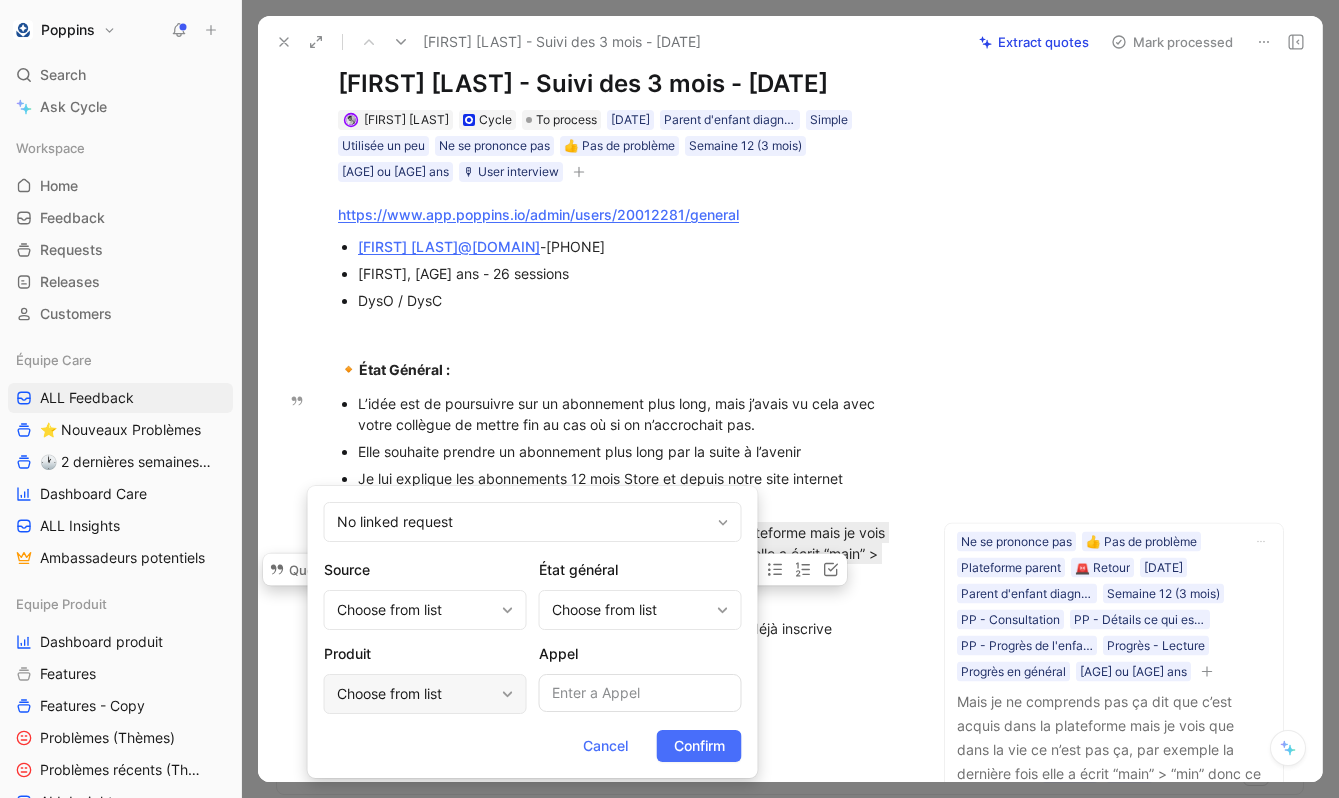 click on "Choose from list" at bounding box center [415, 694] 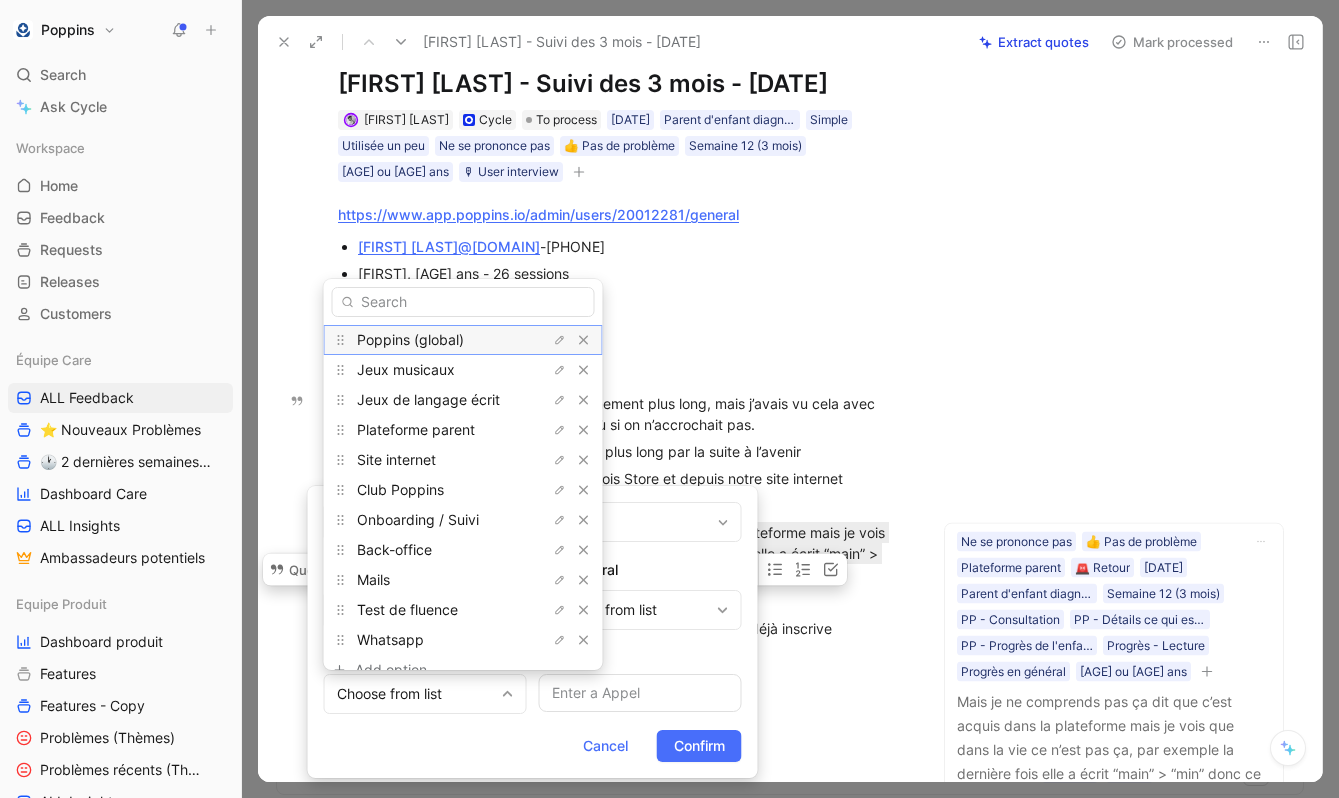 click on "Poppins (global)" at bounding box center (410, 339) 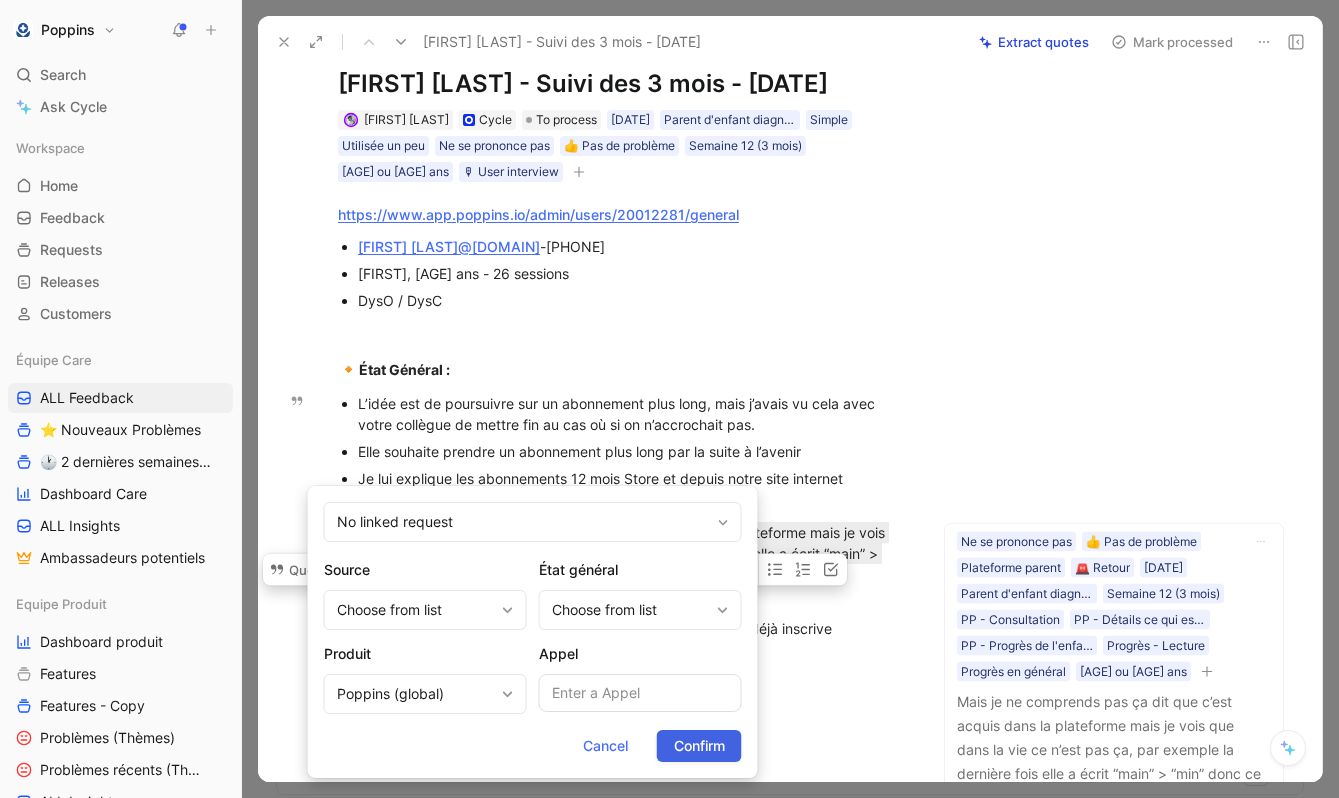 click on "Confirm" at bounding box center [699, 746] 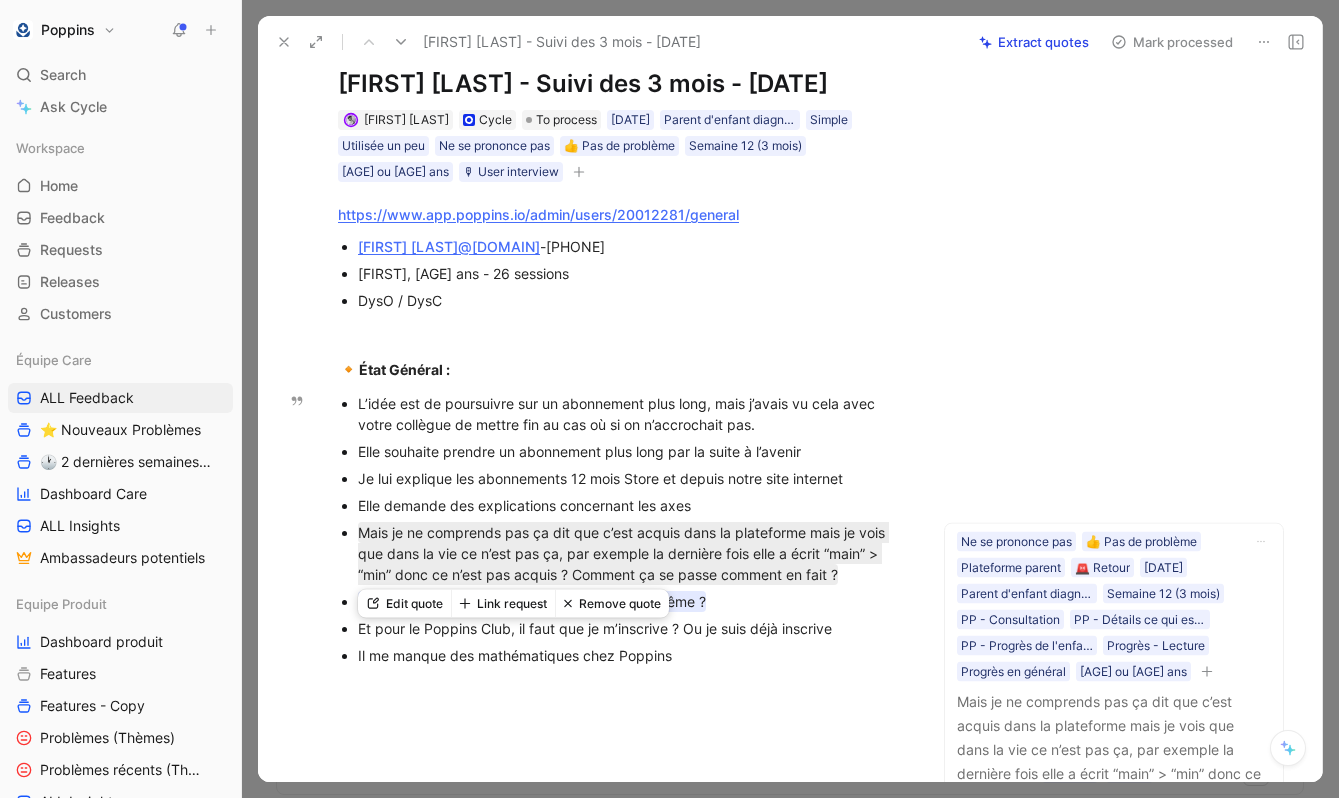 click on "Si y’a pas de connexion ça fonctionne quand même ?" at bounding box center (532, 601) 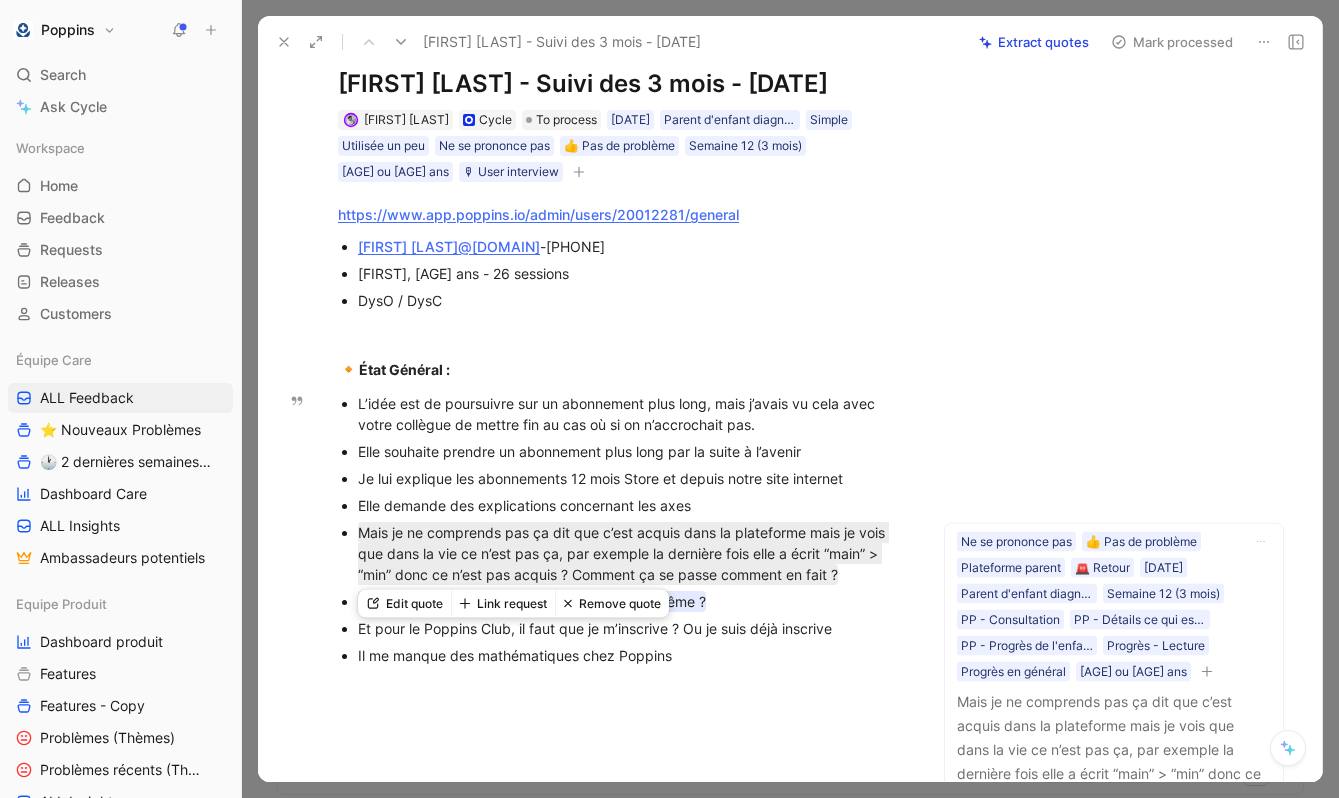 click on "L’idée est de poursuivre sur un abonnement plus long, mais j’avais vu cela avec votre collègue de mettre fin au cas où si on n’accrochait pas.  Elle souhaite prendre un abonnement plus long par la suite à l’avenir Je lui explique les abonnements 12 mois Store et depuis notre site internet Elle demande des explications concernant les axes  Mais je ne comprends pas ça dit que c’est acquis dans la plateforme mais je vois que dans la vie ce n’est pas ça, par exemple la dernière fois elle a écrit “main” > “min” donc ce n’est pas acquis ? Comment ça se passe comment en fait ? Si y’a pas de connexion ça fonctionne quand même ? Et pour le Poppins Club, il faut que je m’inscrive ? Ou je suis déjà inscrive  Il me manque des mathématiques chez Poppins" at bounding box center [622, 529] 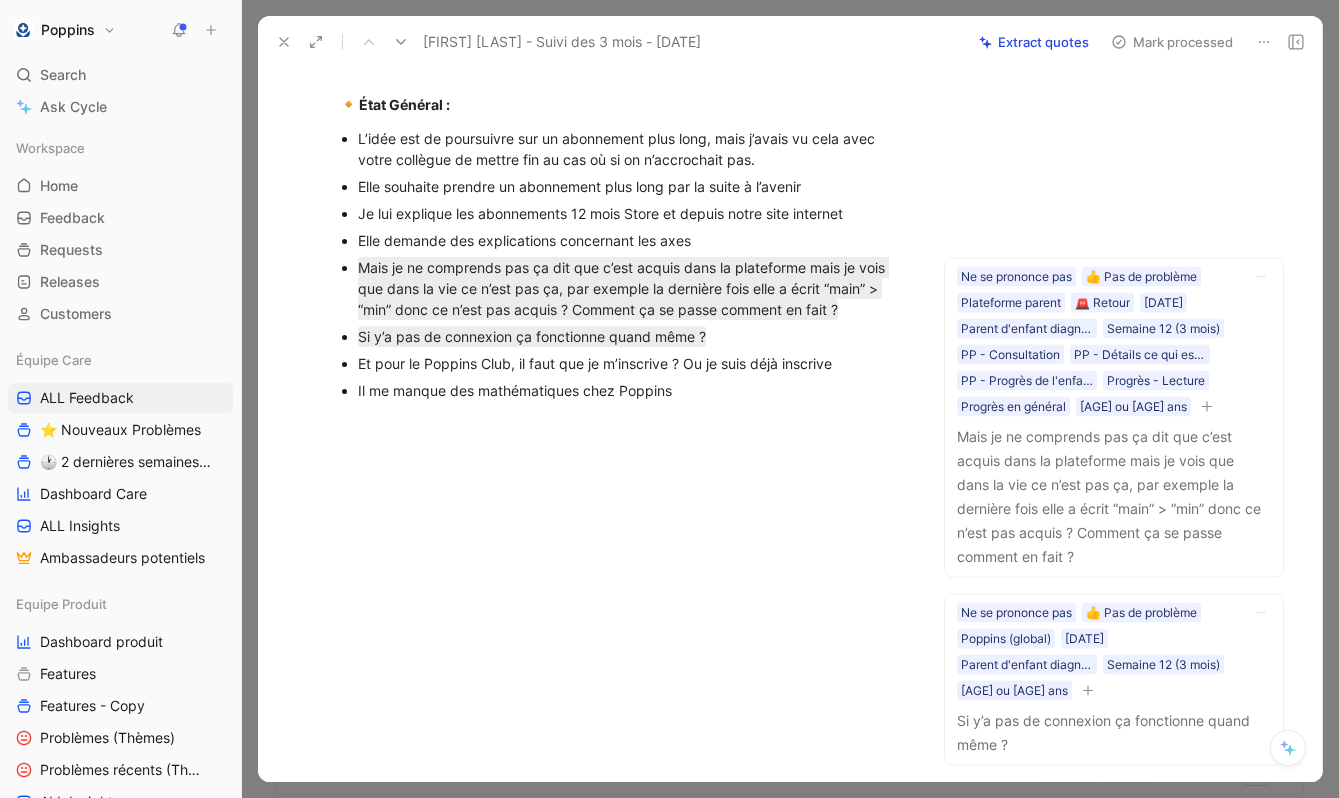scroll, scrollTop: 350, scrollLeft: 0, axis: vertical 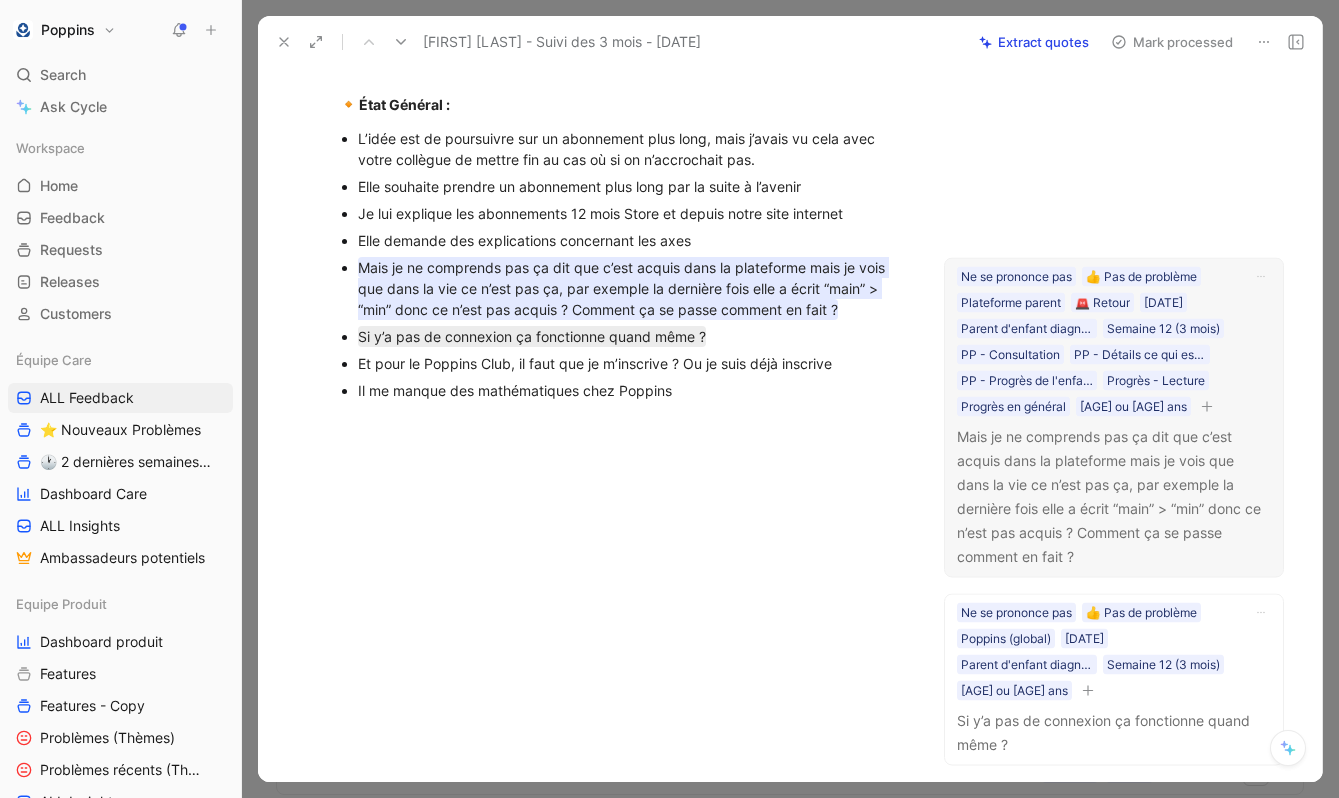 click on "Mais je ne comprends pas ça dit que c’est acquis dans la plateforme mais je vois que dans la vie ce n’est pas ça, par exemple la dernière fois elle a écrit “main” > “min” donc ce n’est pas acquis ? Comment ça se passe comment en fait ?" at bounding box center (623, 288) 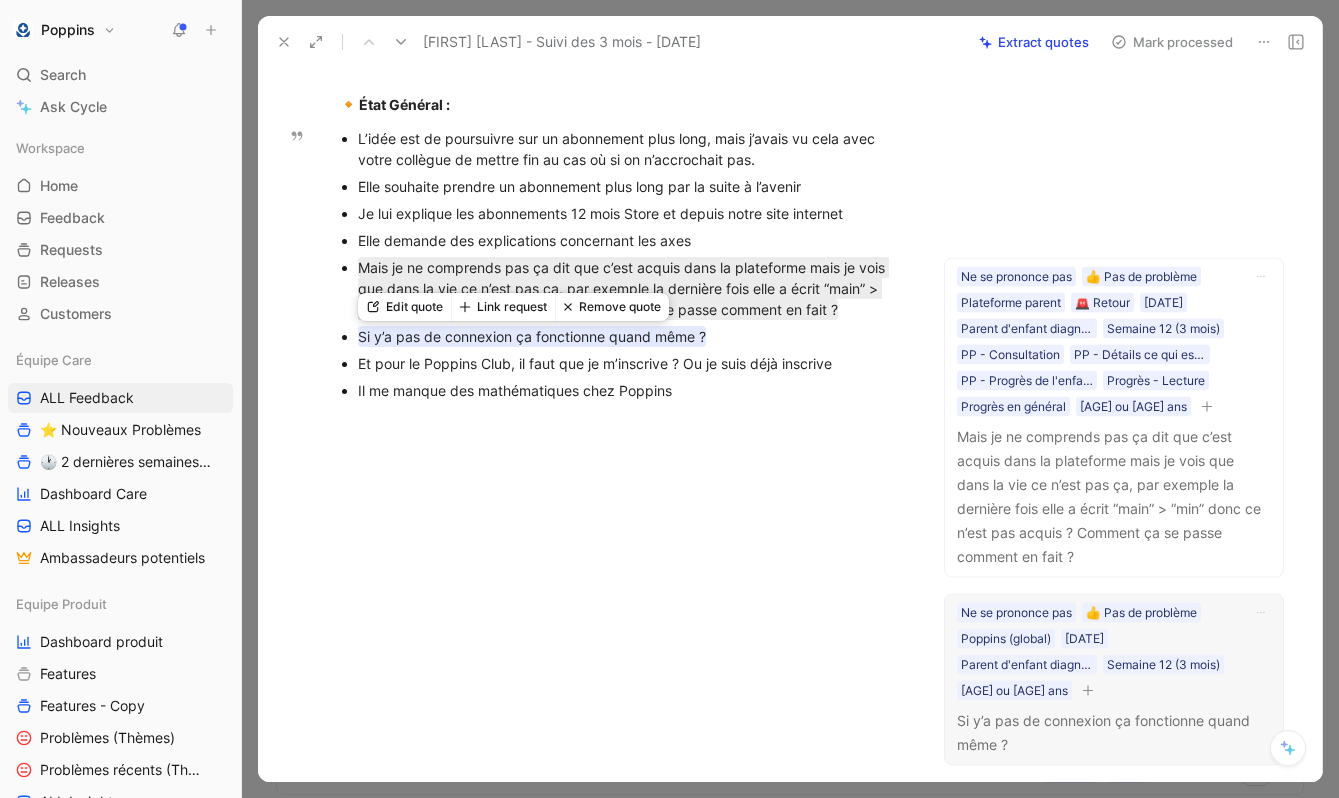 click on "Si y’a pas de connexion ça fonctionne quand même ?" at bounding box center (532, 336) 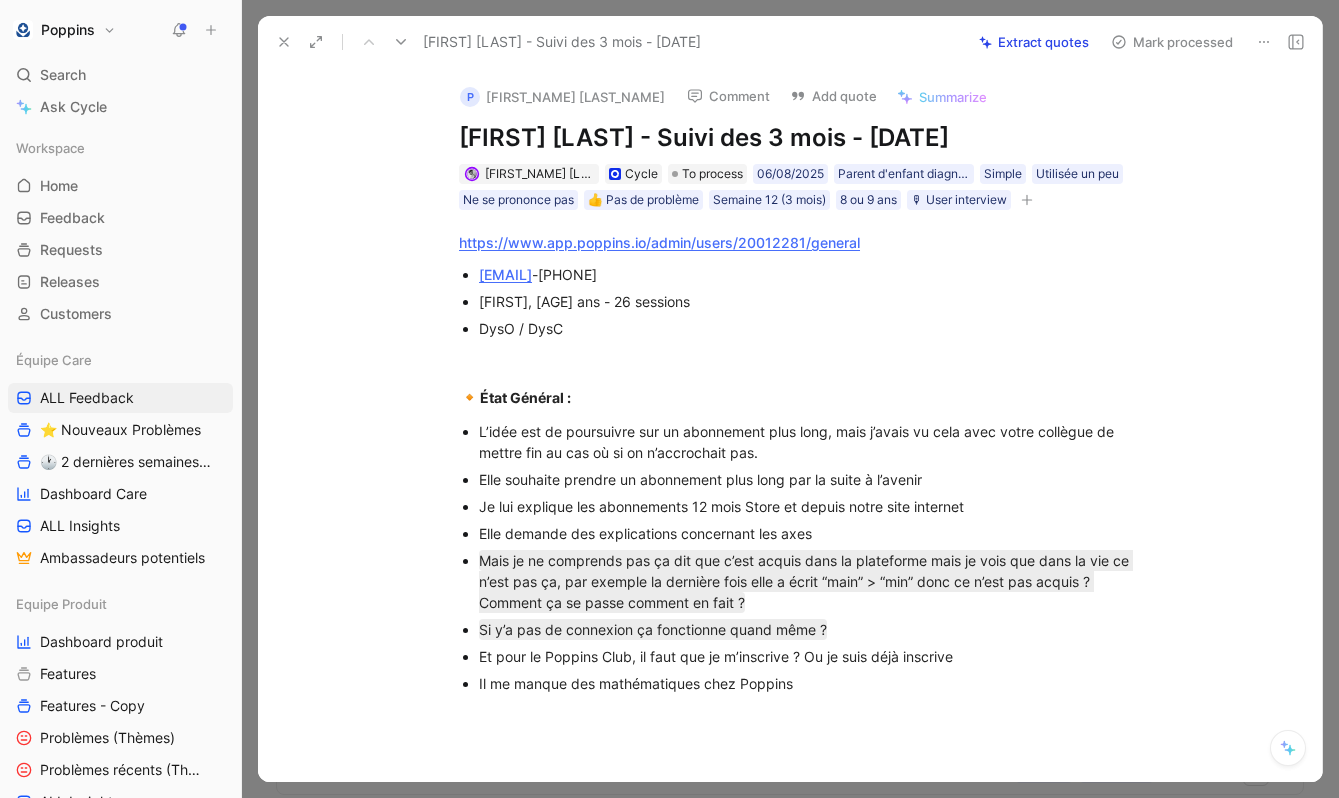 scroll, scrollTop: 0, scrollLeft: 0, axis: both 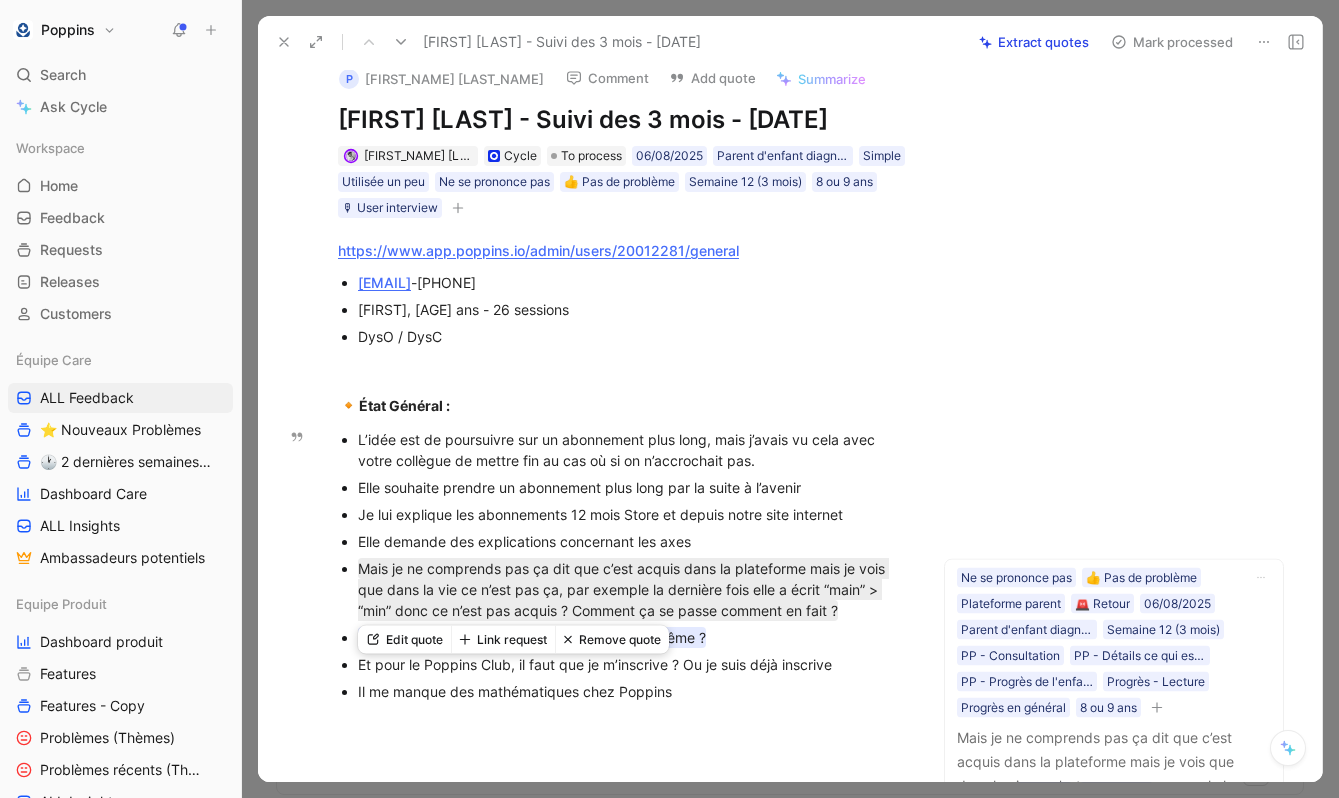 click on "Si y’a pas de connexion ça fonctionne quand même ?" at bounding box center (532, 637) 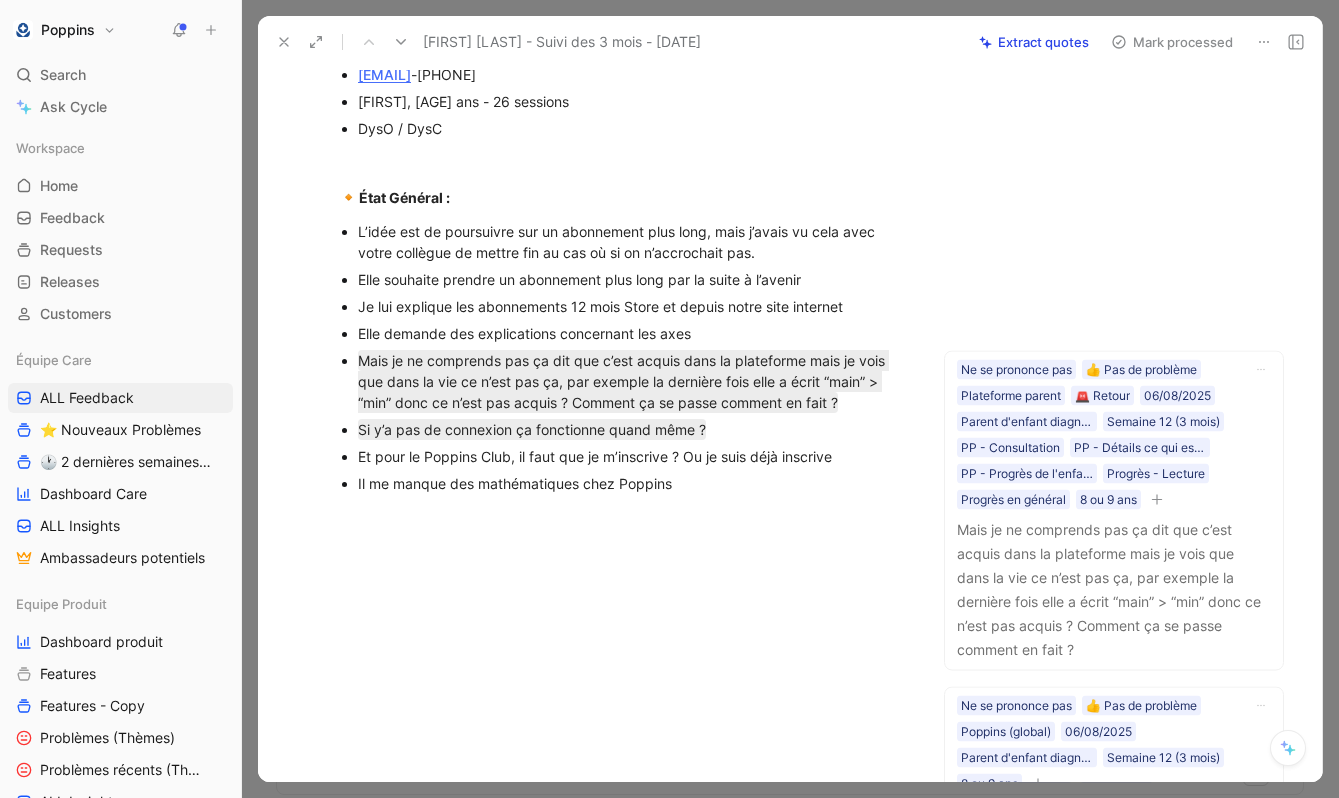 scroll, scrollTop: 350, scrollLeft: 0, axis: vertical 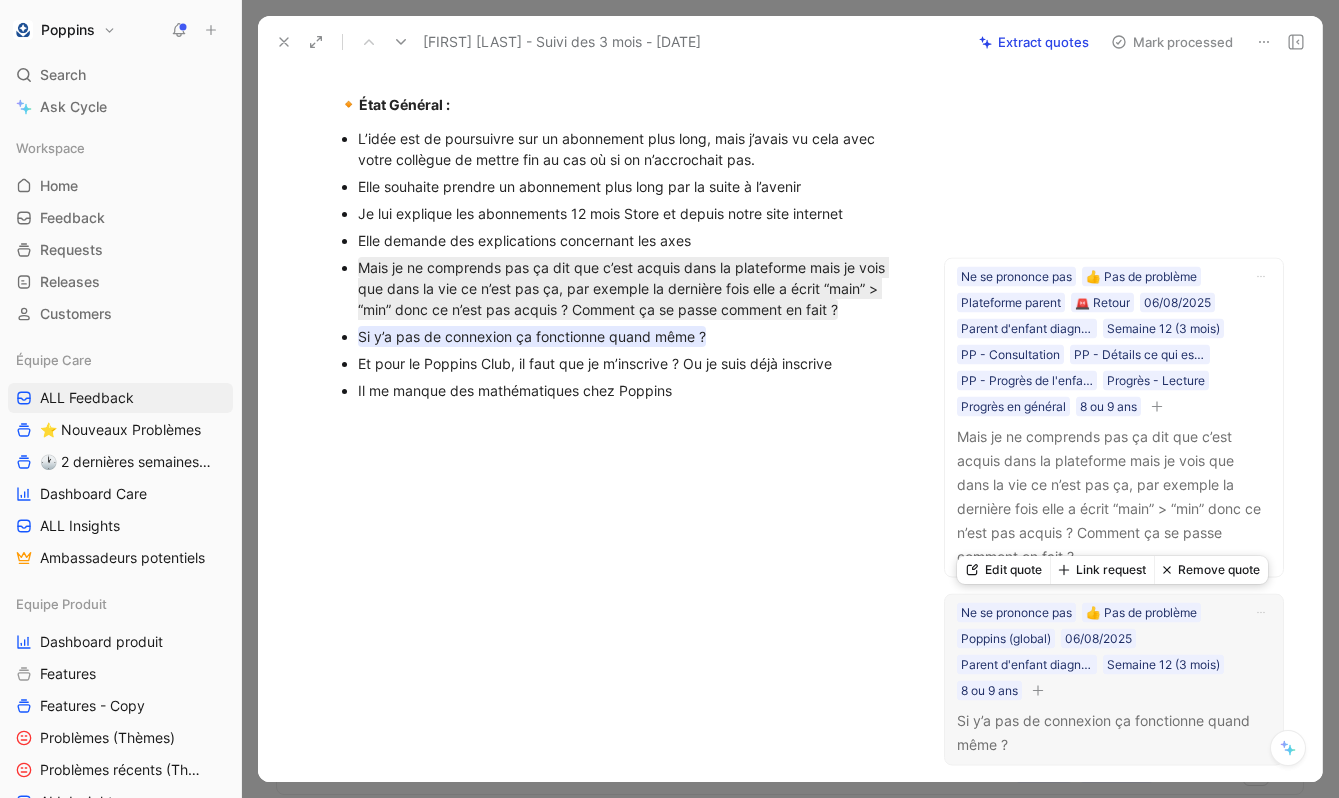 click 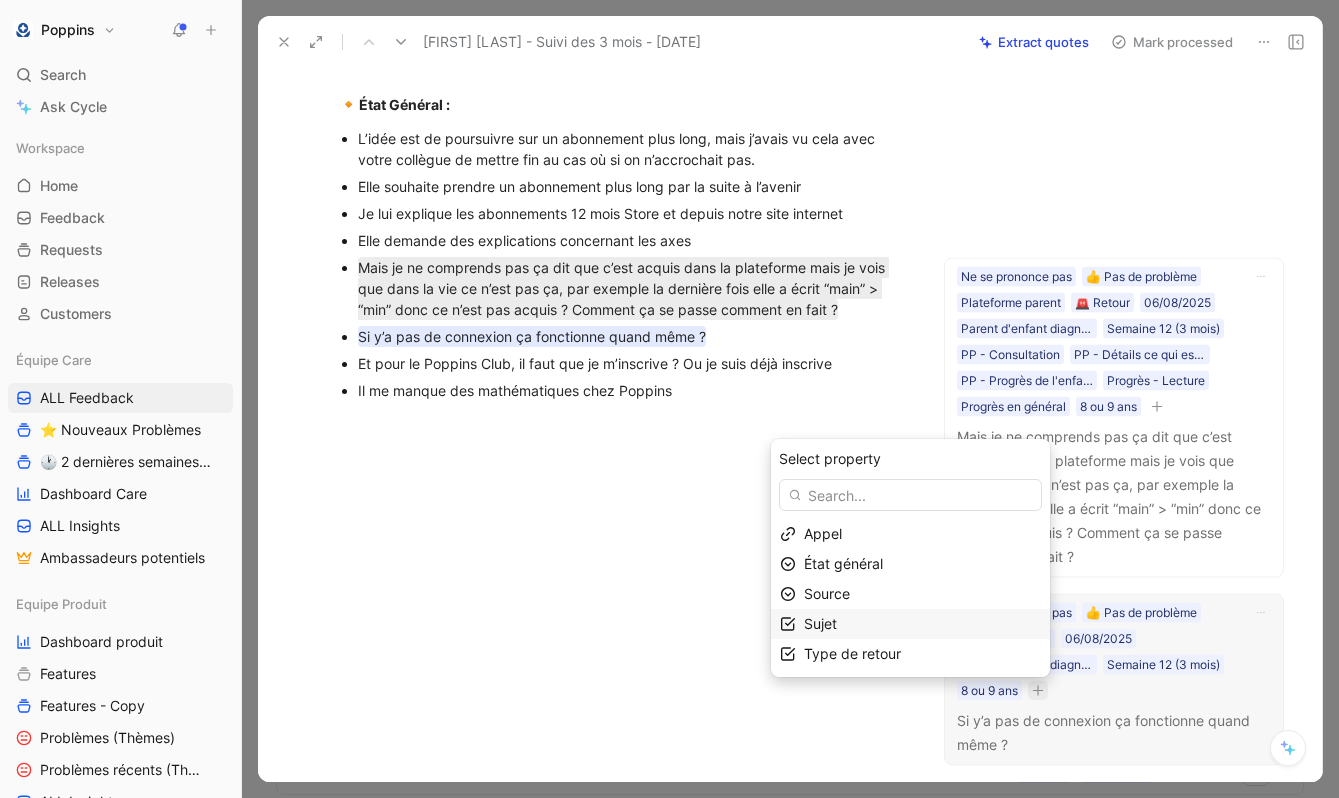 click on "Sujet" at bounding box center (922, 624) 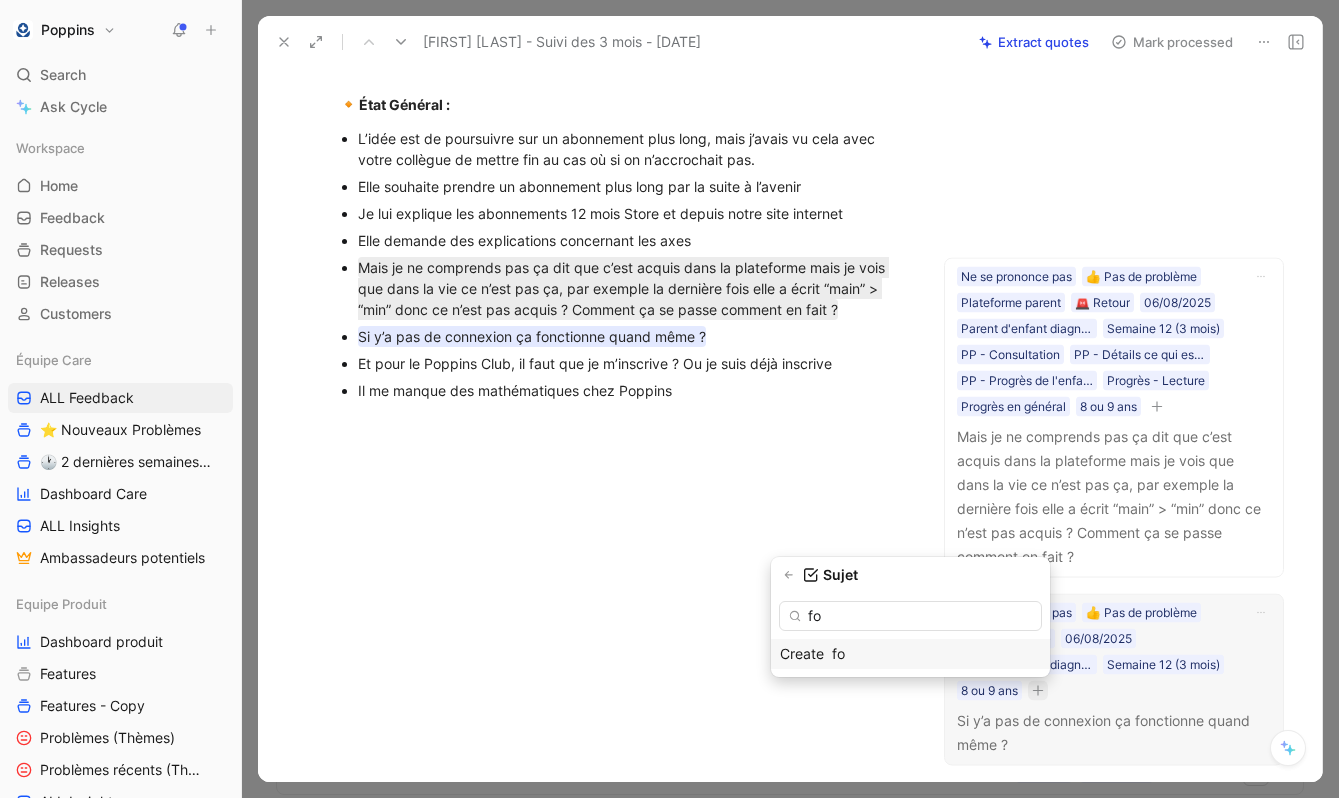 type on "f" 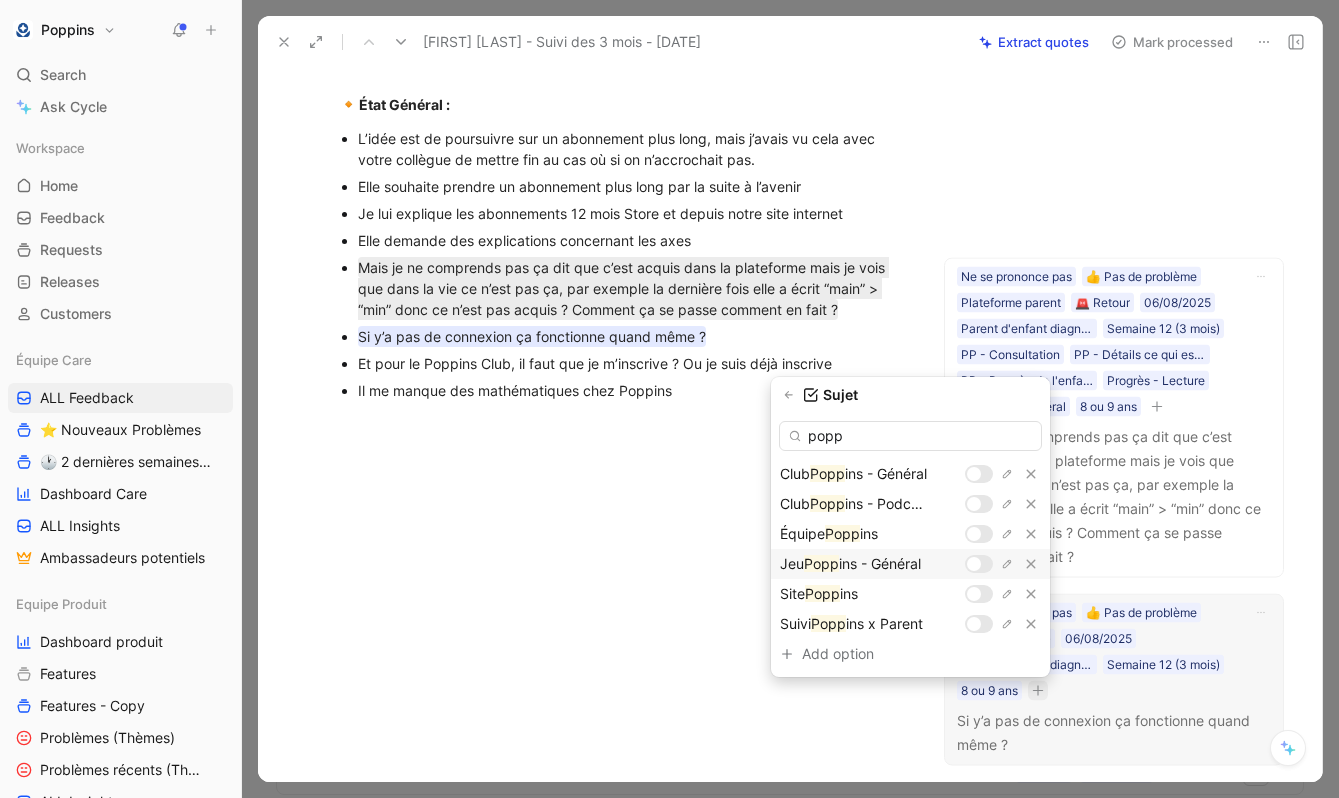 type on "popp" 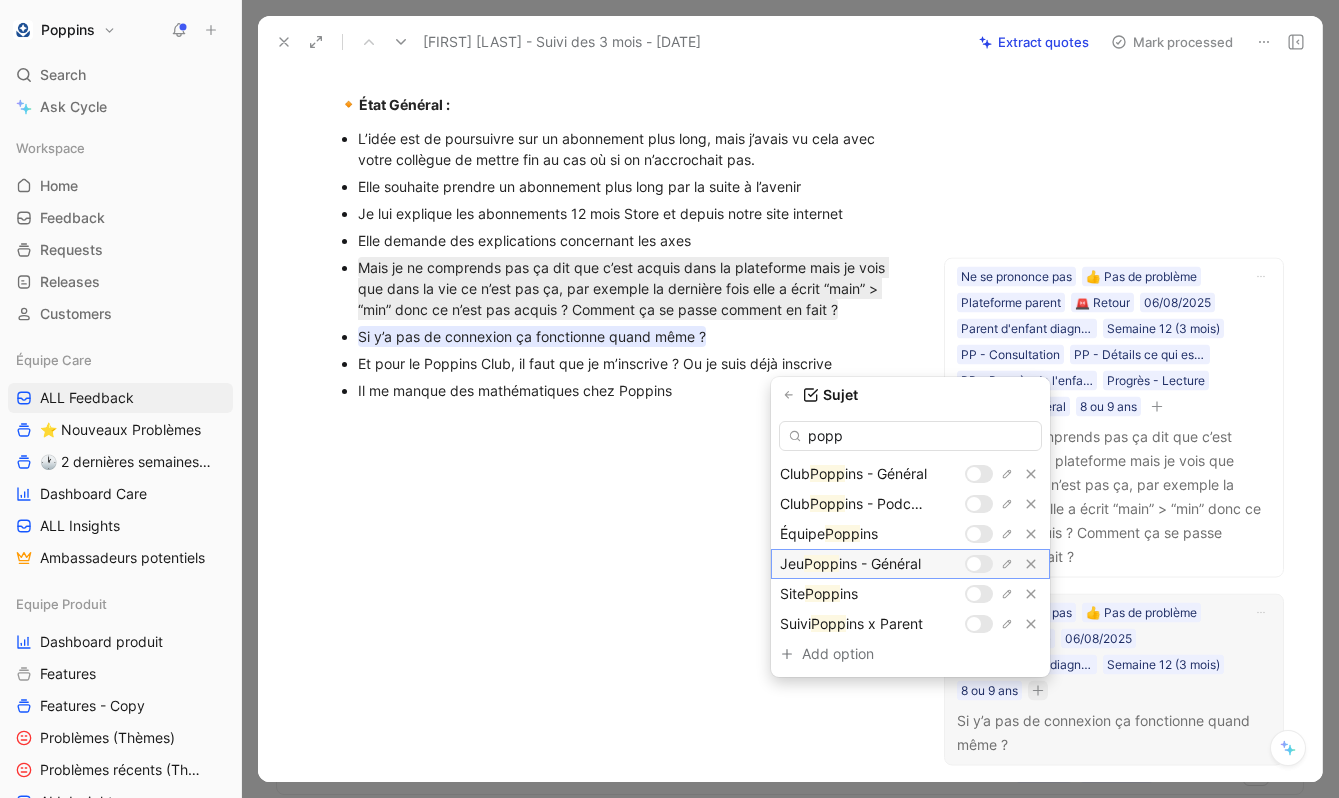 click at bounding box center [974, 564] 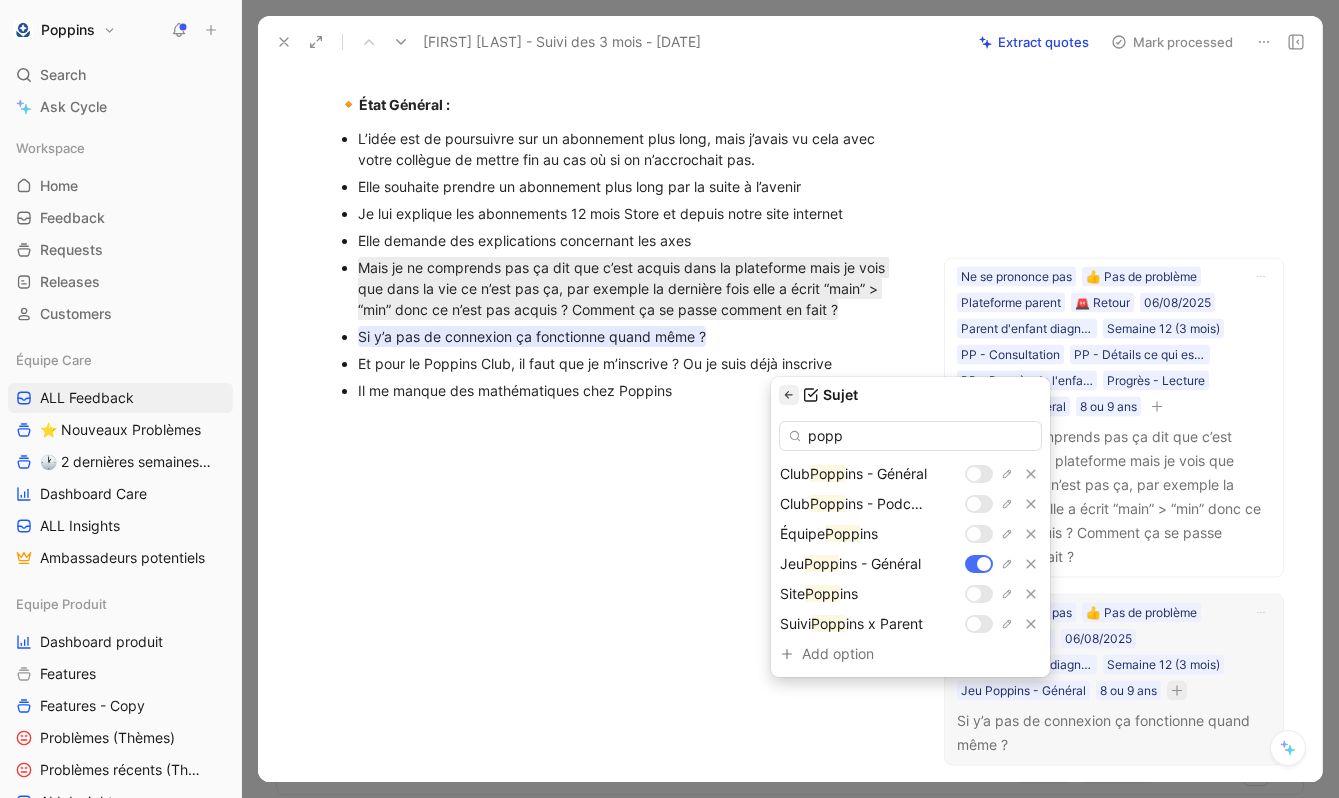 click 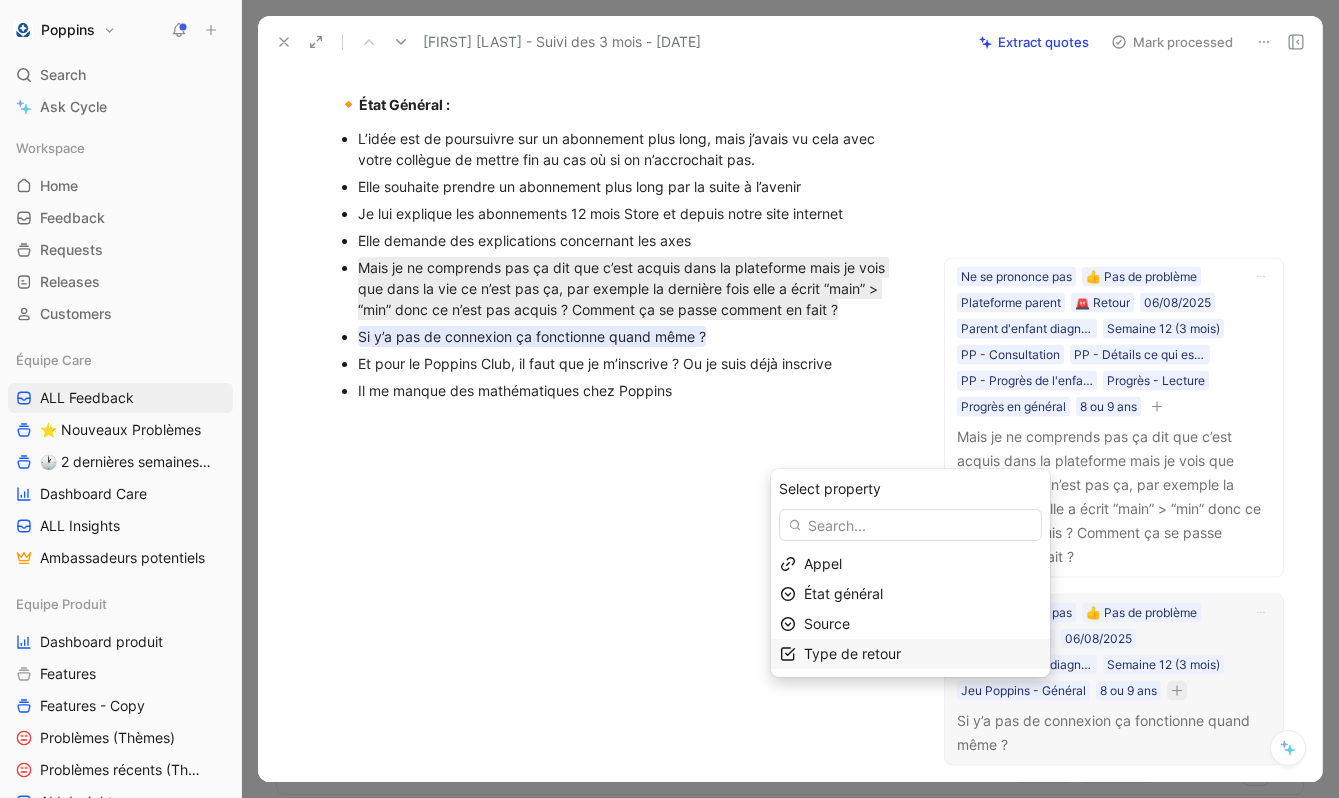 click on "Type de retour" at bounding box center (922, 654) 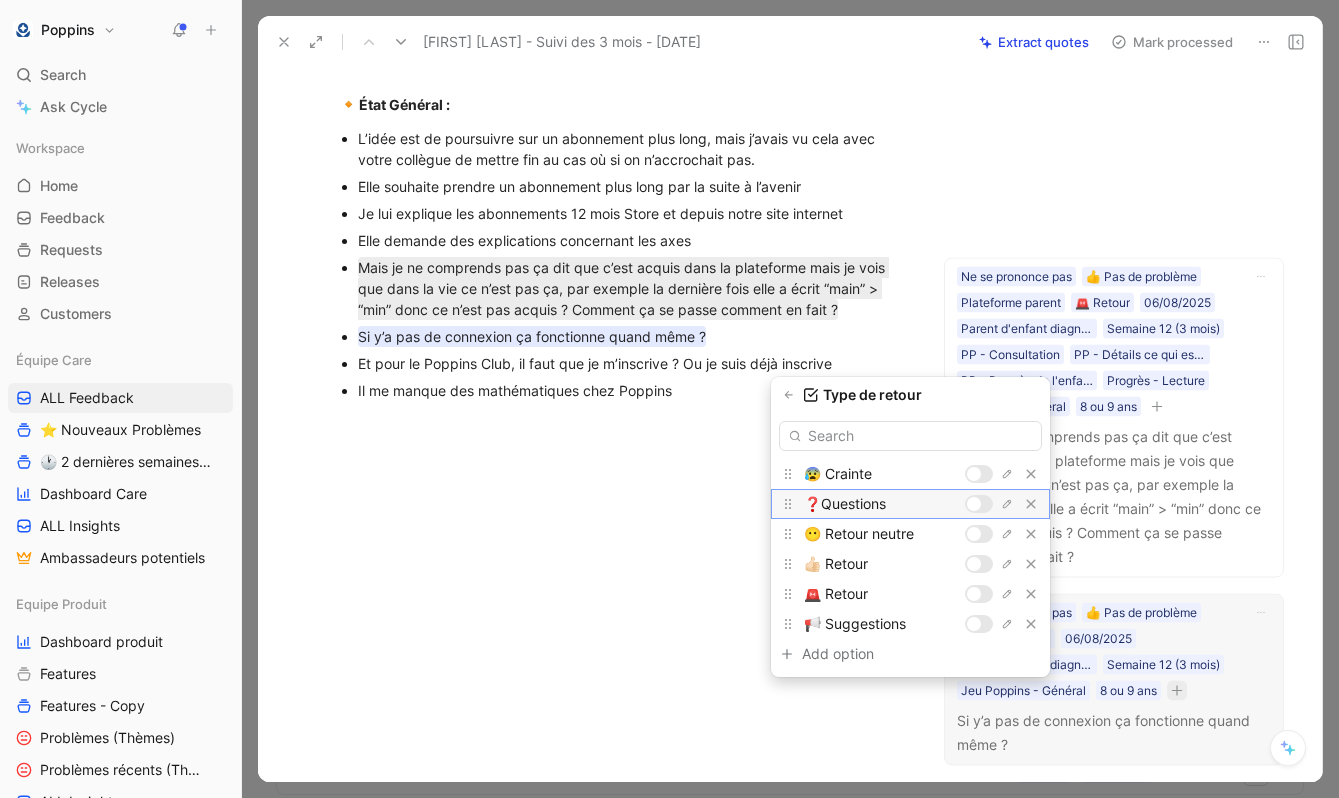 click at bounding box center [974, 504] 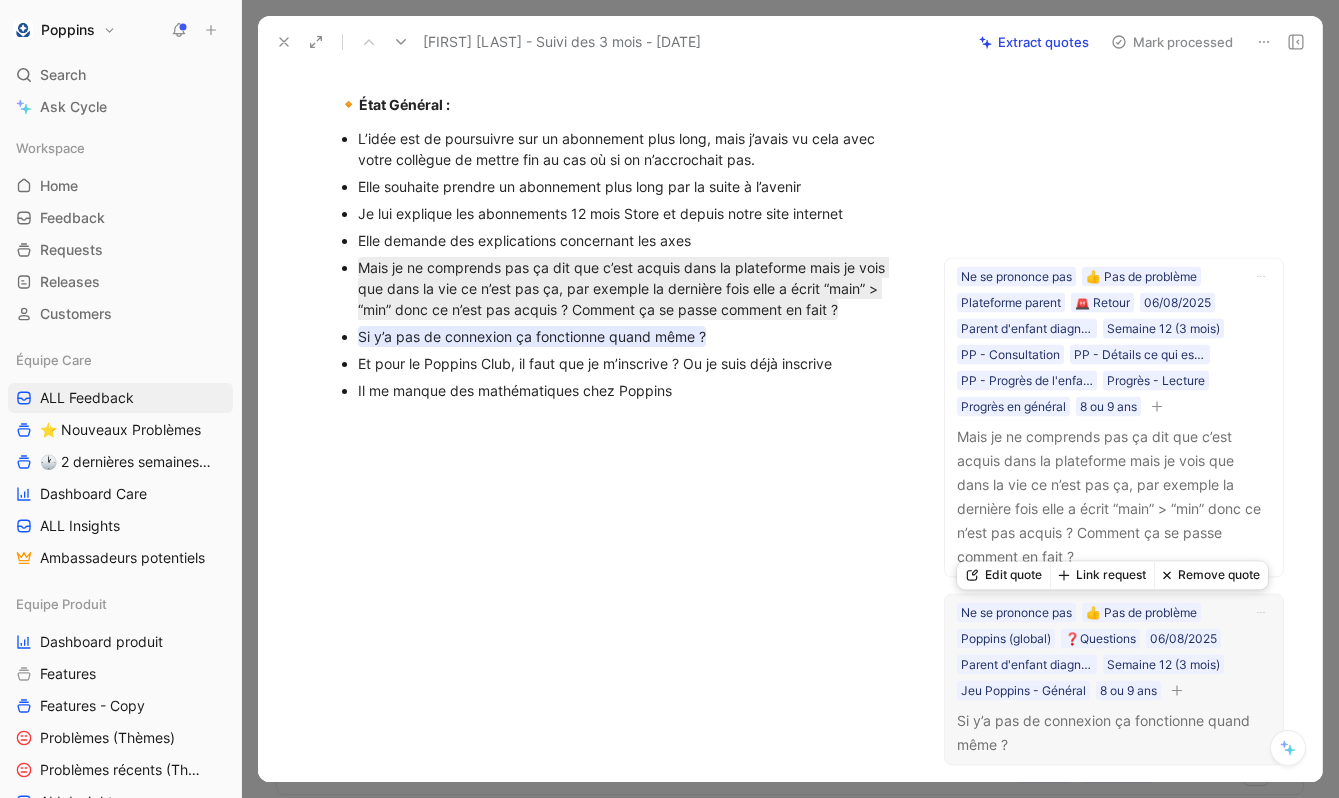 click at bounding box center (1177, 690) 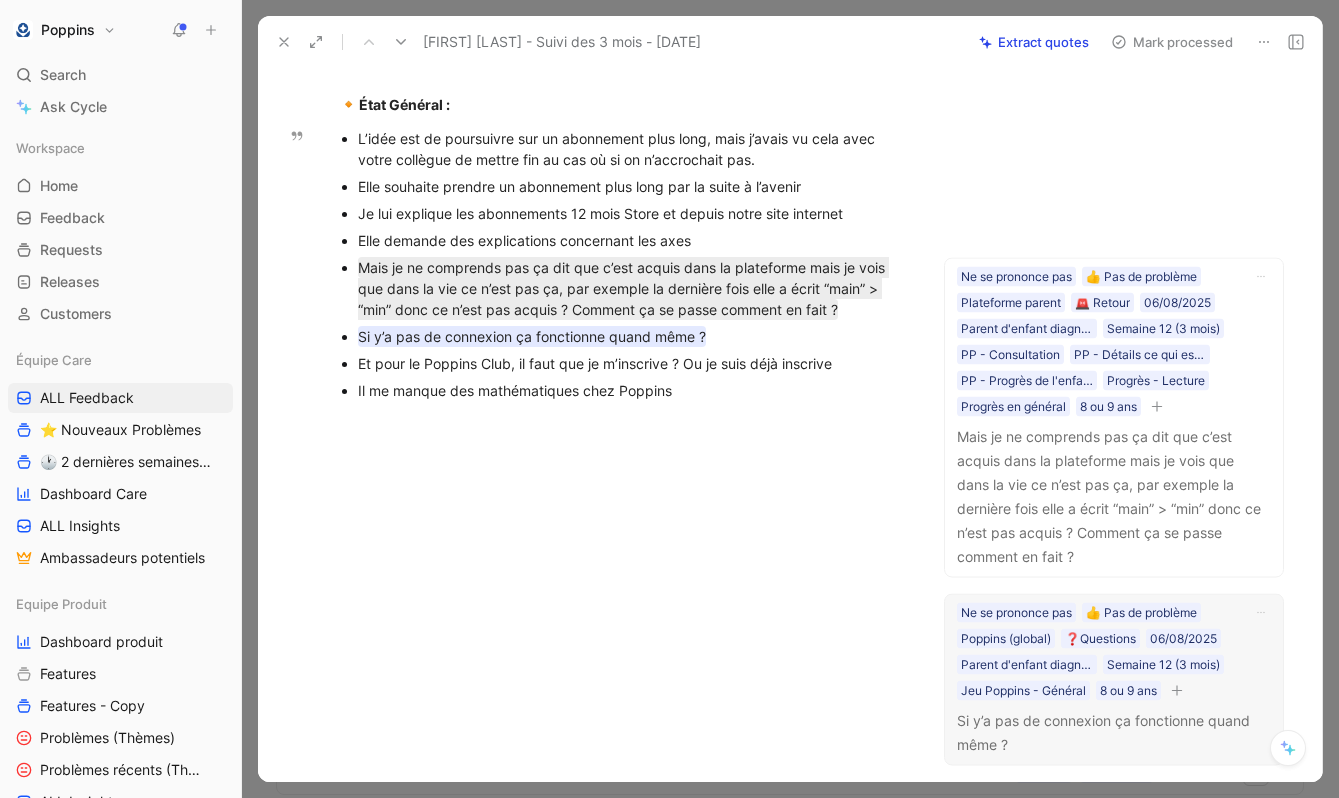 click on "Et pour le Poppins Club, il faut que je m’inscrive ? Ou je suis déjà inscrive" at bounding box center (632, 363) 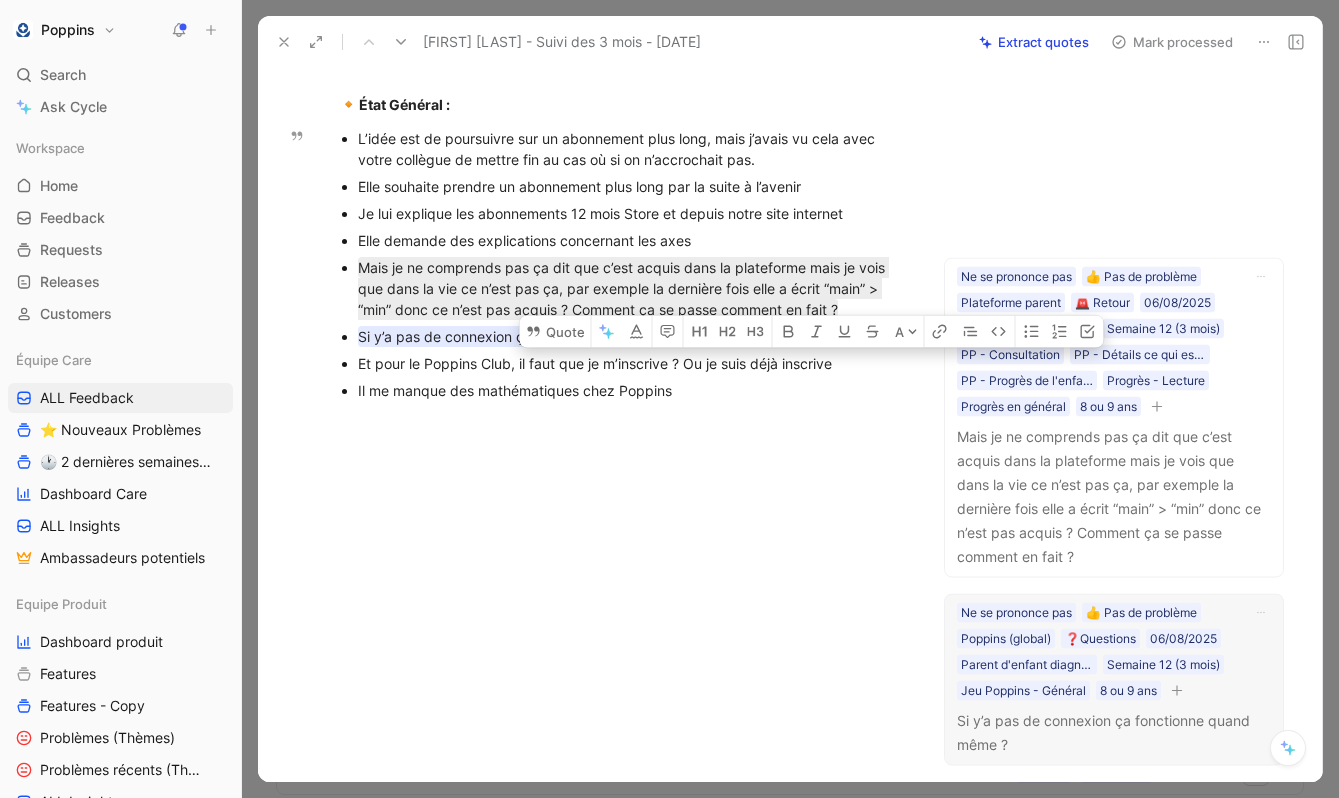 type 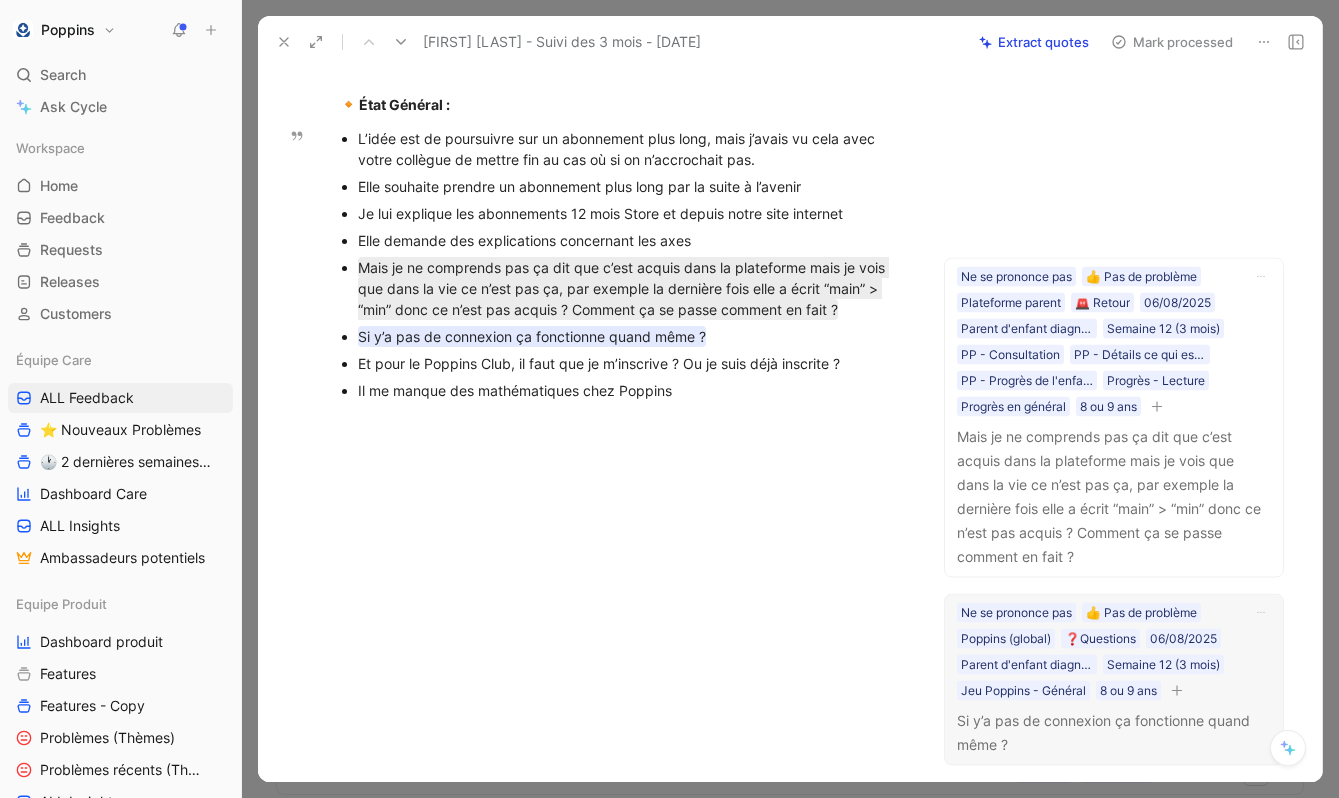 click on "Il me manque des mathématiques chez Poppins" at bounding box center [632, 390] 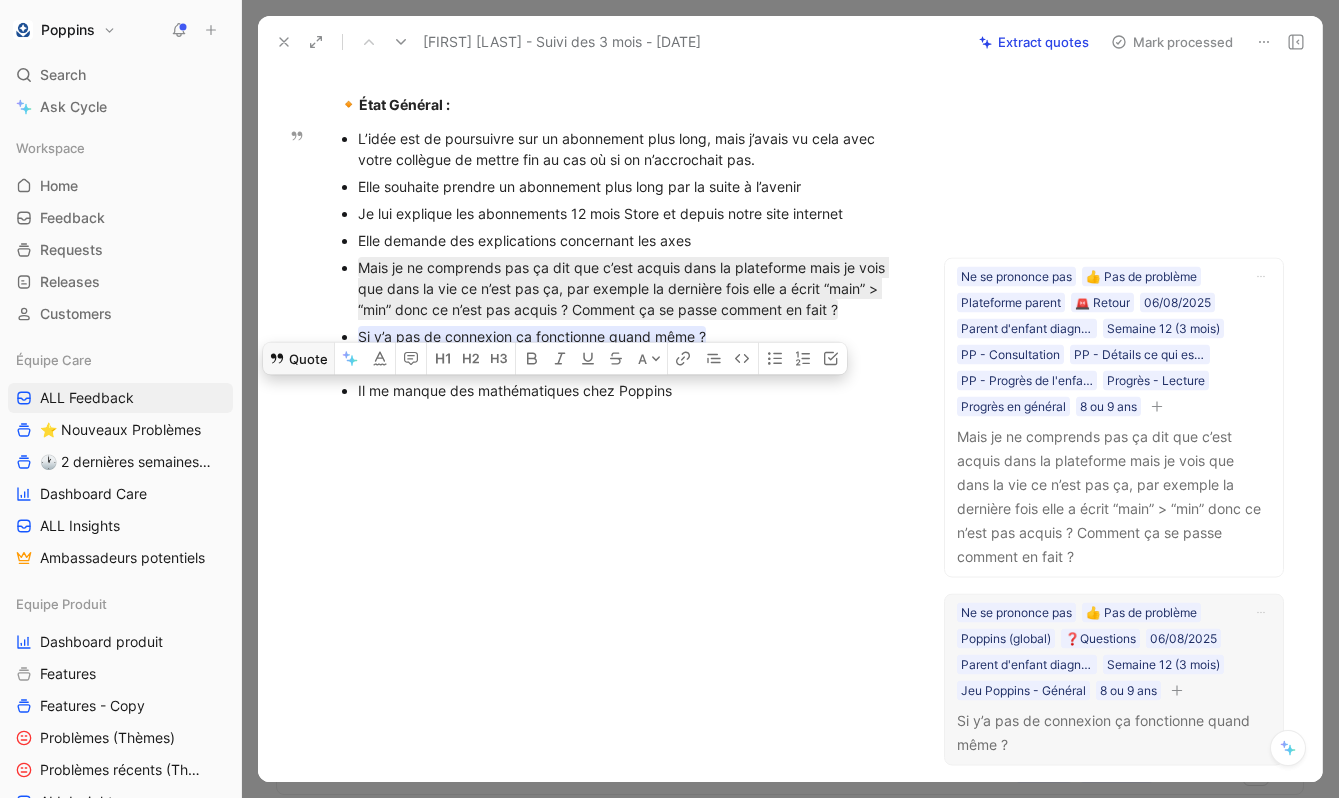 click on "Quote" at bounding box center (298, 358) 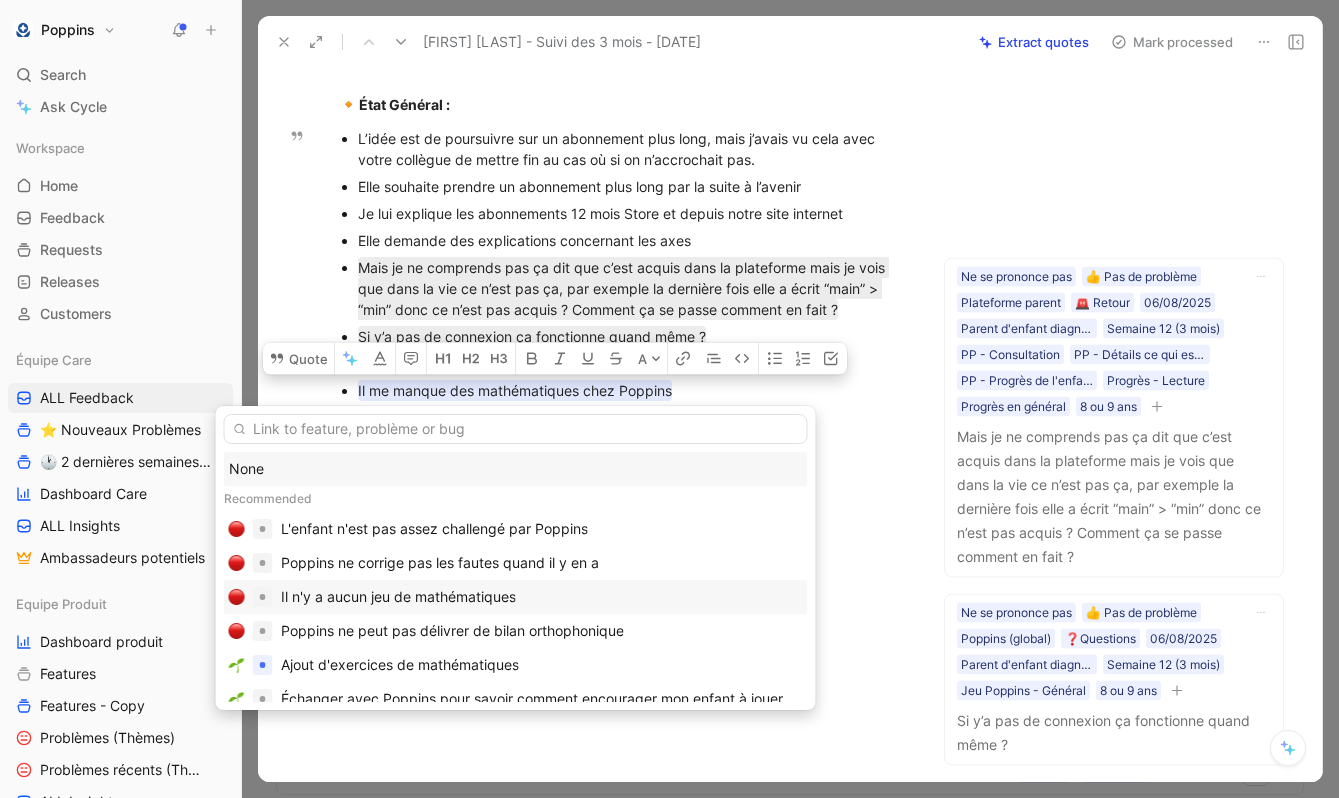 click on "Il n'y a aucun jeu de mathématiques" at bounding box center [398, 597] 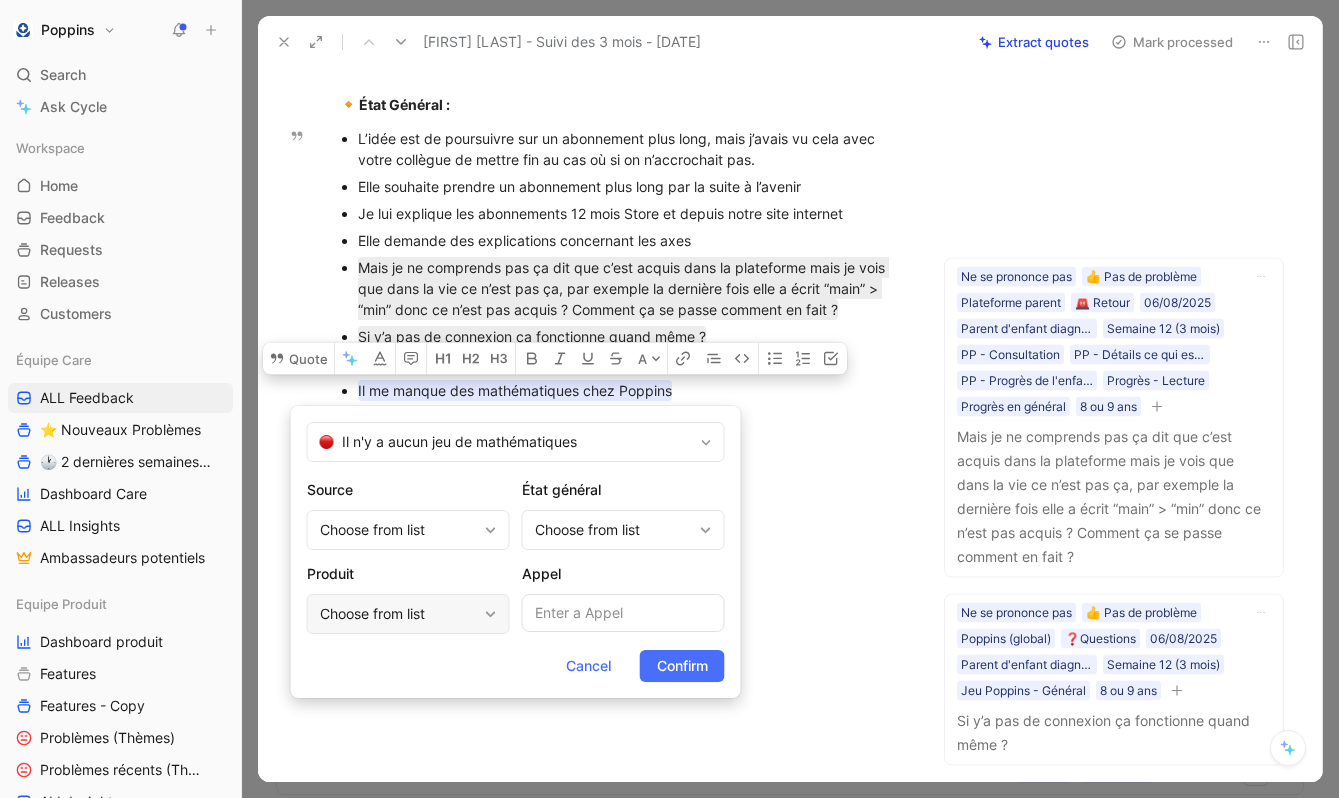 click on "Choose from list" at bounding box center [398, 614] 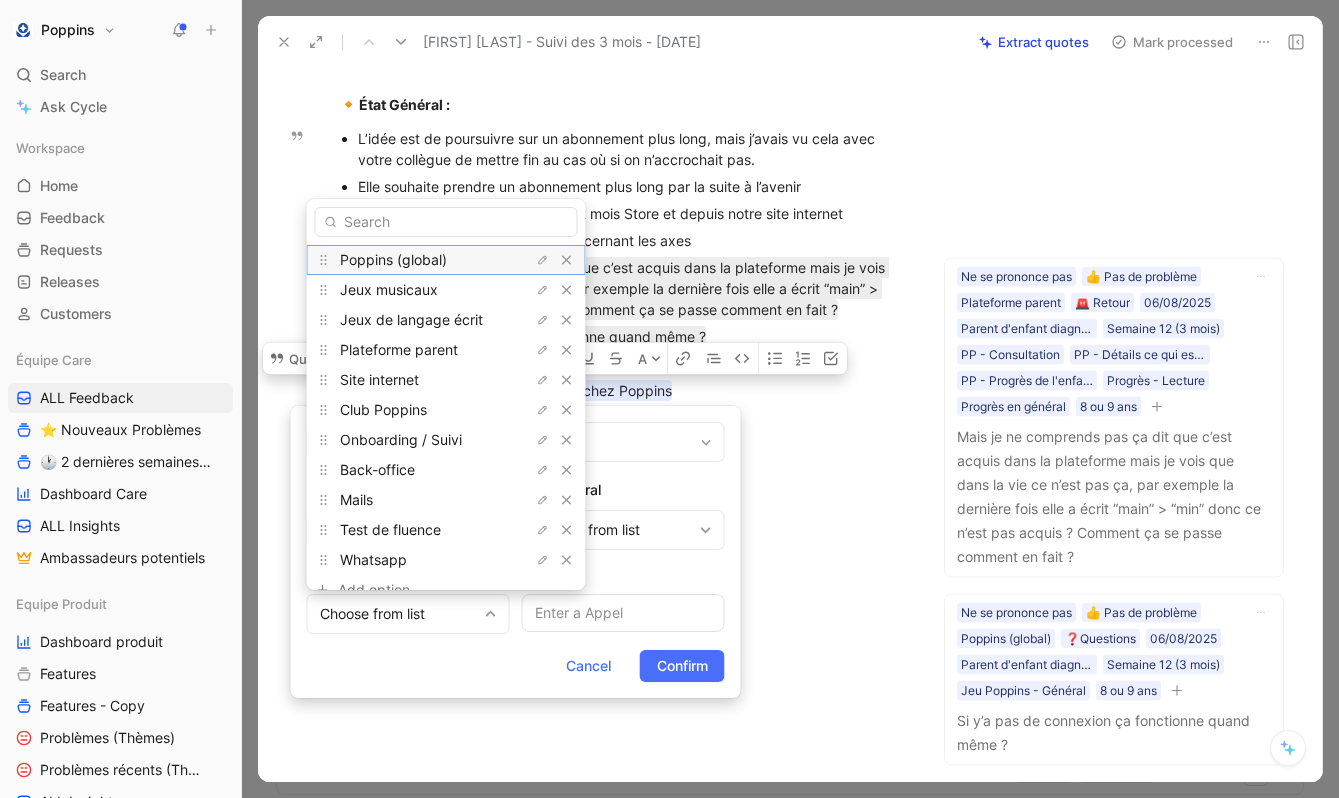 click on "Poppins (global)" at bounding box center [393, 259] 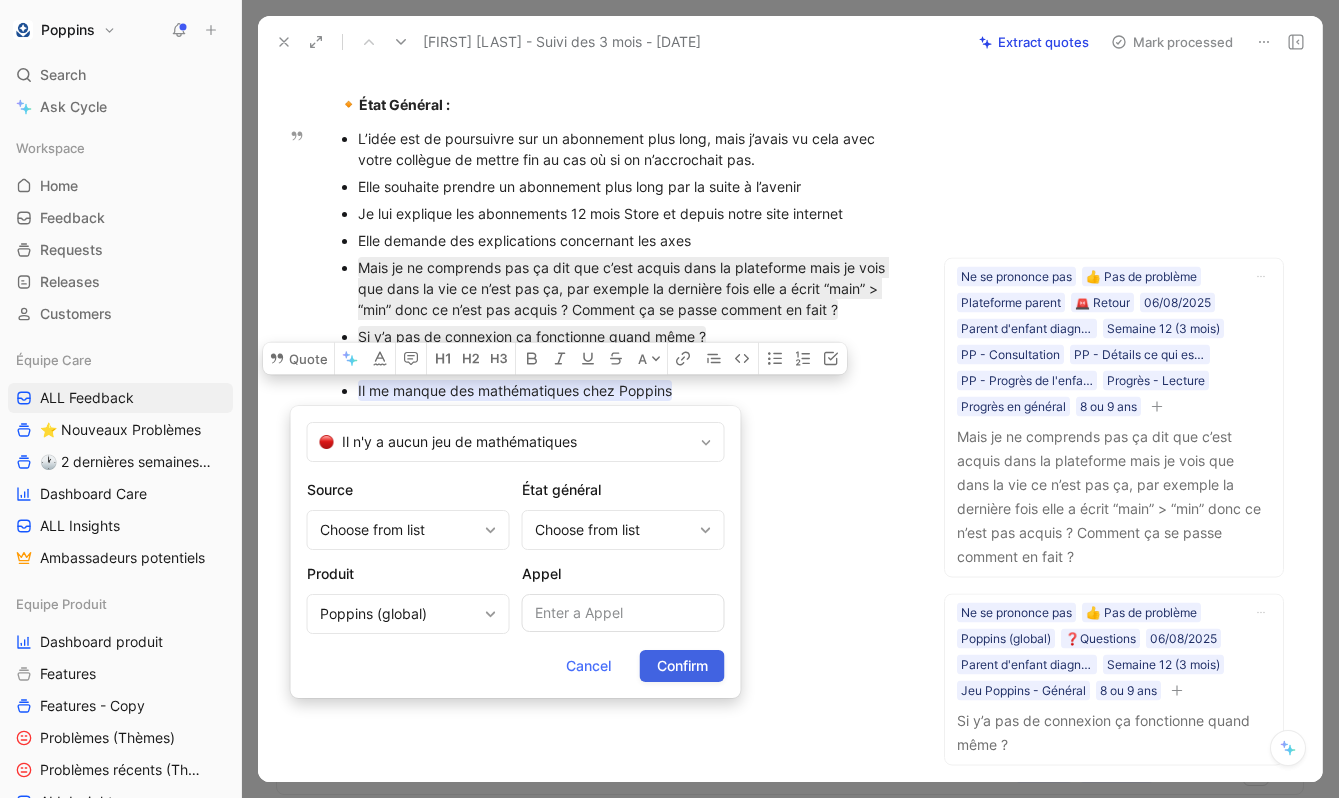 click on "Confirm" at bounding box center (682, 666) 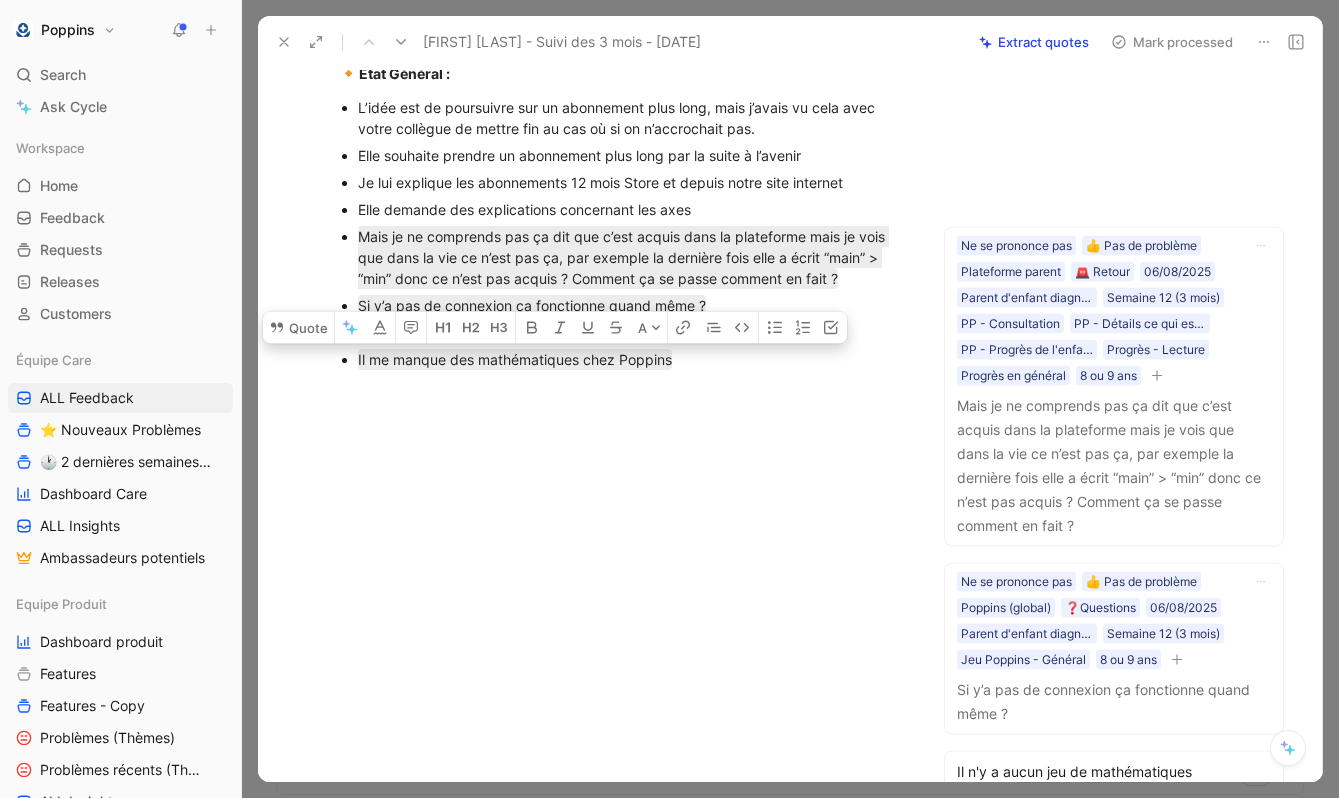 click at bounding box center [622, 508] 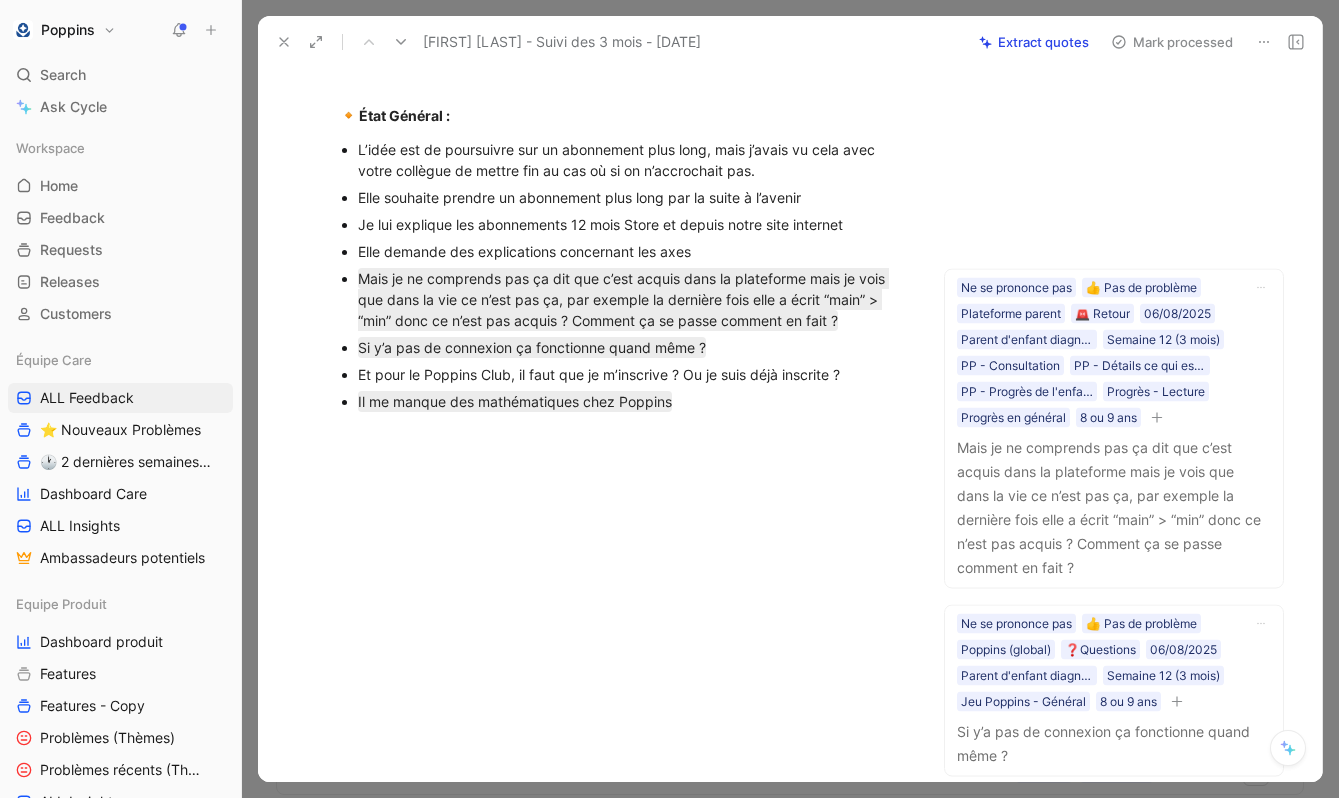 scroll, scrollTop: 303, scrollLeft: 0, axis: vertical 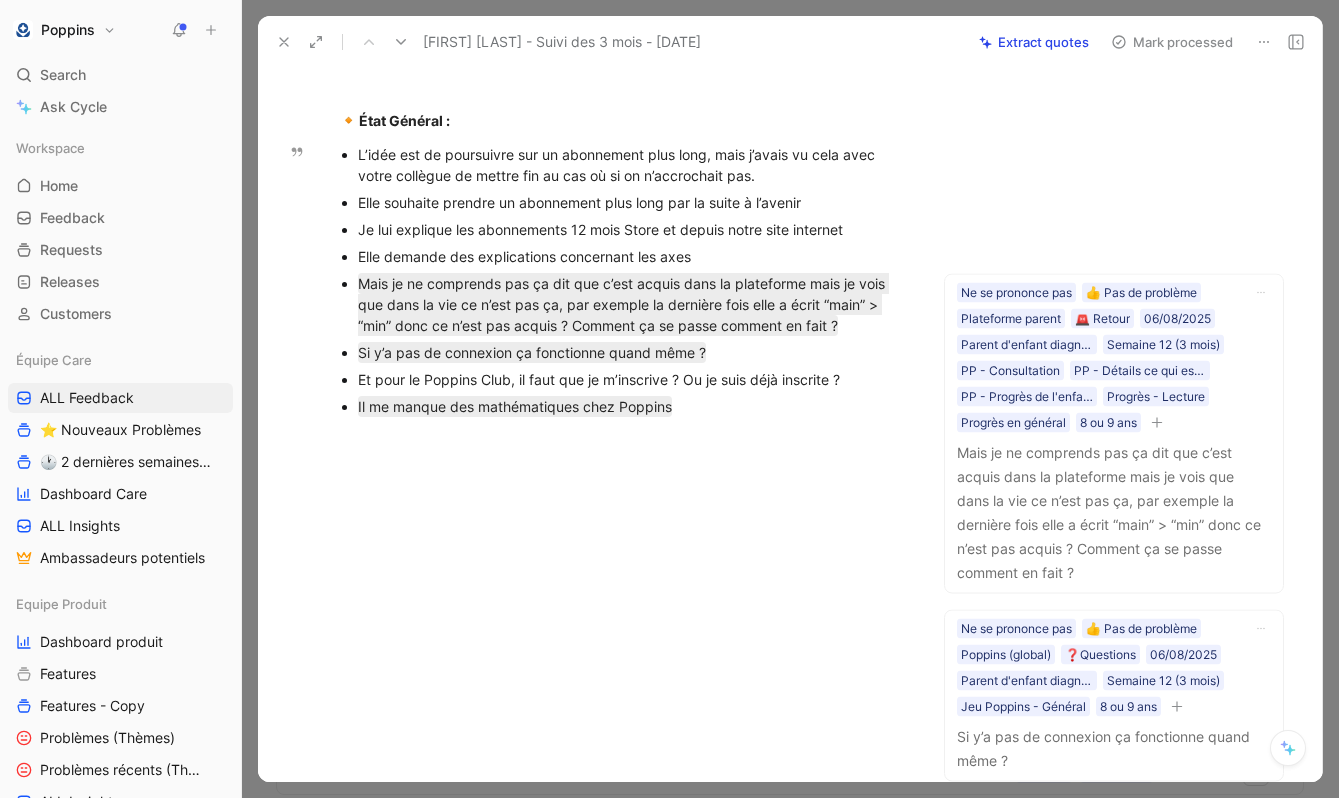 click on "Et pour le Poppins Club, il faut que je m’inscrive ? Ou je suis déjà inscrite ?" at bounding box center (632, 379) 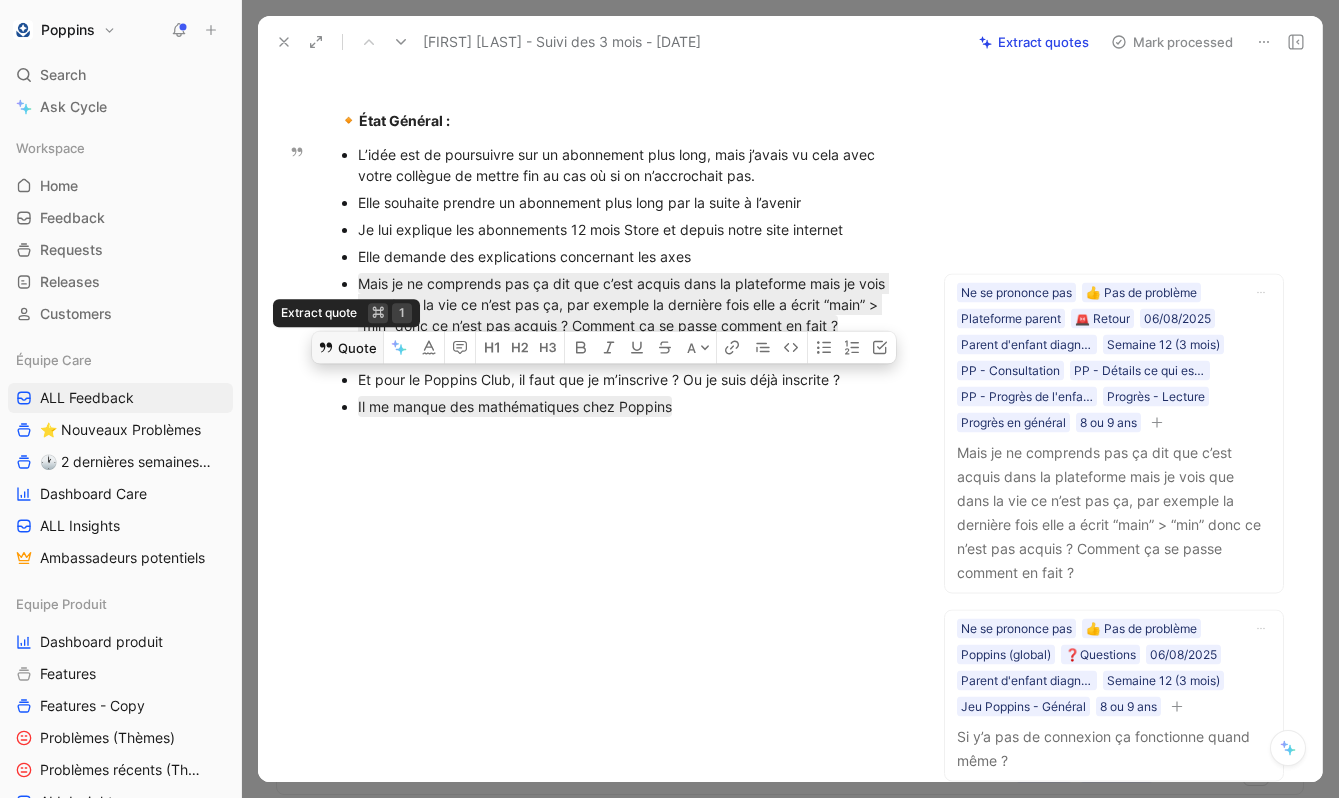 click on "Quote" at bounding box center [347, 347] 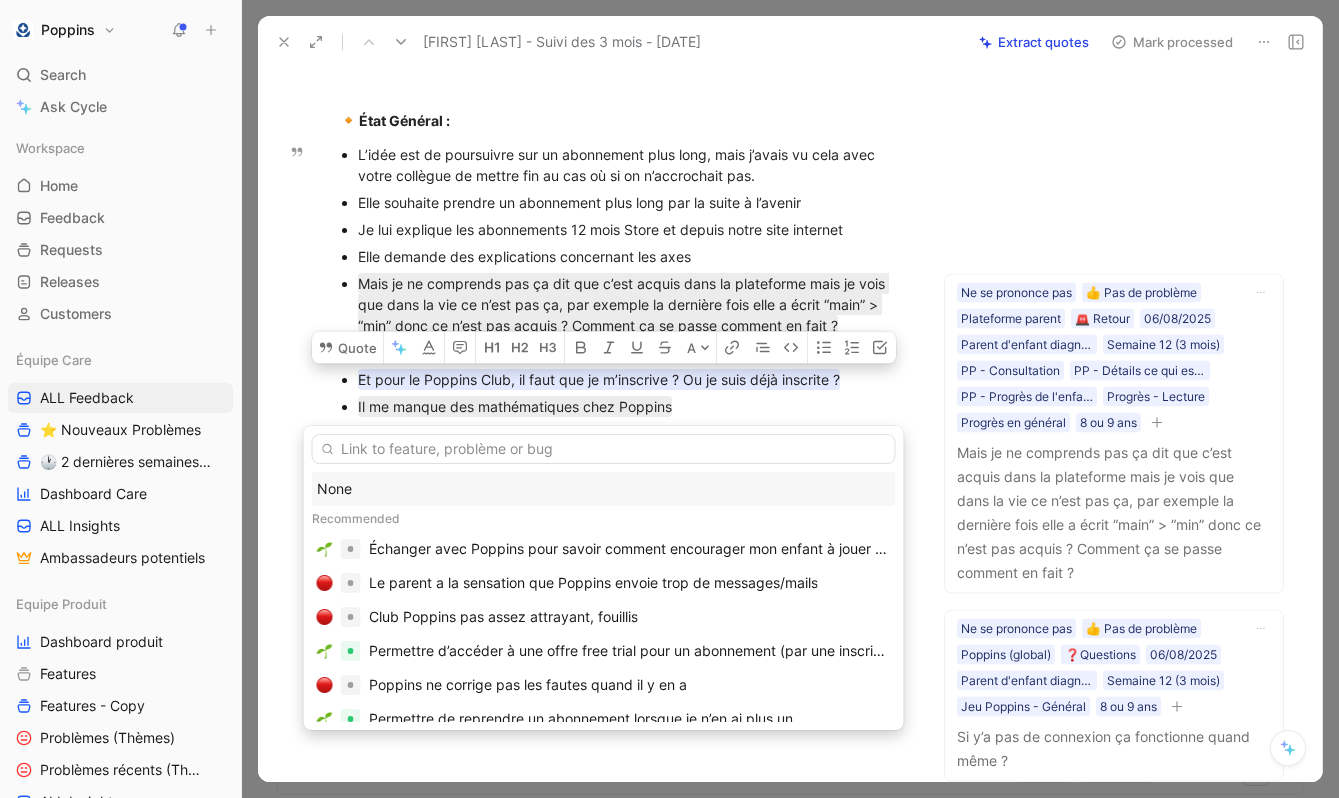 click at bounding box center (604, 449) 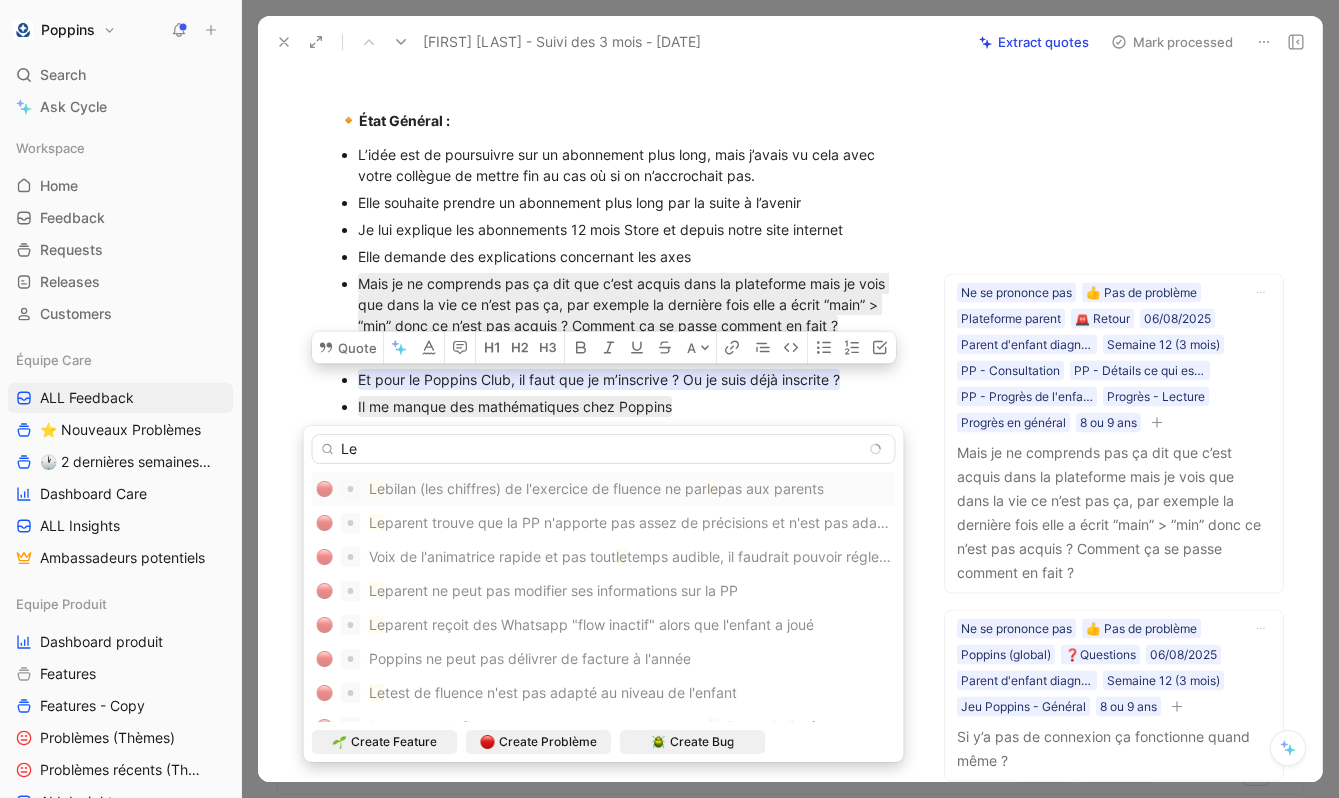 type on "L" 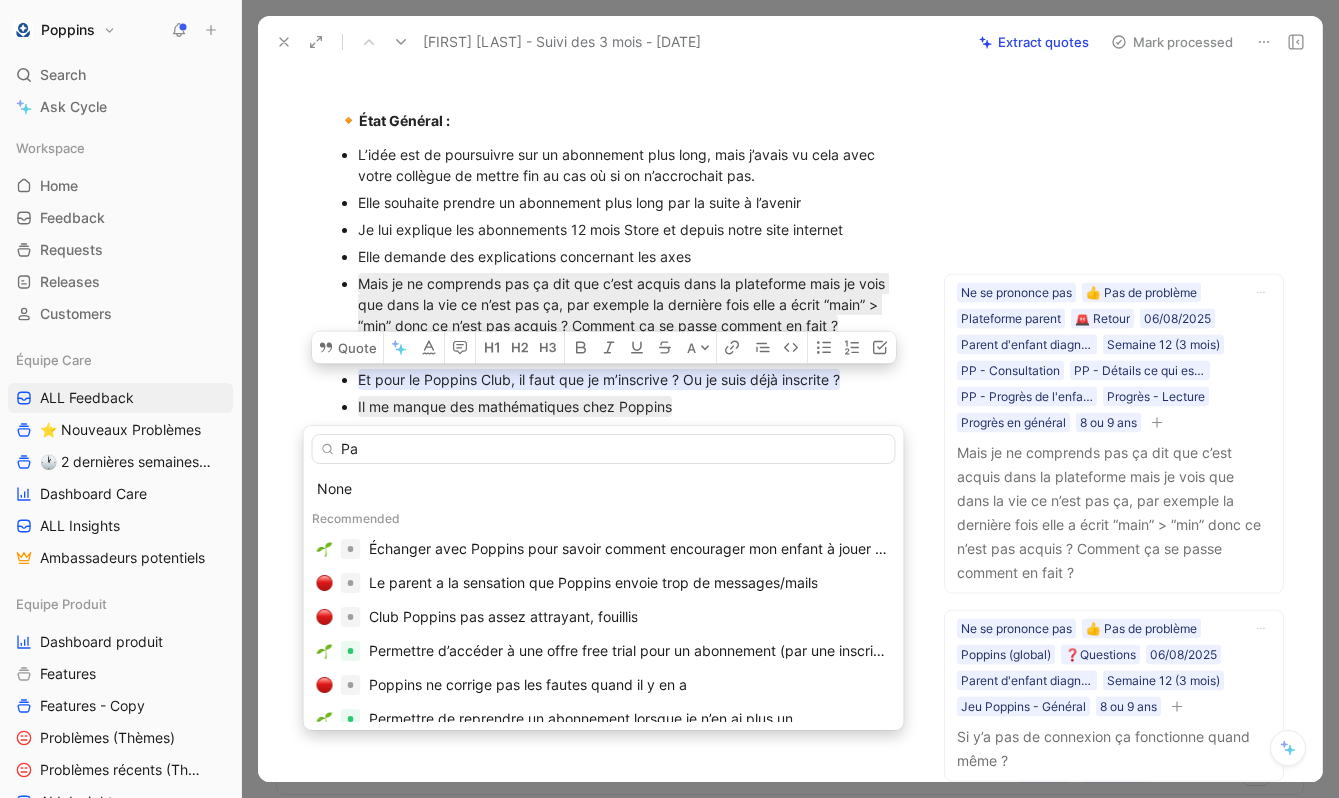 type on "P" 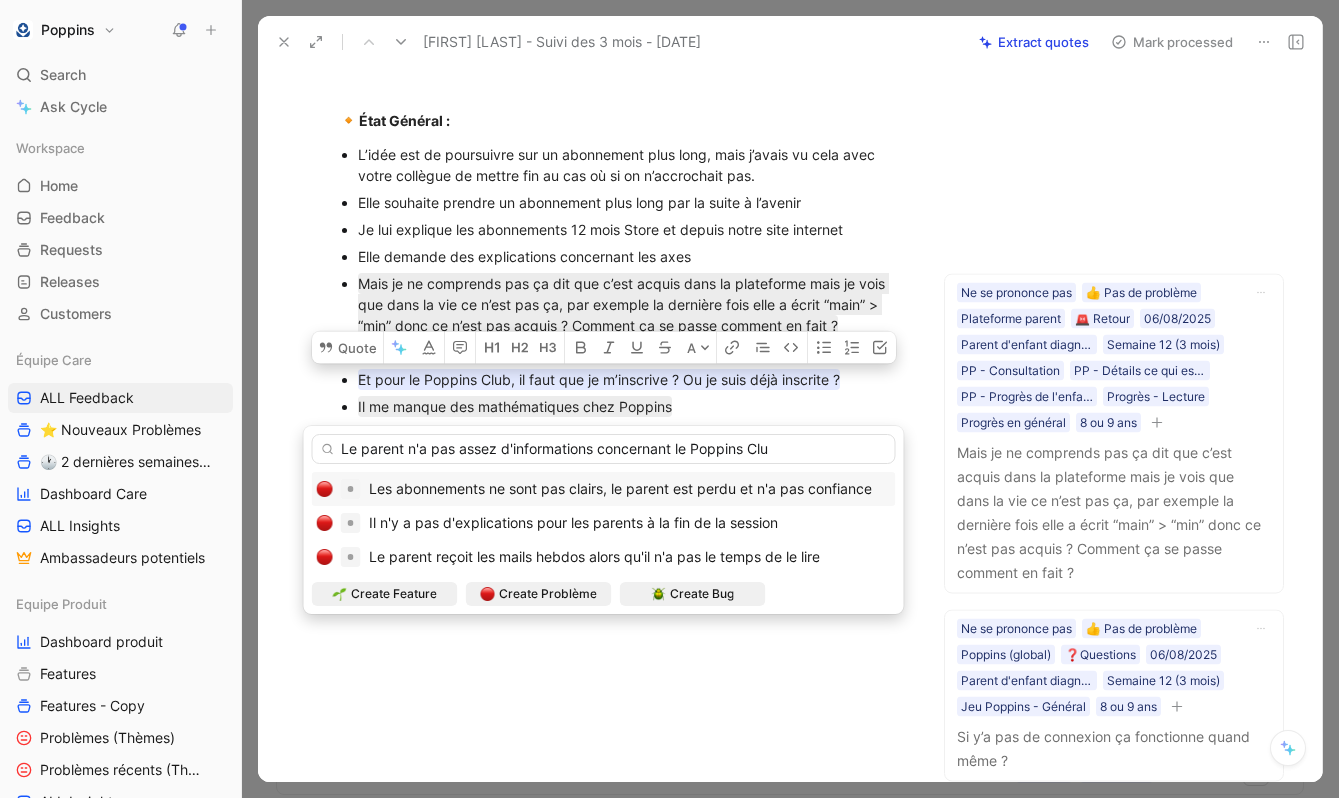 type on "Le parent n'a pas assez d'informations concernant le Poppins Club" 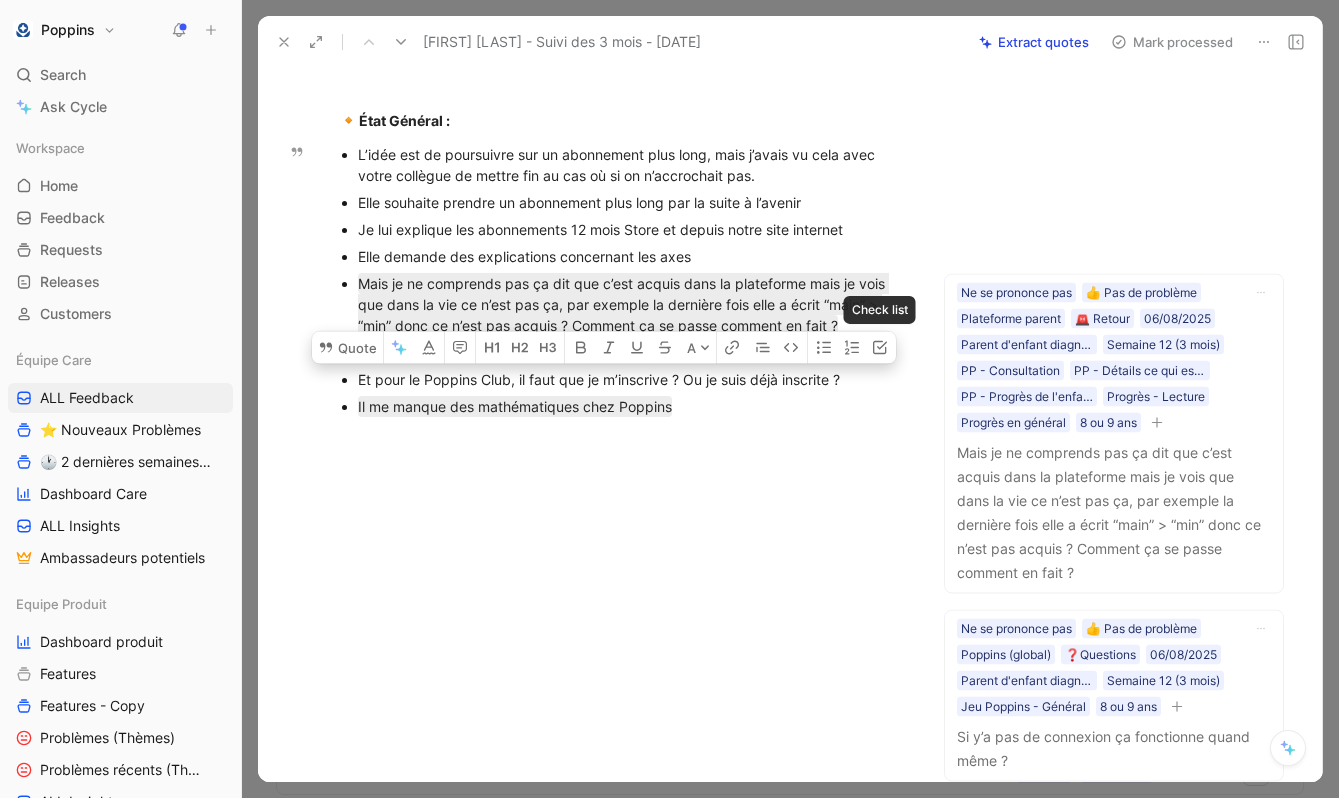 click on "Et pour le Poppins Club, il faut que je m’inscrive ? Ou je suis déjà inscrite ?" at bounding box center [632, 379] 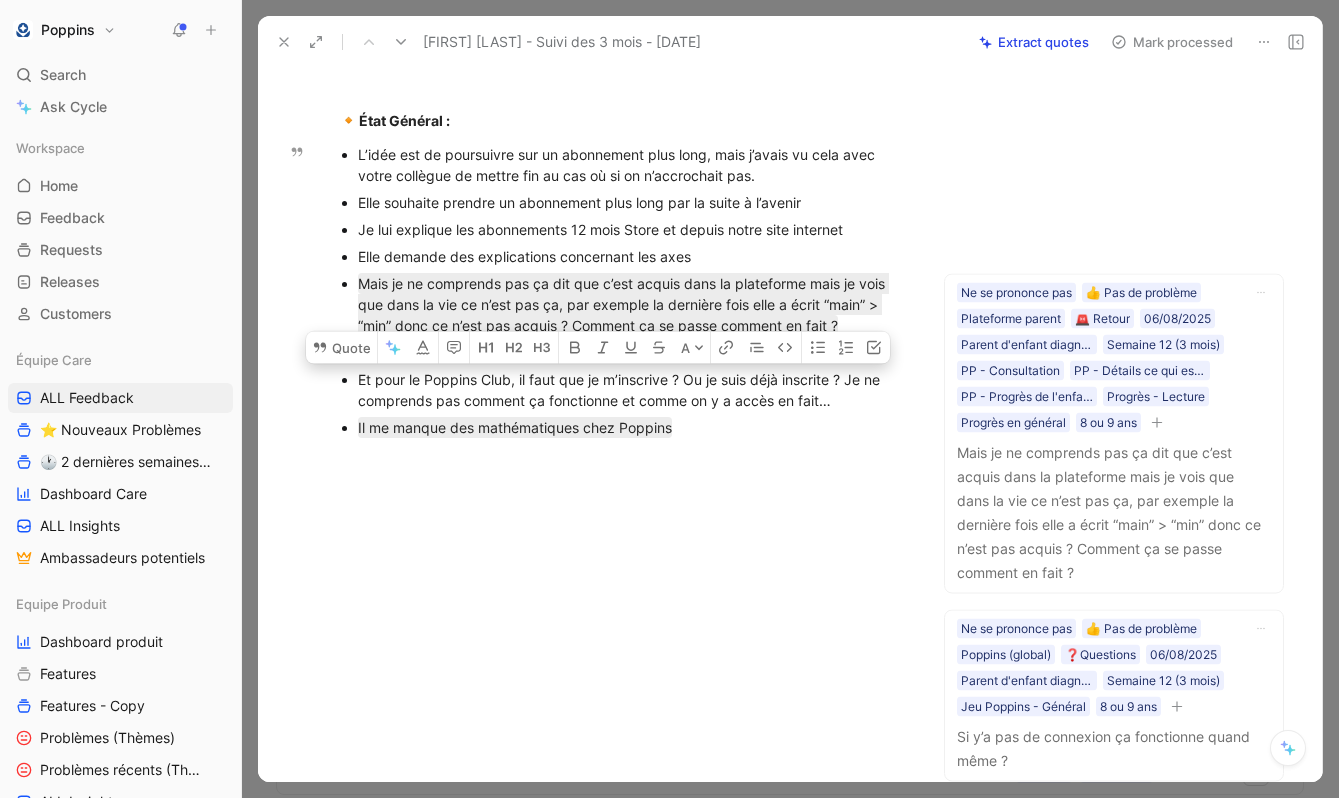 drag, startPoint x: 872, startPoint y: 433, endPoint x: 333, endPoint y: 418, distance: 539.2087 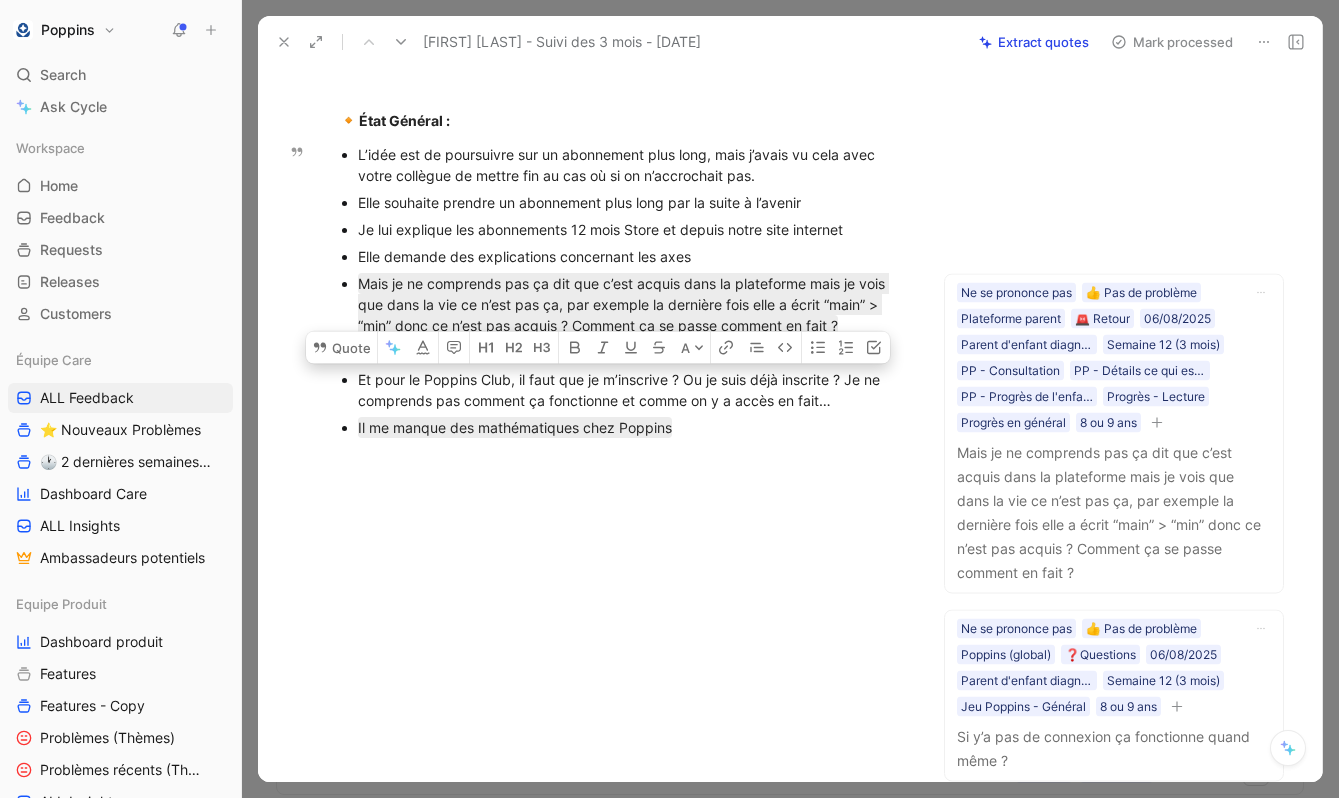 click on "L’idée est de poursuivre sur un abonnement plus long, mais j’avais vu cela avec votre collègue de mettre fin au cas où si on n’accrochait pas.  Elle souhaite prendre un abonnement plus long par la suite à l’avenir Je lui explique les abonnements 12 mois Store et depuis notre site internet Elle demande des explications concernant les axes  Mais je ne comprends pas ça dit que c’est acquis dans la plateforme mais je vois que dans la vie ce n’est pas ça, par exemple la dernière fois elle a écrit “main” > “min” donc ce n’est pas acquis ? Comment ça se passe comment en fait ? Si y’a pas de connexion ça fonctionne quand même ? Et pour le Poppins Club, il faut que je m’inscrive ? Ou je suis déjà inscrite ? Je ne comprends pas comment ça fonctionne et comme on y a accès en fait…  Il me manque des mathématiques chez Poppins" at bounding box center (622, 291) 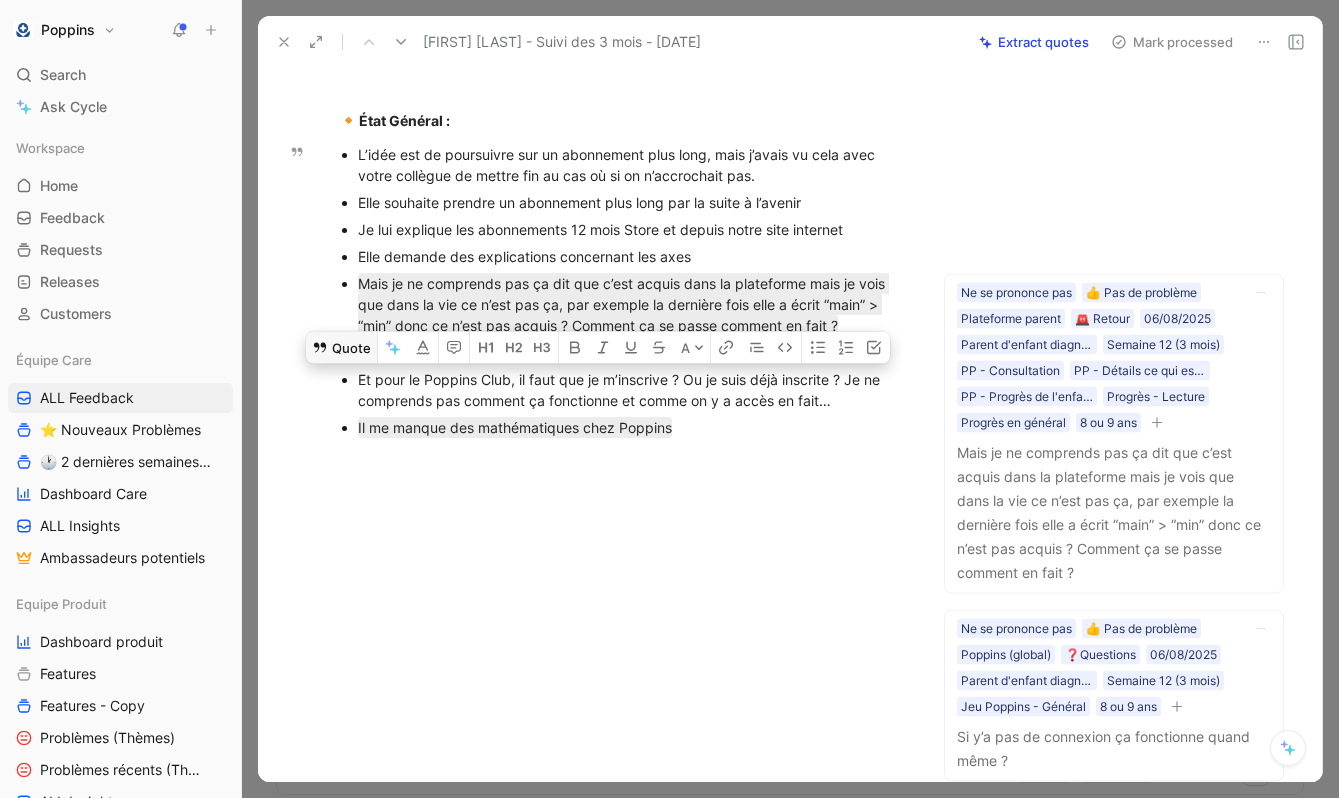 click on "Quote" at bounding box center [341, 347] 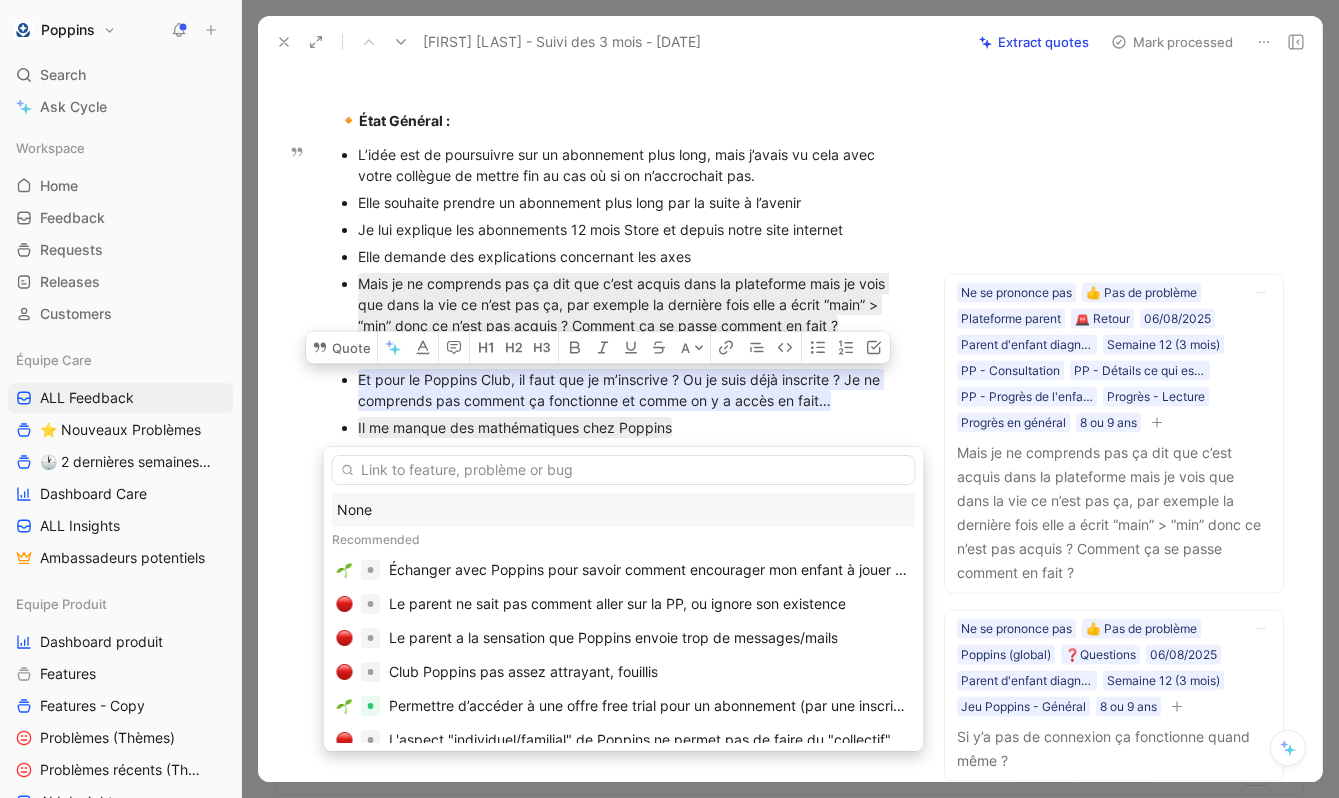 click at bounding box center (624, 470) 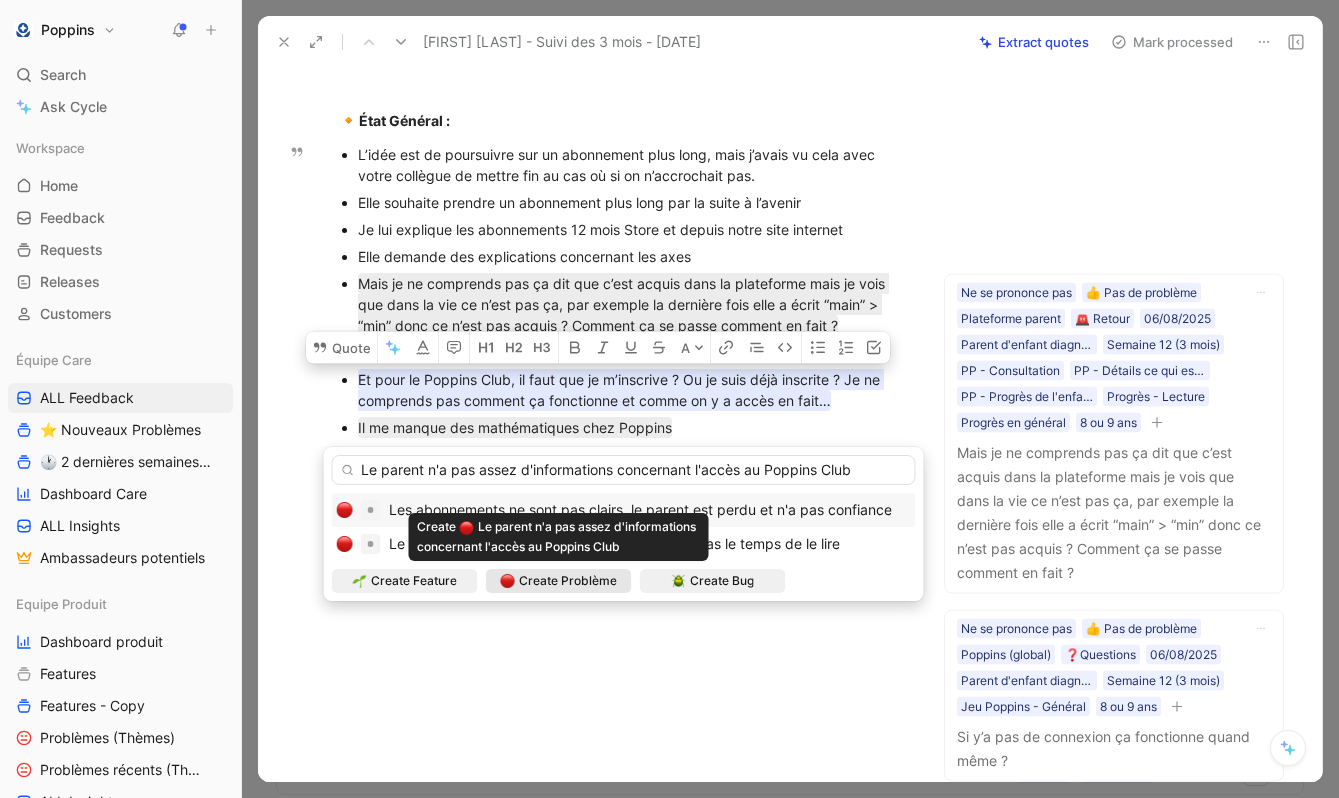 type on "Le parent n'a pas assez d'informations concernant l'accès au Poppins Club" 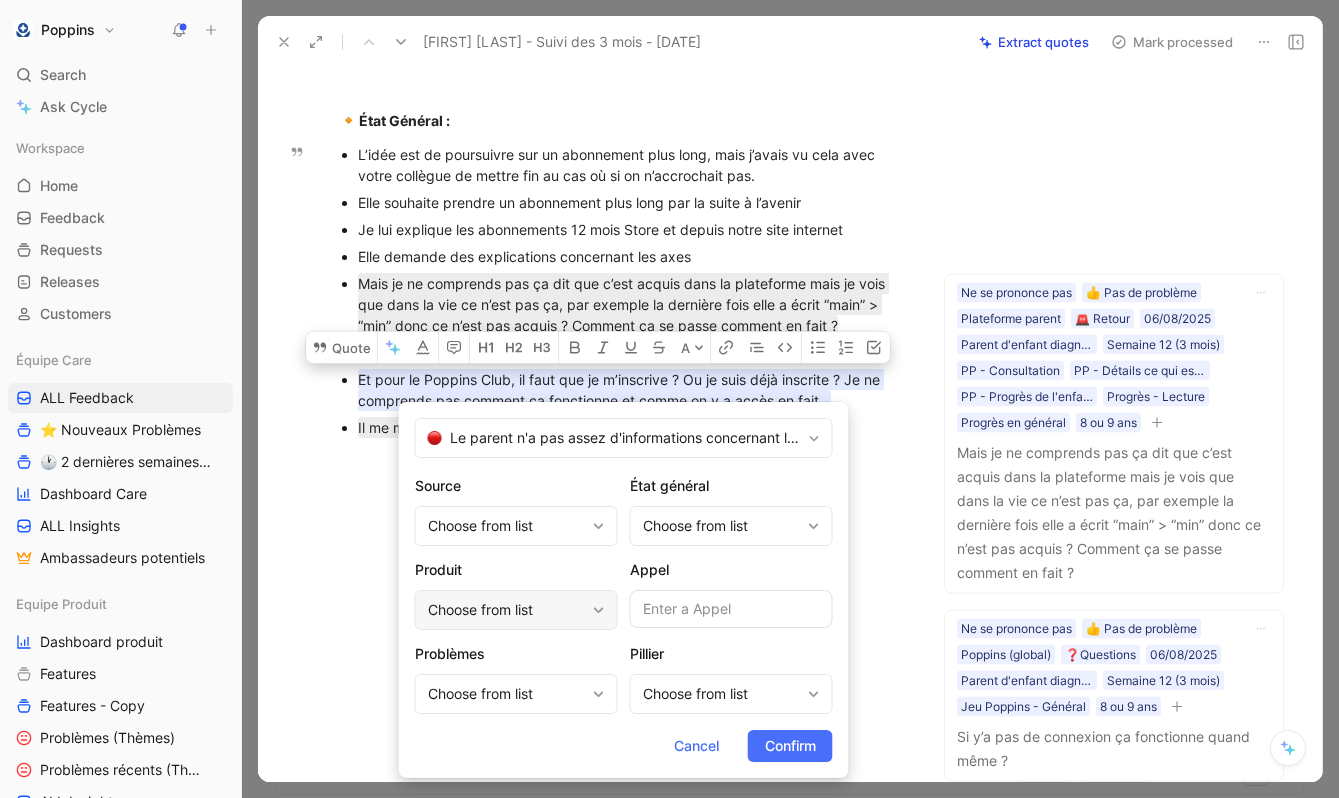 click on "Choose from list" at bounding box center (506, 610) 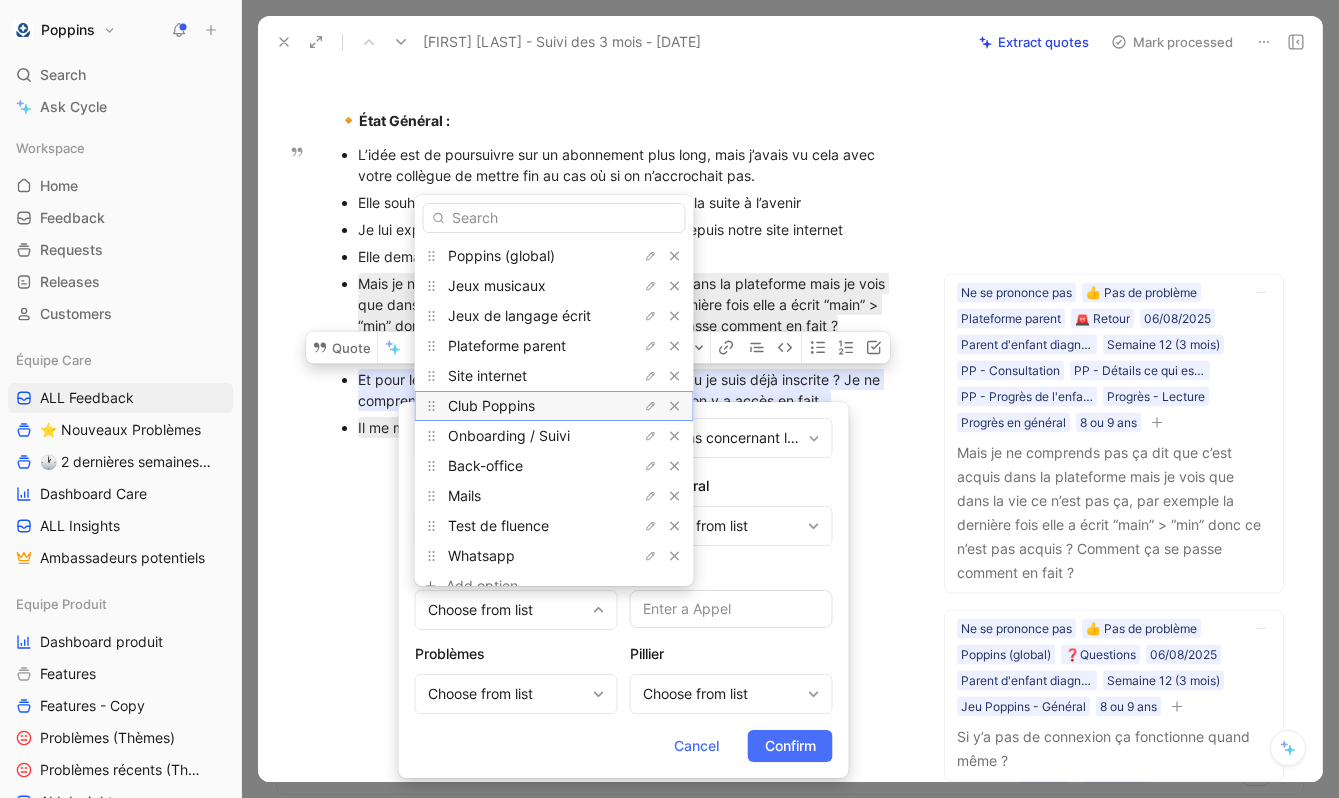 click on "Club Poppins" at bounding box center [491, 405] 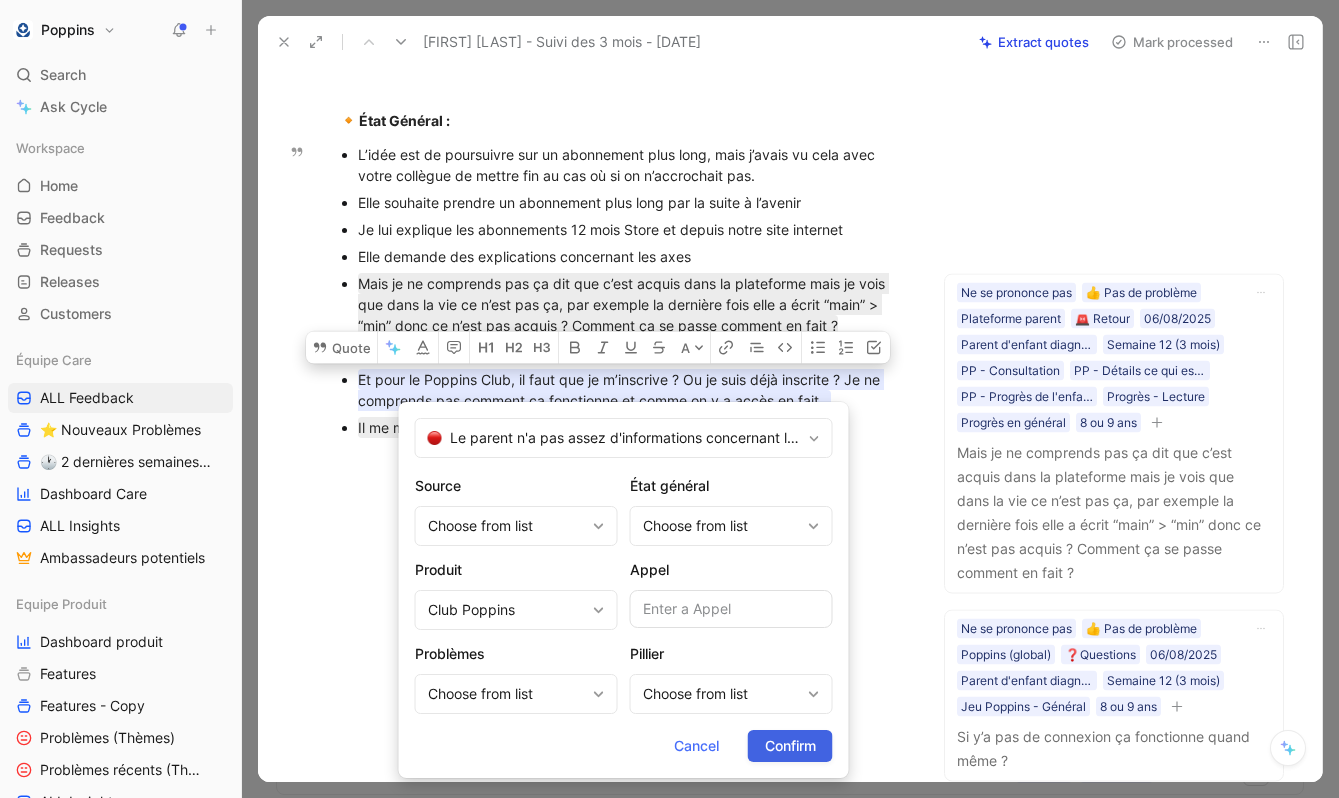 click on "Confirm" at bounding box center [790, 746] 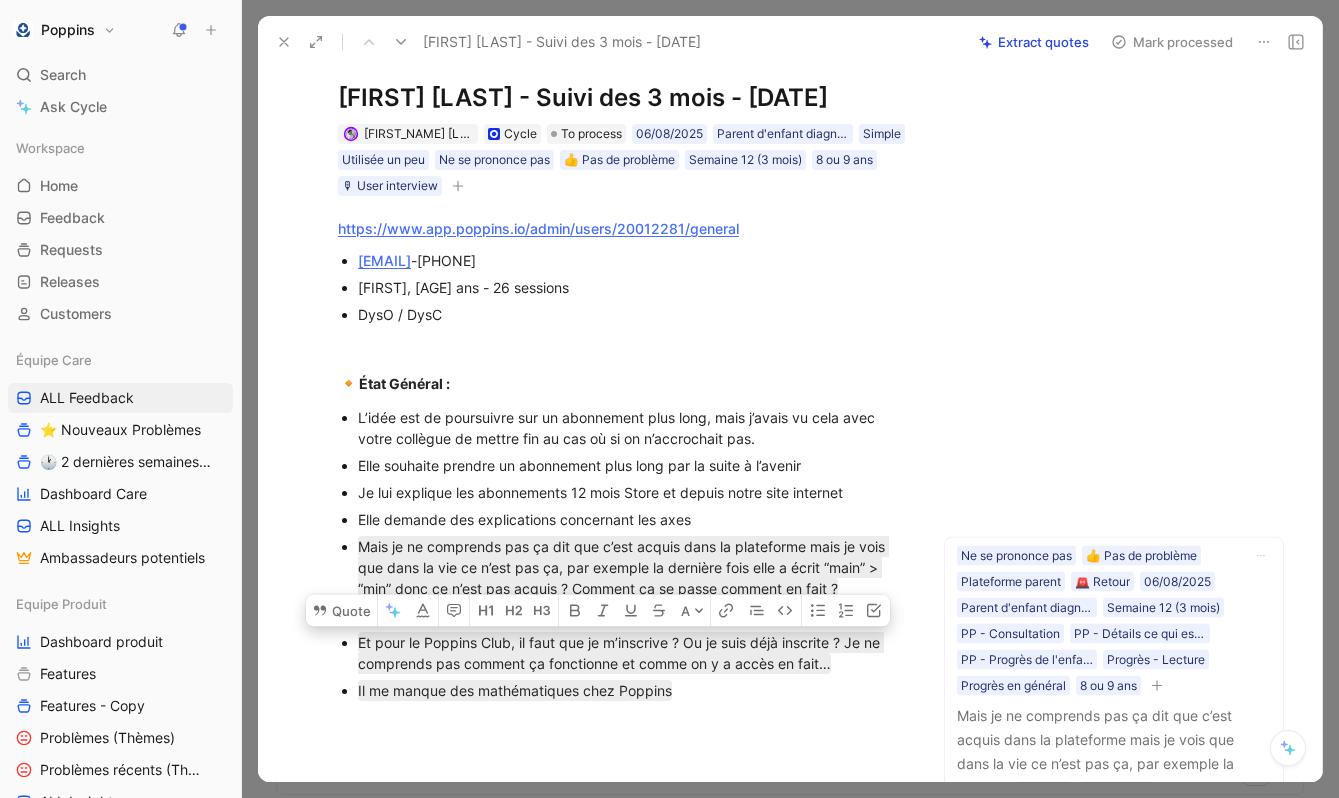 scroll, scrollTop: 36, scrollLeft: 0, axis: vertical 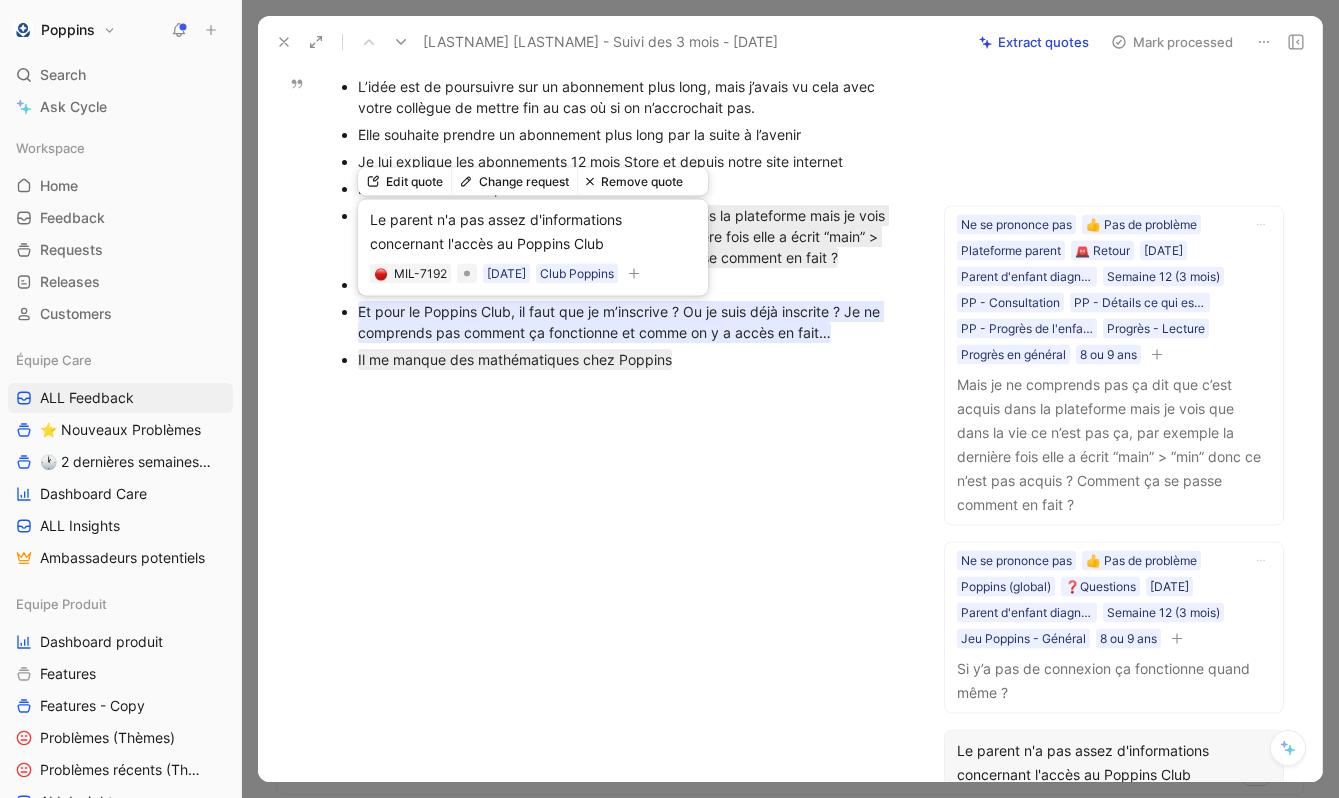 click on "Edit quote Change request Remove quote Le parent n'a pas assez d'informations concernant l'accès au Poppins Club MIL-7192 06/08/2025 Club Poppins" at bounding box center (533, 238) 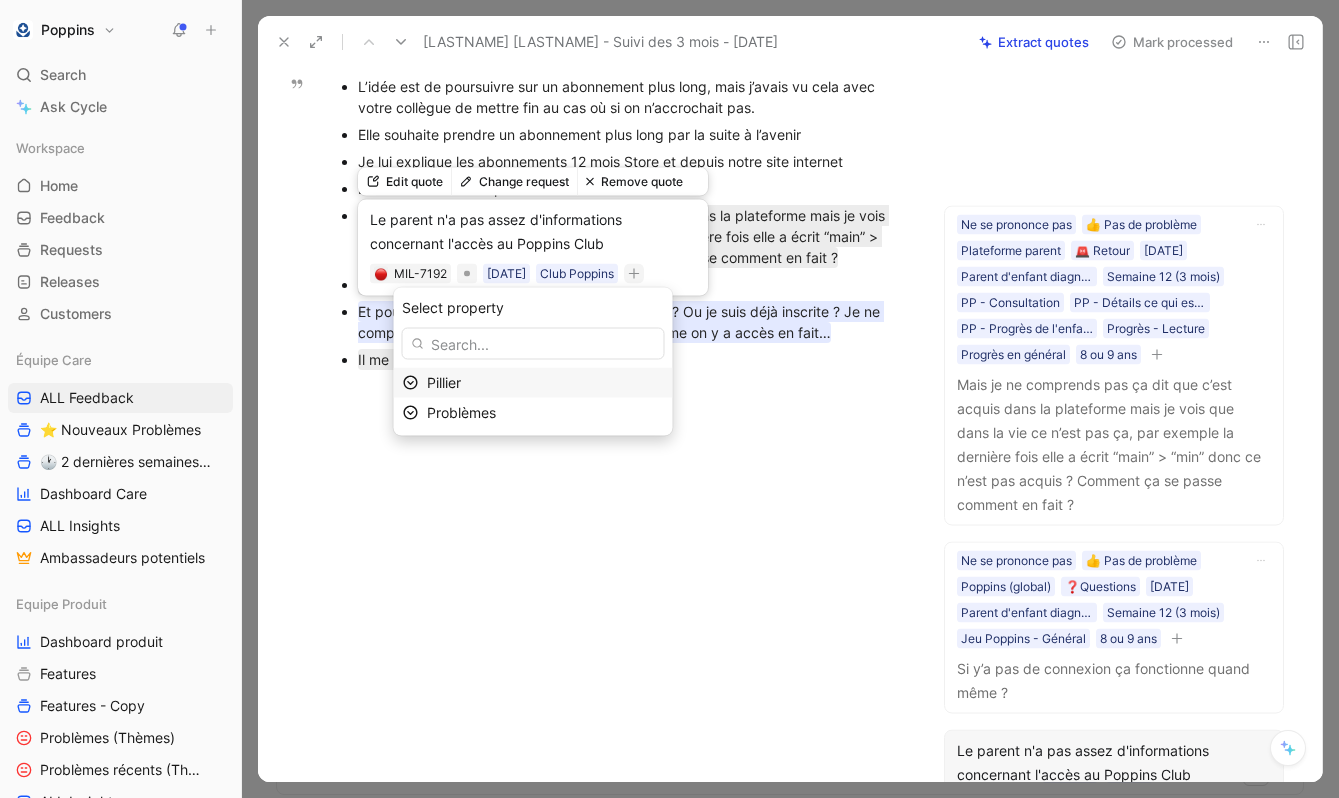 click on "Pillier" at bounding box center [545, 383] 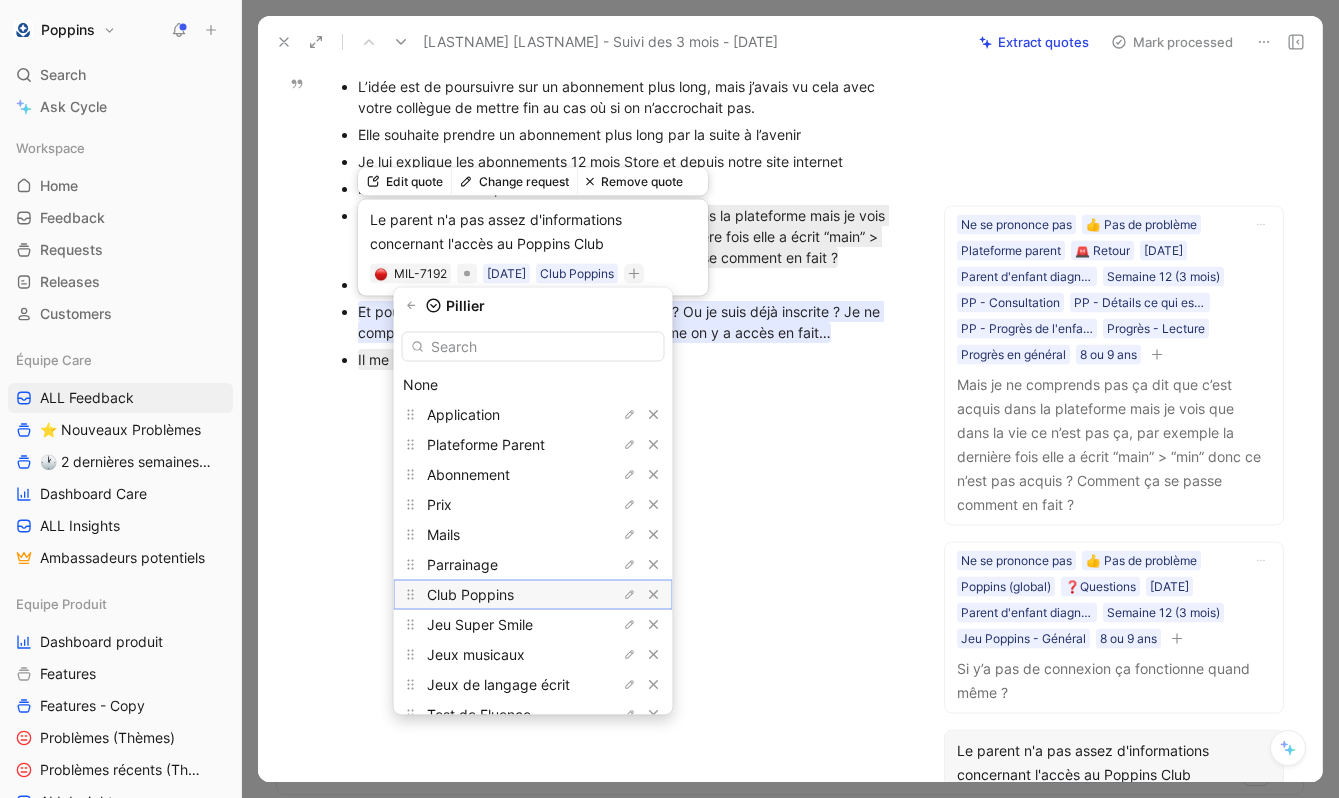 click on "Club Poppins" at bounding box center (470, 594) 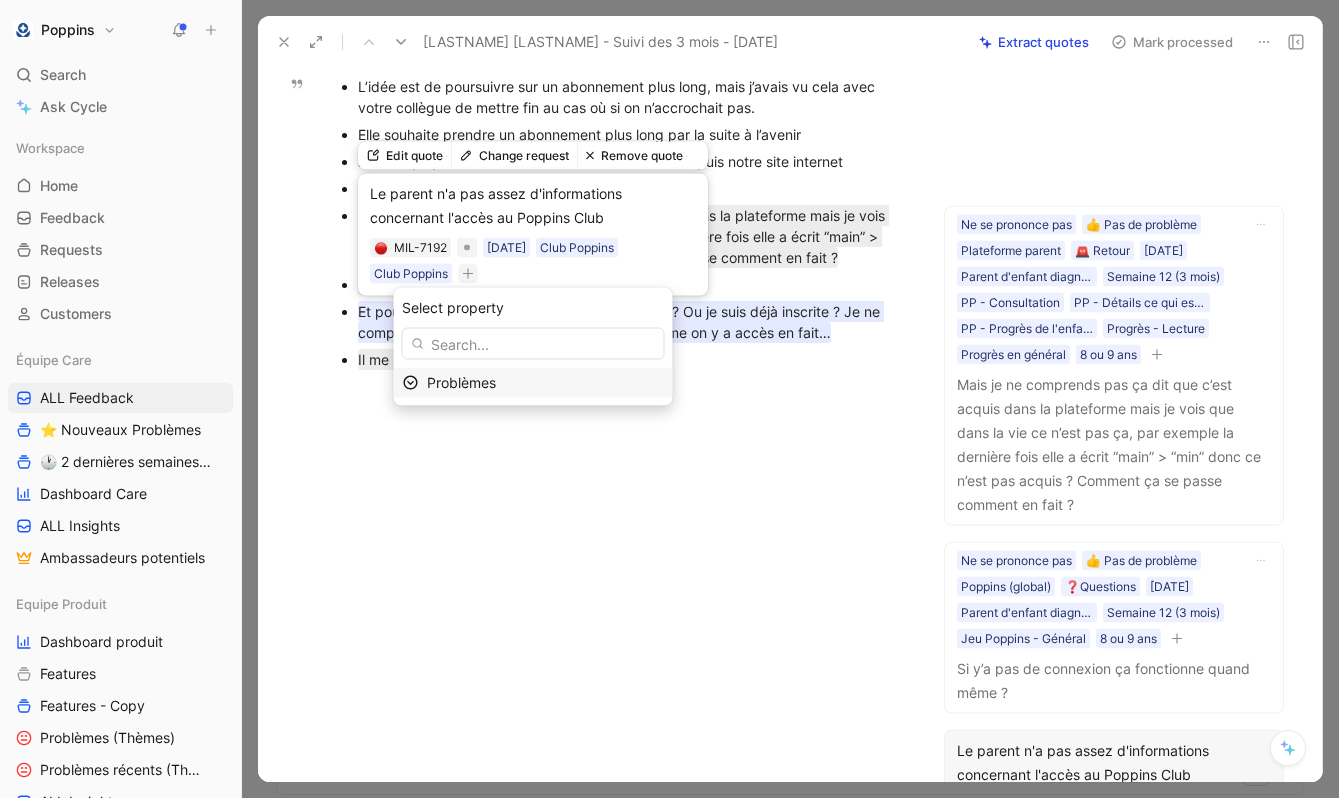 click on "Problèmes" at bounding box center (545, 383) 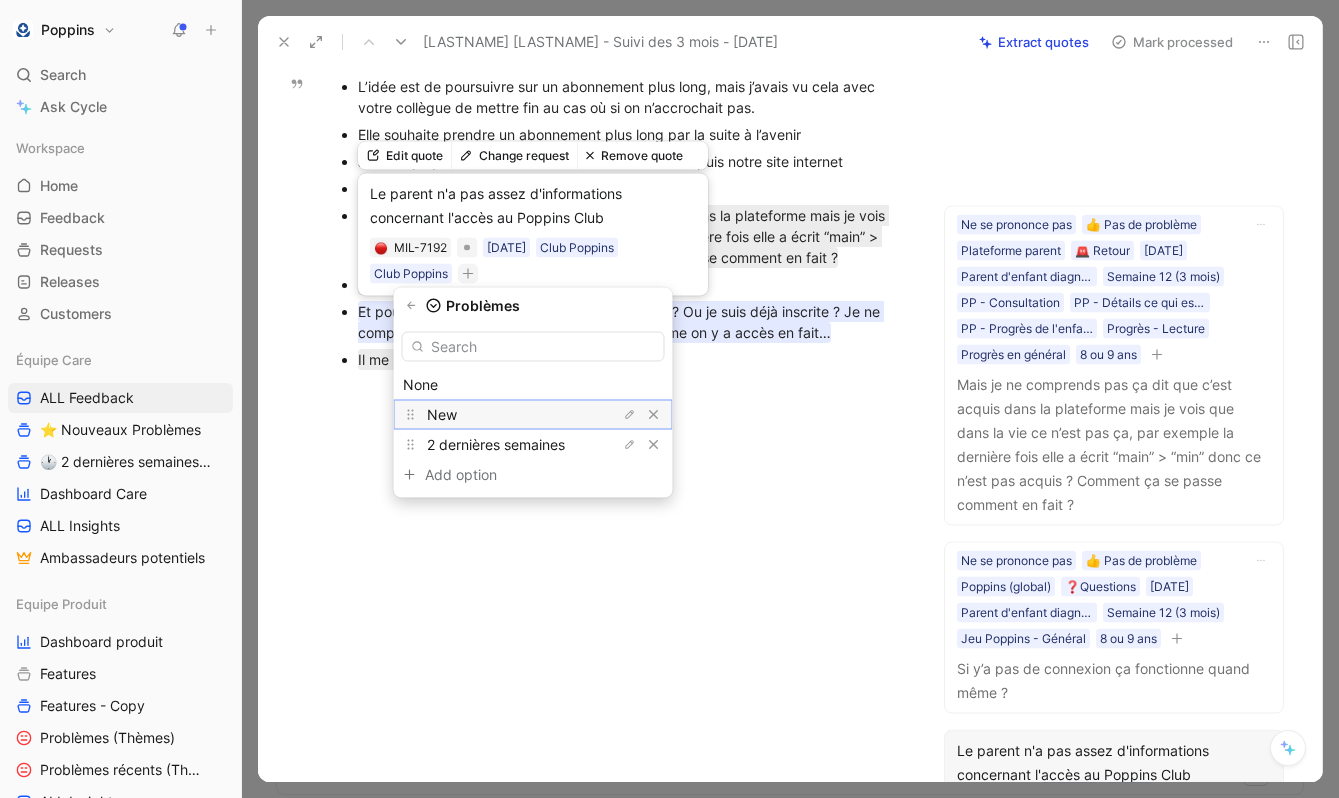 click on "New" at bounding box center [502, 415] 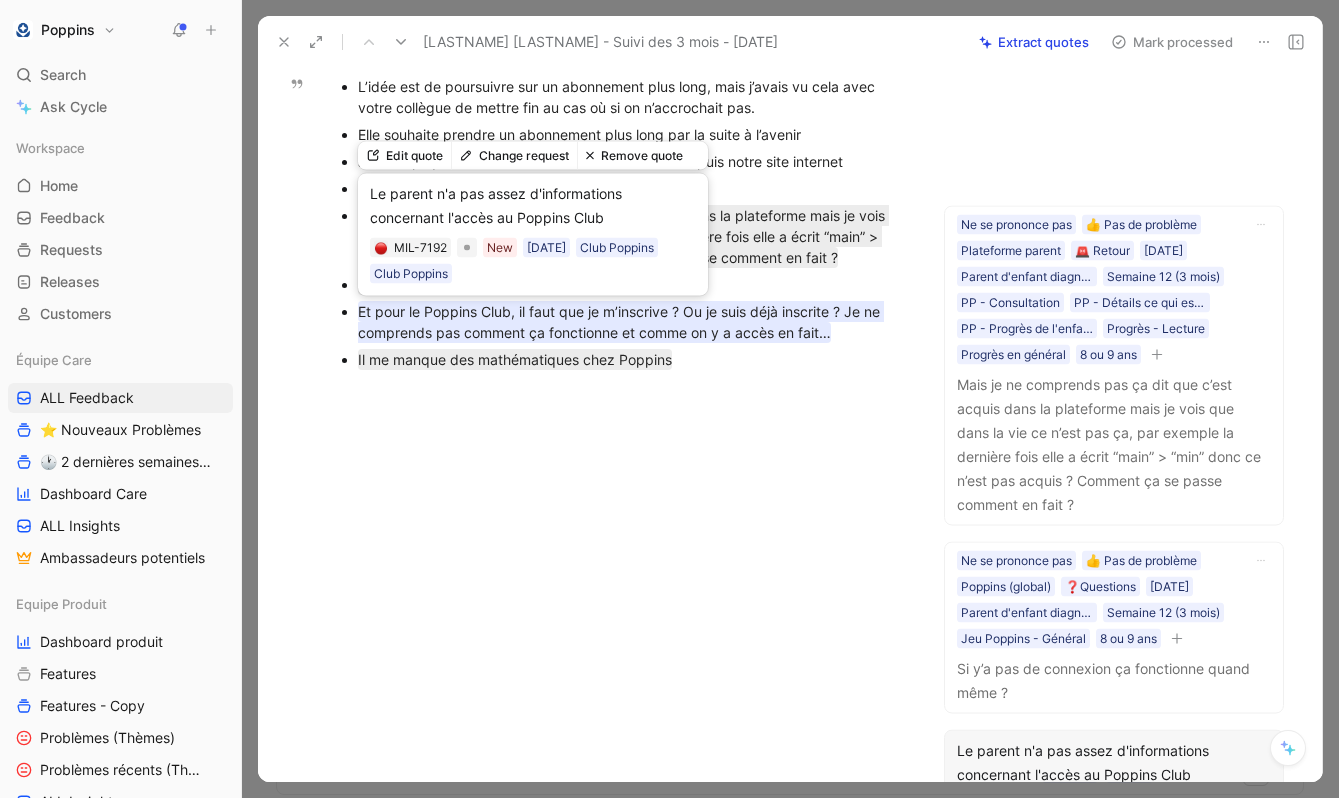 click at bounding box center [622, 508] 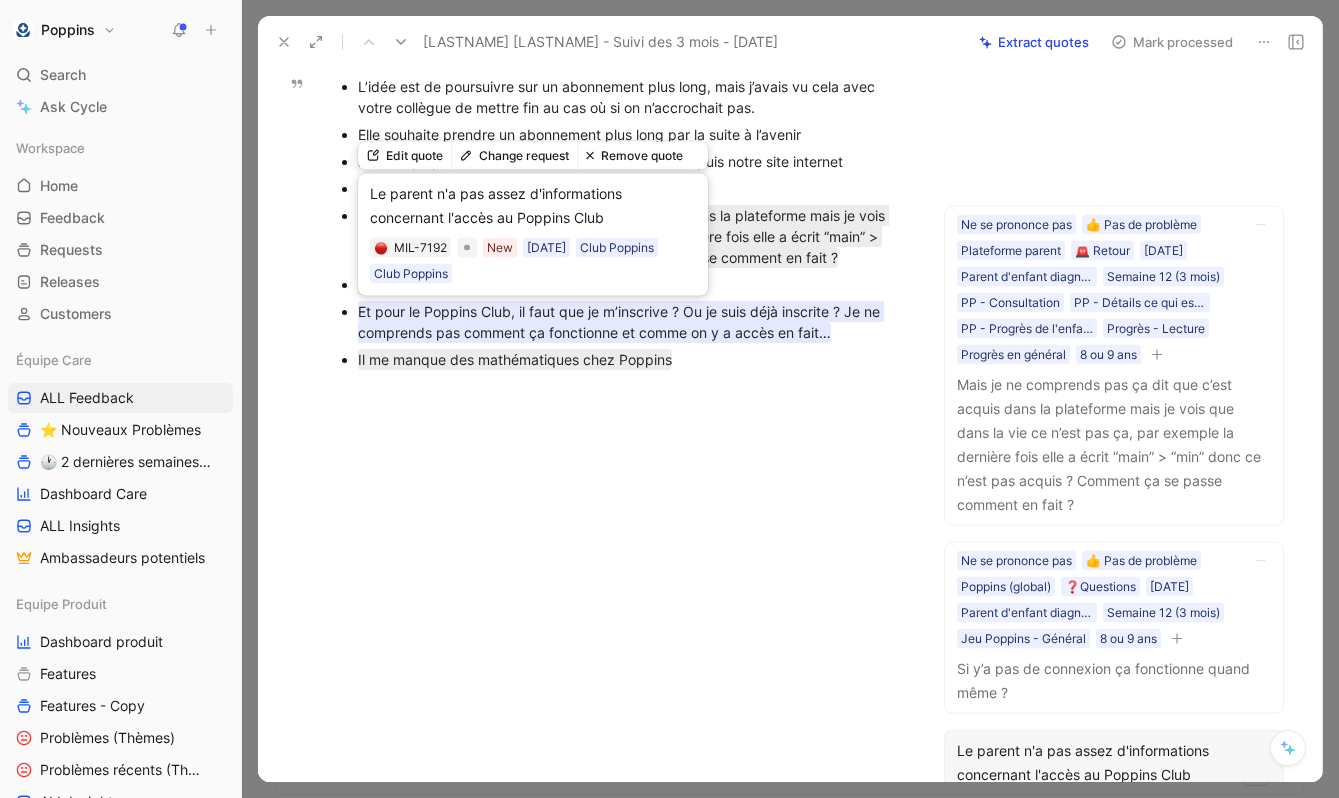 click at bounding box center (622, 508) 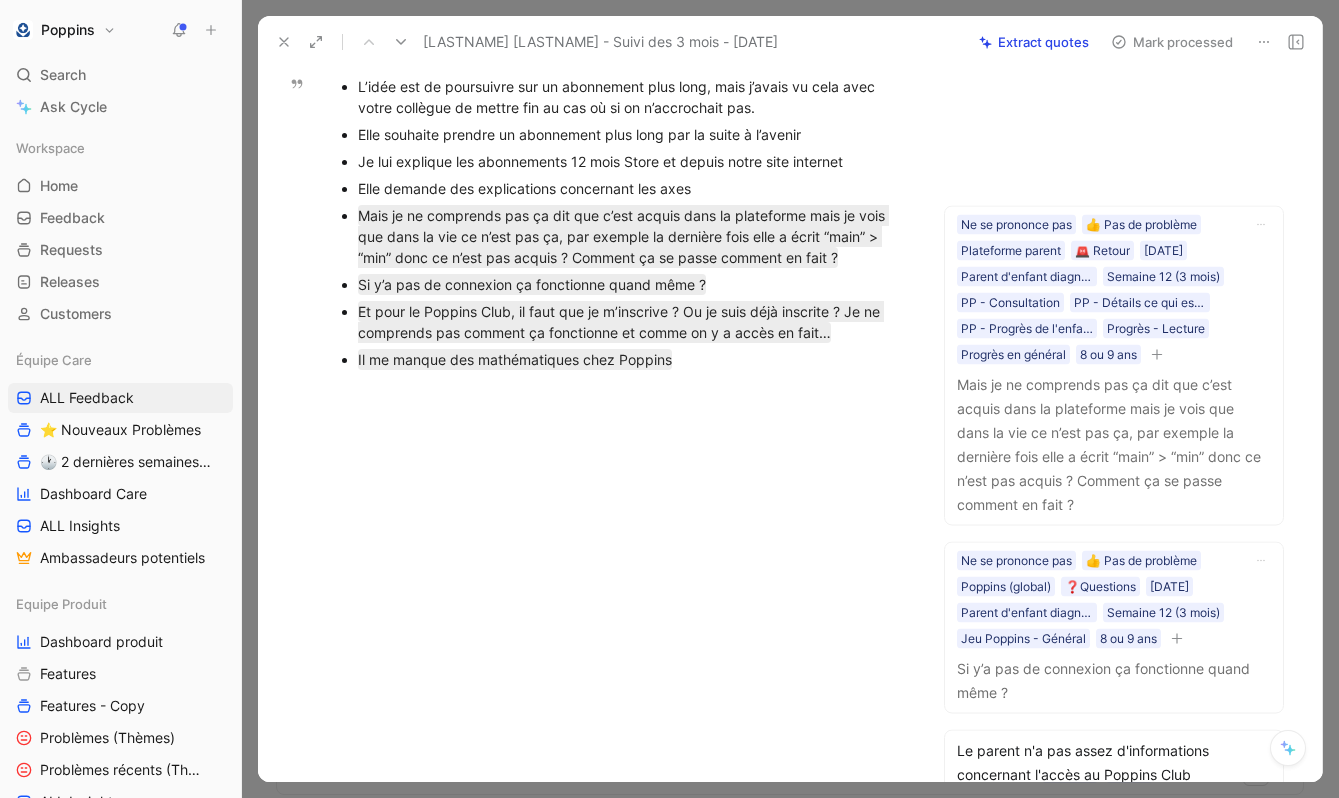 click on "P Cyrielle Renault Comment Add quote Summarize Cyrielle Renault - Suivi des 3 mois - 05 août 2025 Anne Dorison Cycle To process 06/08/2025 Parent d'enfant diagnostiqué Simple Utilisée un peu Ne se prononce pas 👍 Pas de problème Semaine 12 (3 mois) 8 ou 9 ans 🎙 User interview Il n'y a aucun jeu de mathématiques MIL-6167 13/12/2023 Poppins (global) Application Ne se prononce pas 👍 Pas de problème Poppins (global) ❓Questions 06/08/2025 Parent d'enfant diagnostiqué Semaine 12 (3 mois) Jeu Poppins - Général 8 ou 9 ans Si y’a pas de connexion ça fonctionne quand même ? Ne se prononce pas 👍 Pas de problème Plateforme parent 🚨 Retour 06/08/2025 Parent d'enfant diagnostiqué Semaine 12 (3 mois) PP - Consultation PP - Détails ce qui est travaillé PP - Progrès de l'enfant Progrès - Lecture Progrès en général 8 ou 9 ans Le parent n'a pas assez d'informations concernant l'accès au Poppins Club MIL-7192 New 06/08/2025 Club Poppins Club Poppins Renaultcyrielle@yahoo.fr  -  330785459647" at bounding box center [790, 425] 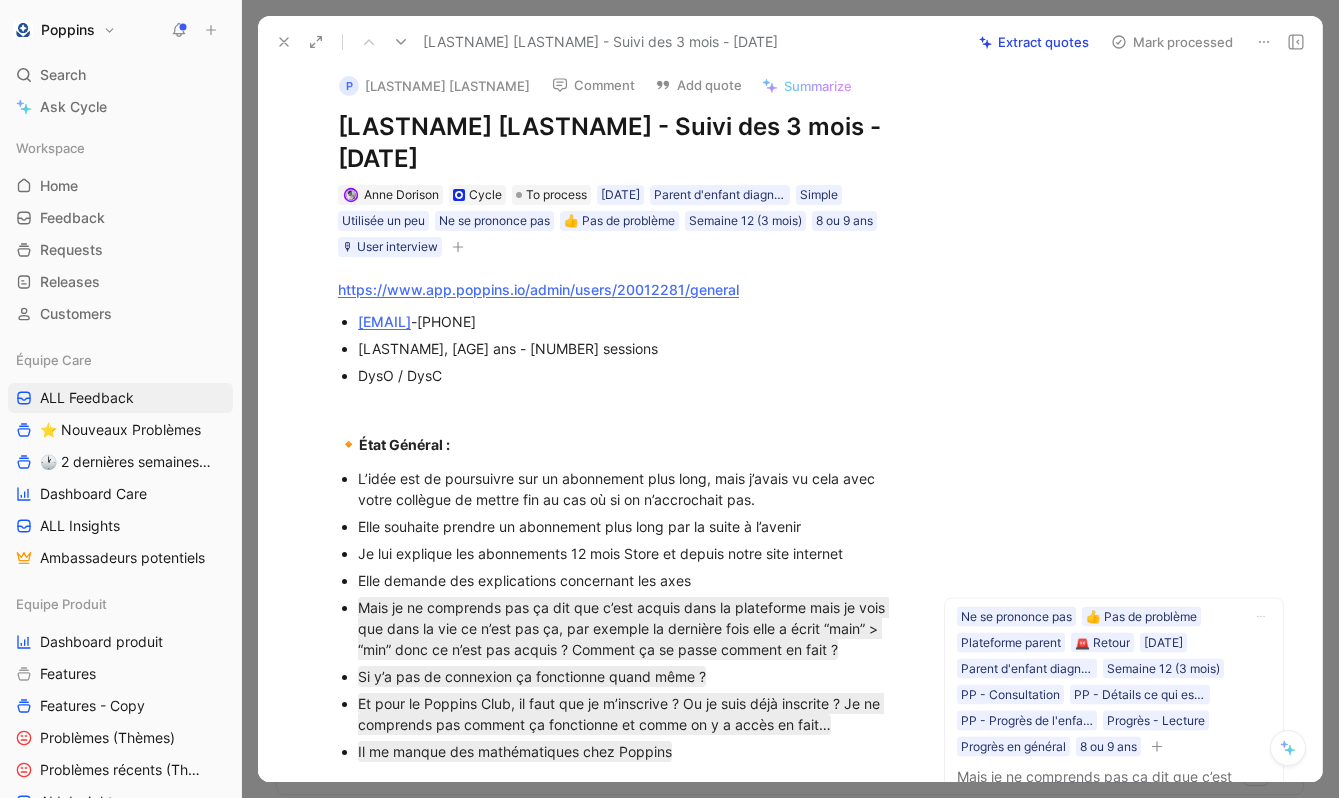 scroll, scrollTop: 0, scrollLeft: 0, axis: both 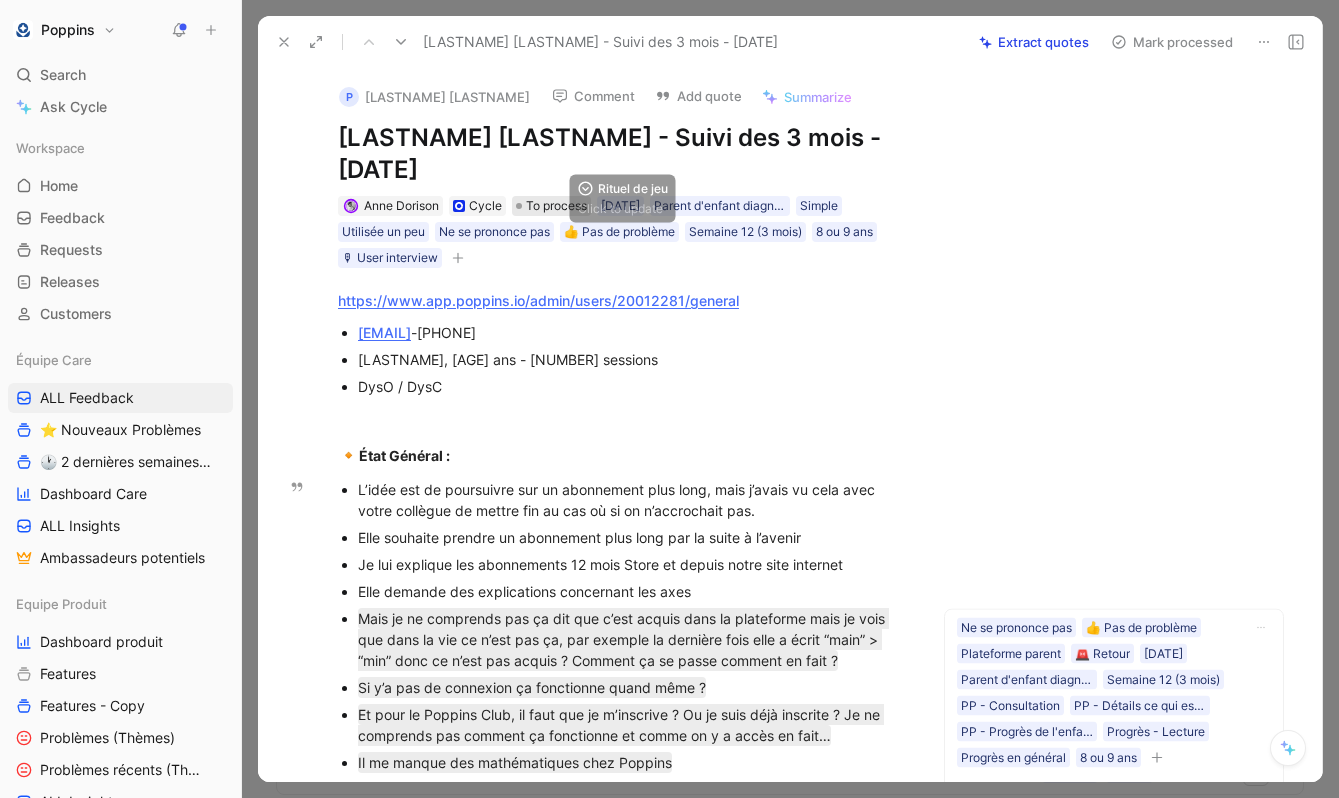 click on "To process" at bounding box center (556, 206) 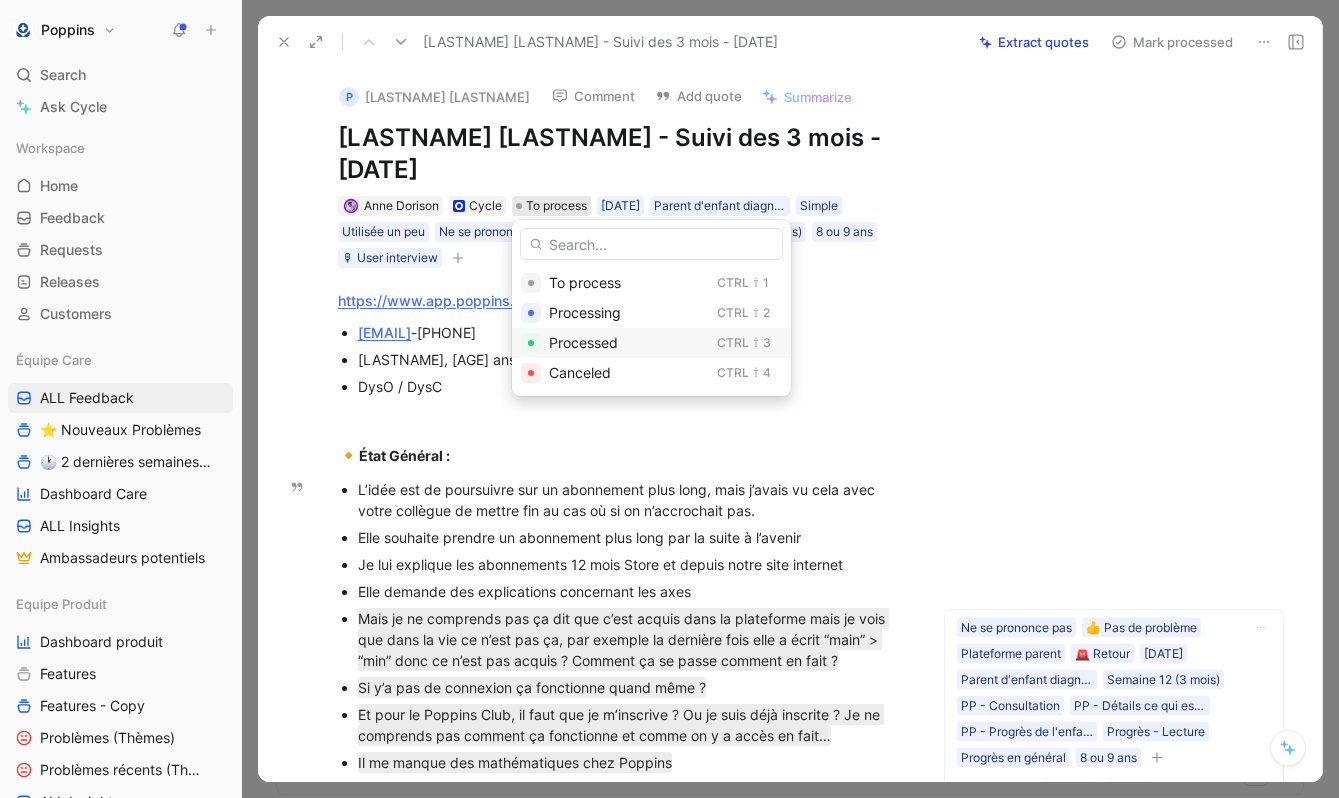 click on "Processed" at bounding box center [629, 343] 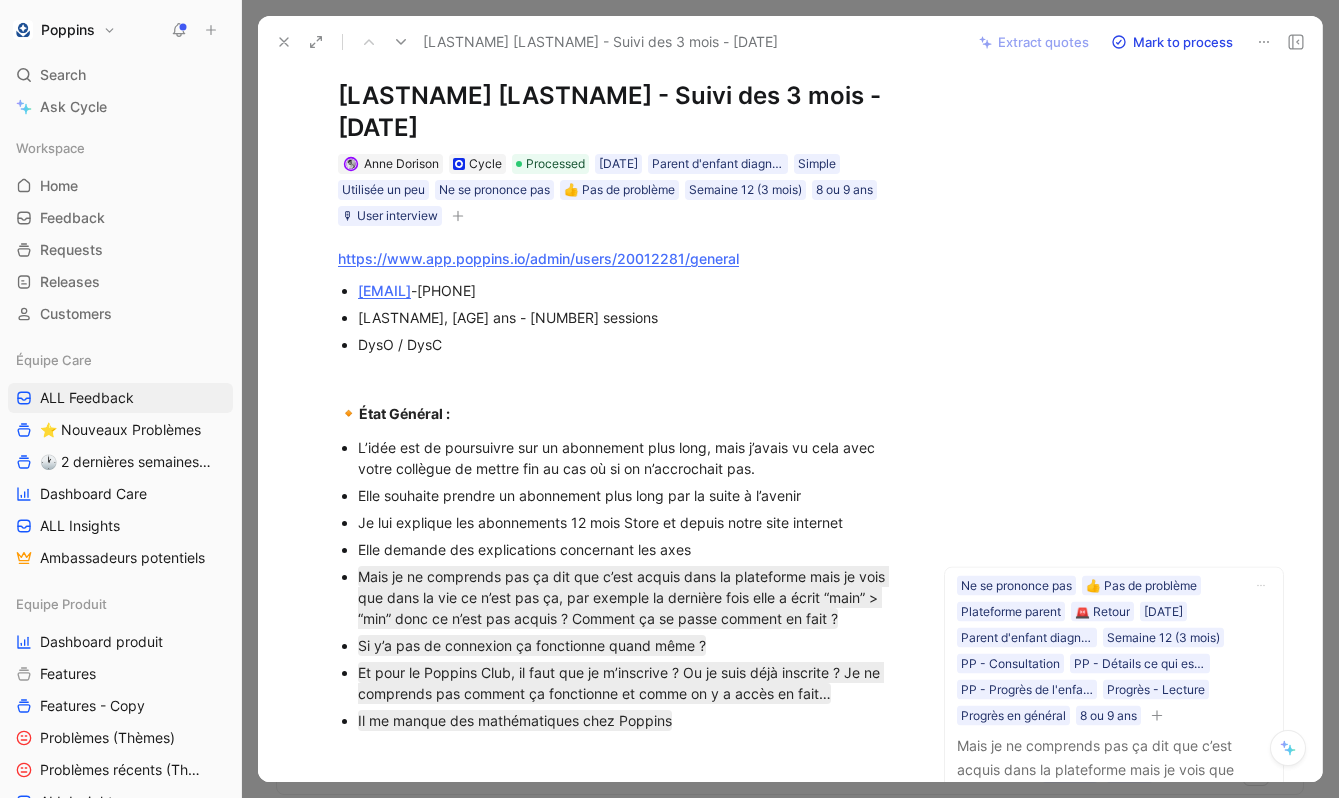 scroll, scrollTop: 0, scrollLeft: 0, axis: both 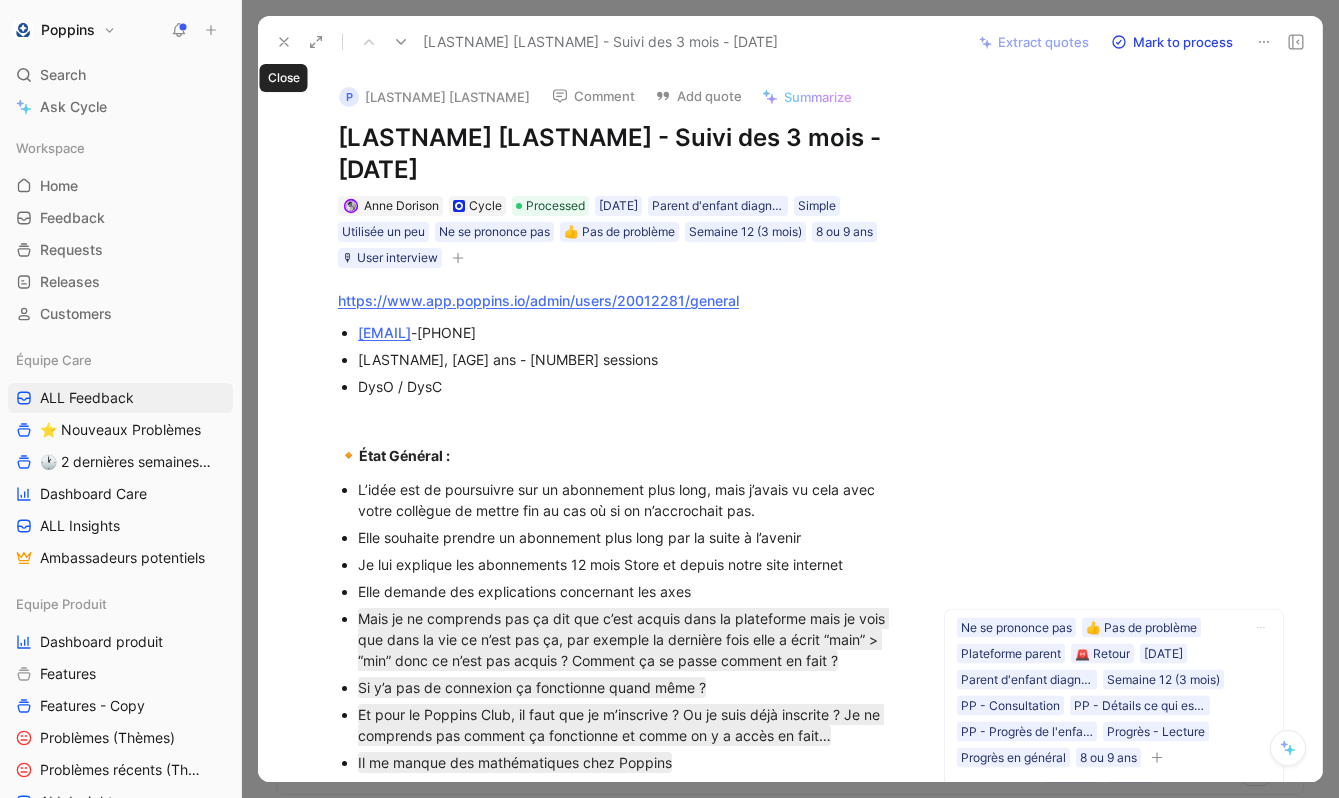 click 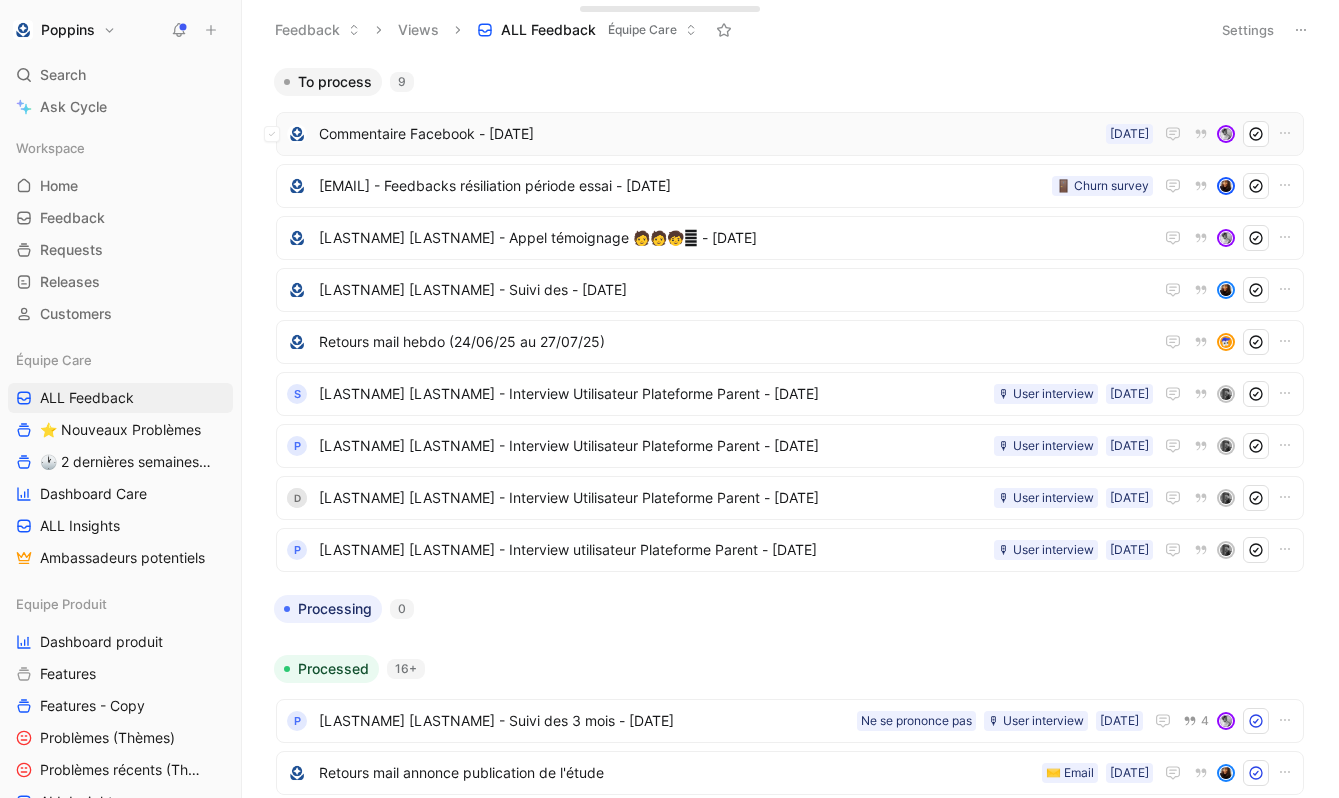 click on "Commentaire Facebook - 04 août 2025 04/08/2025" at bounding box center (790, 134) 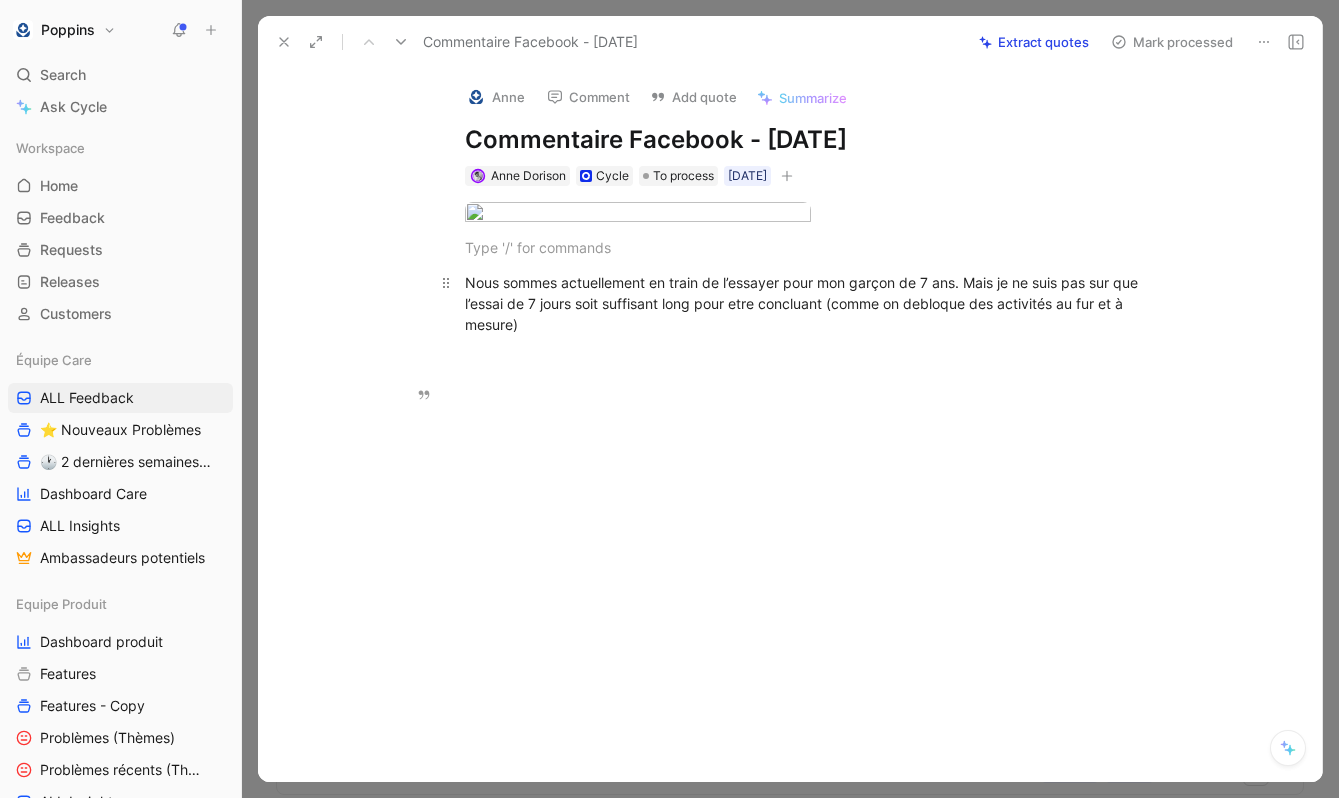 click on "Nous sommes actuellement en train de l’essayer pour mon garçon de 7 ans. Mais je ne suis pas sur que l’essai de 7 jours soit suffisant long pour etre concluant (comme on debloque des activités au fur et à mesure)" at bounding box center [803, 303] 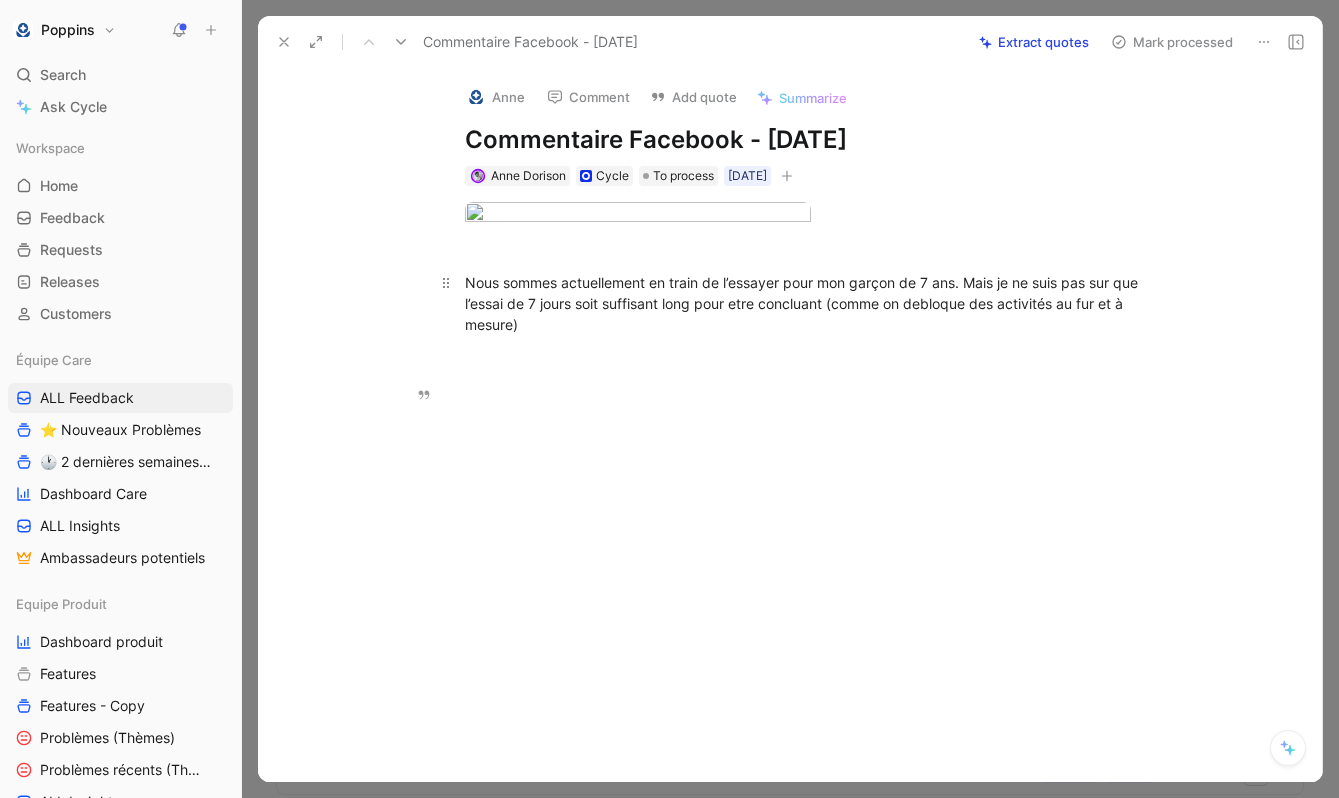 click on "Nous sommes actuellement en train de l’essayer pour mon garçon de 7 ans. Mais je ne suis pas sur que l’essai de 7 jours soit suffisant long pour etre concluant (comme on debloque des activités au fur et à mesure)" at bounding box center (803, 303) 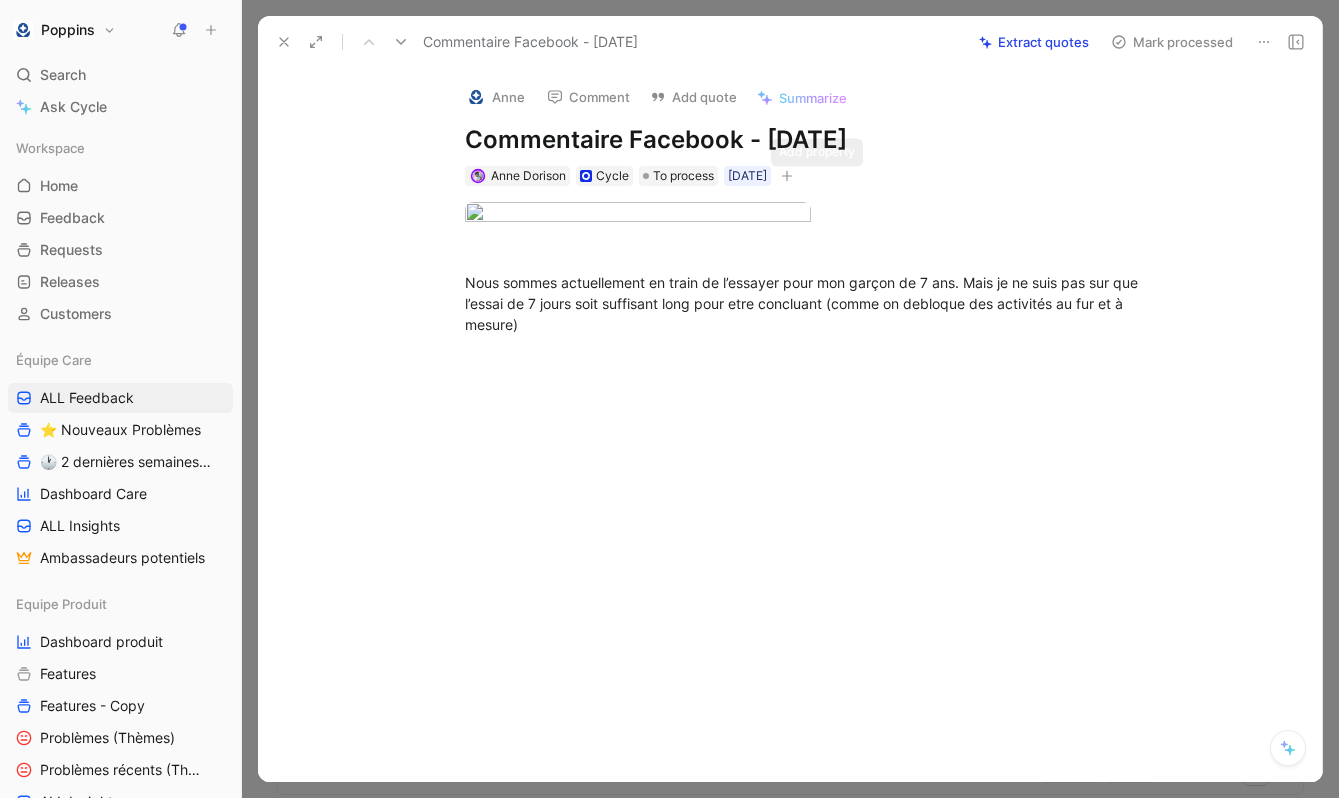 click at bounding box center [787, 176] 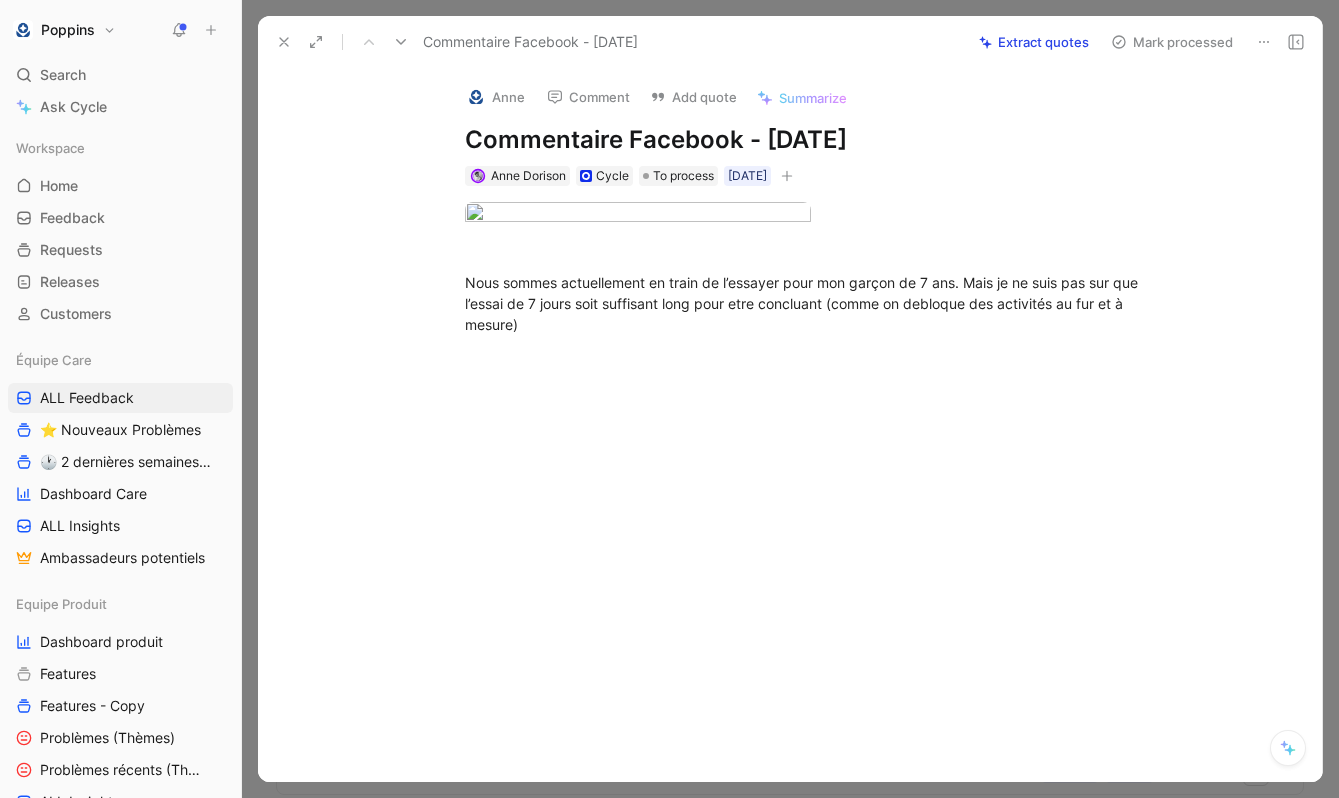 click 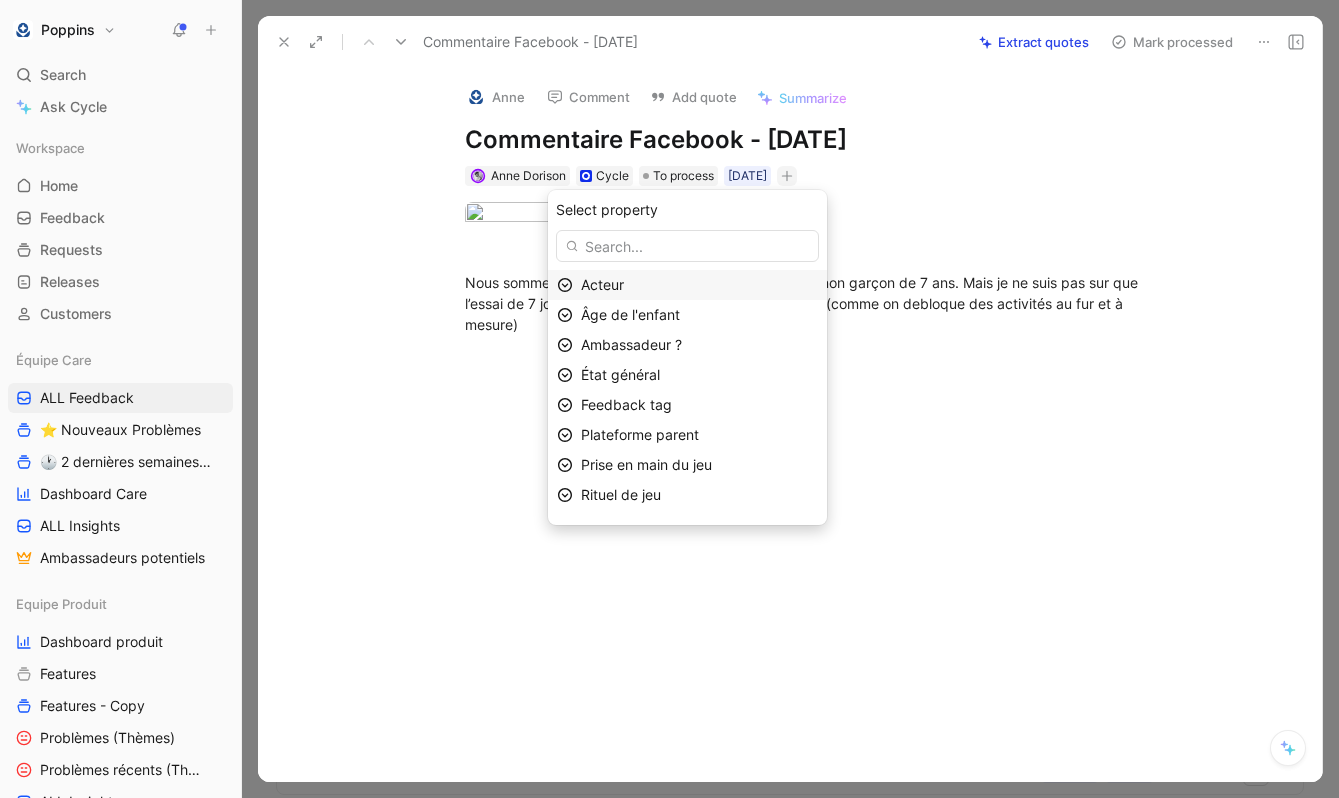 click on "Acteur" at bounding box center (699, 285) 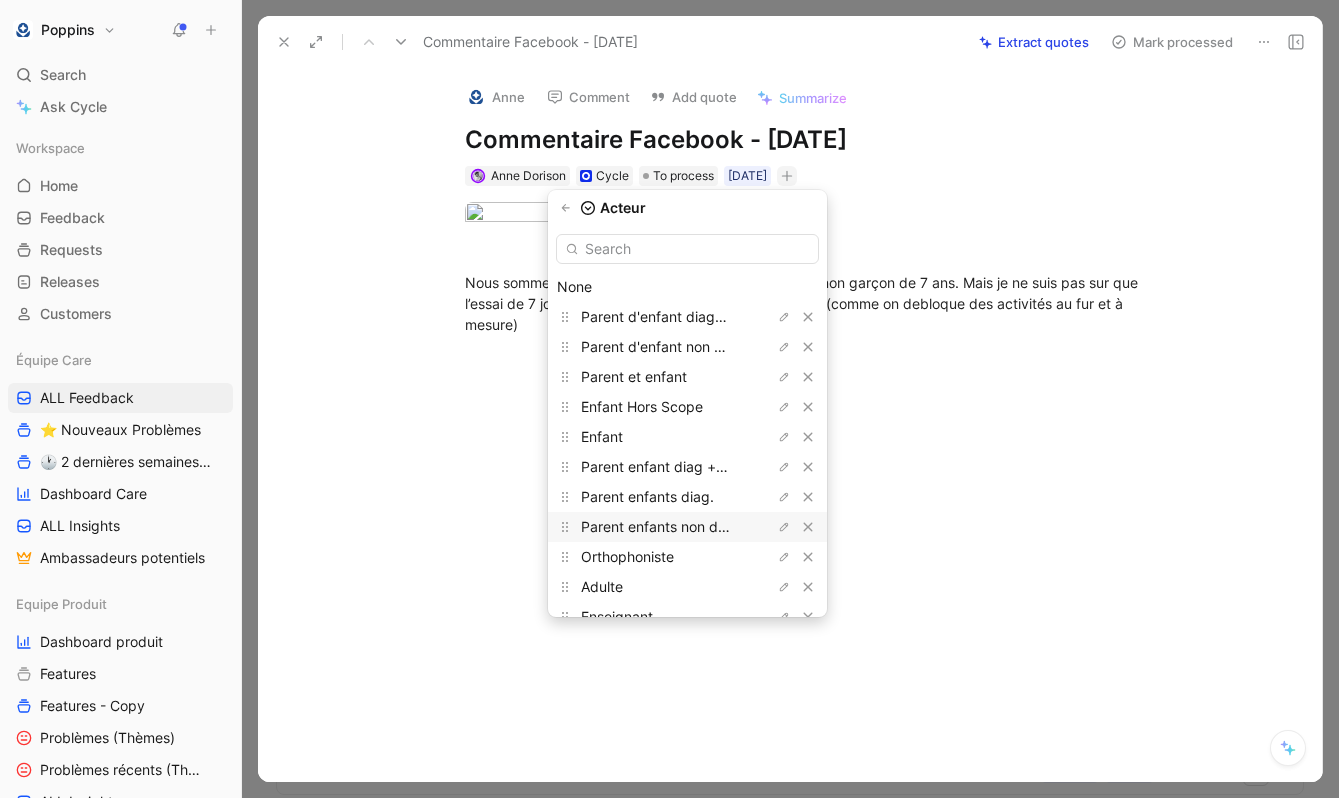 scroll, scrollTop: 29, scrollLeft: 0, axis: vertical 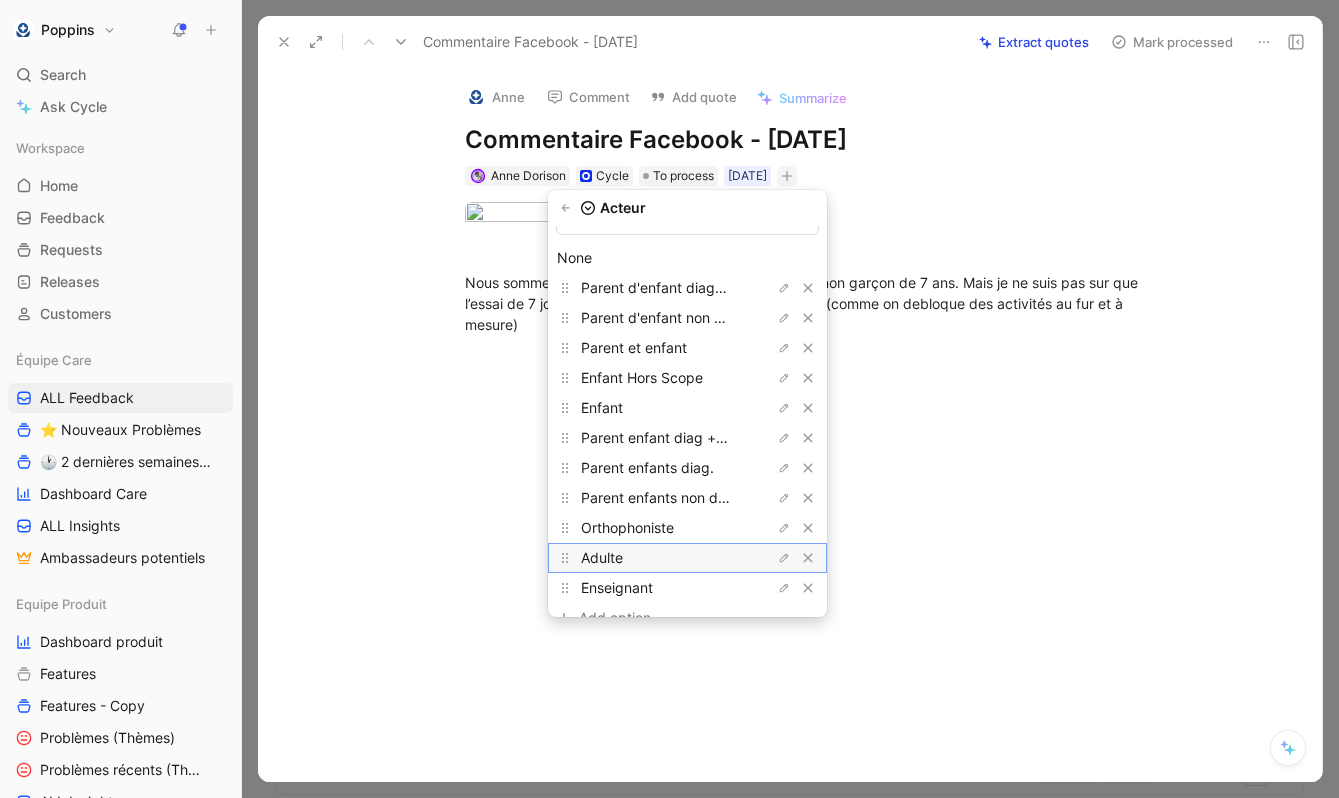 click on "Adulte" at bounding box center [656, 558] 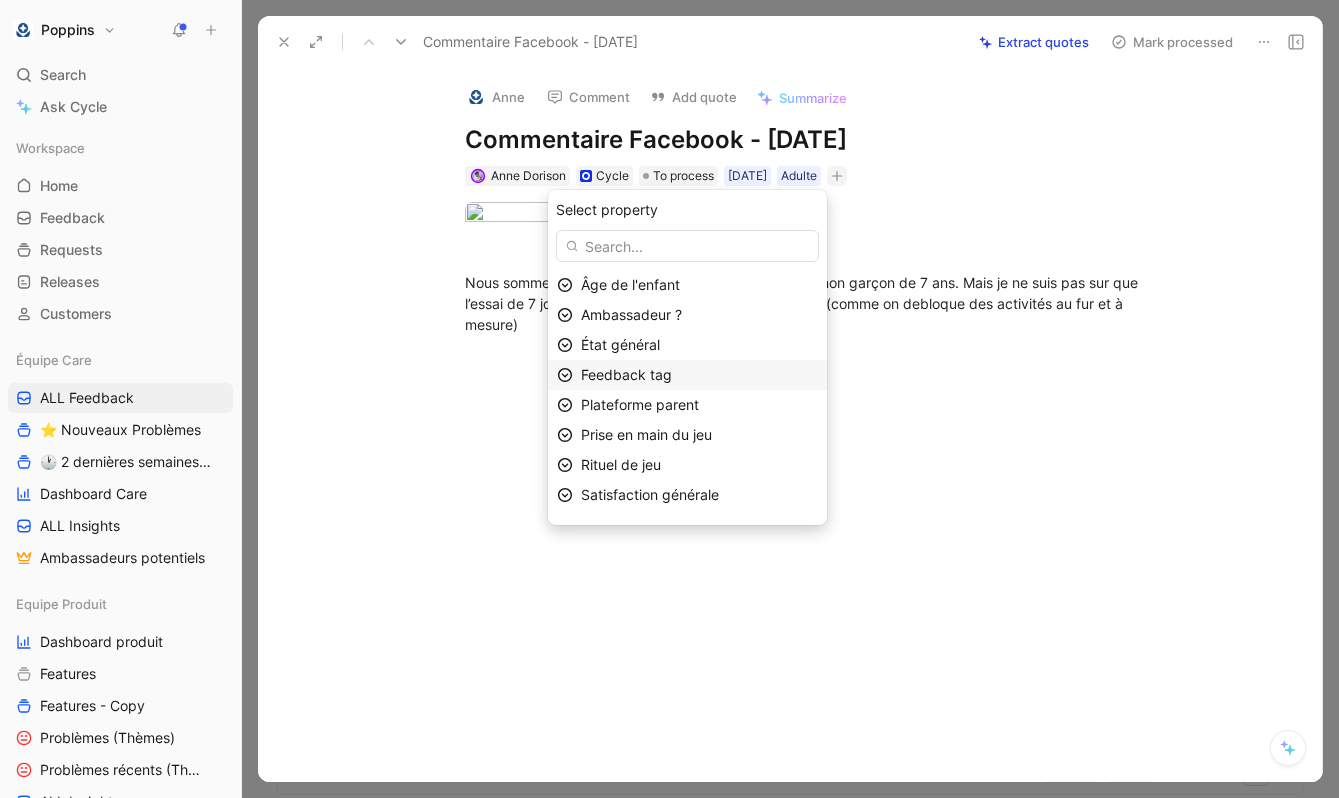 click on "Feedback tag" at bounding box center (699, 375) 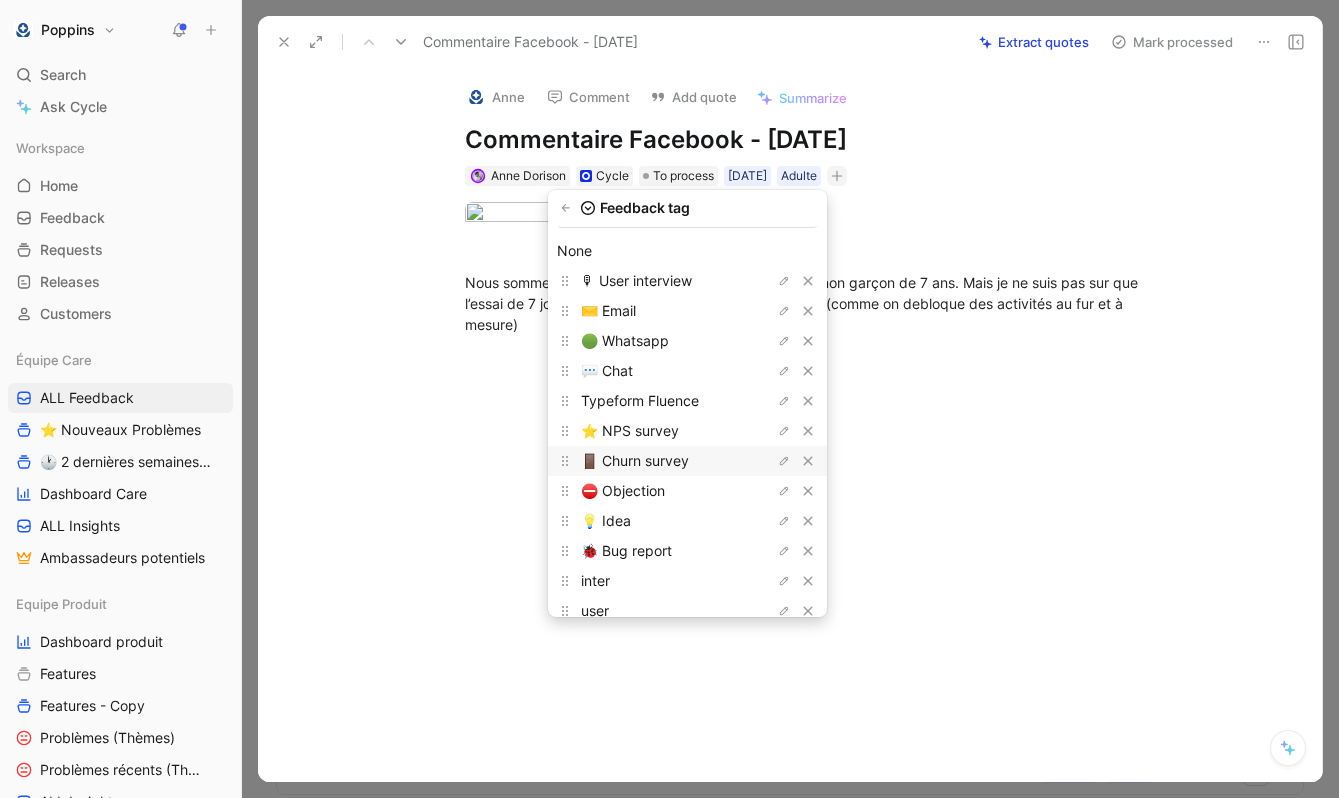 scroll, scrollTop: 0, scrollLeft: 0, axis: both 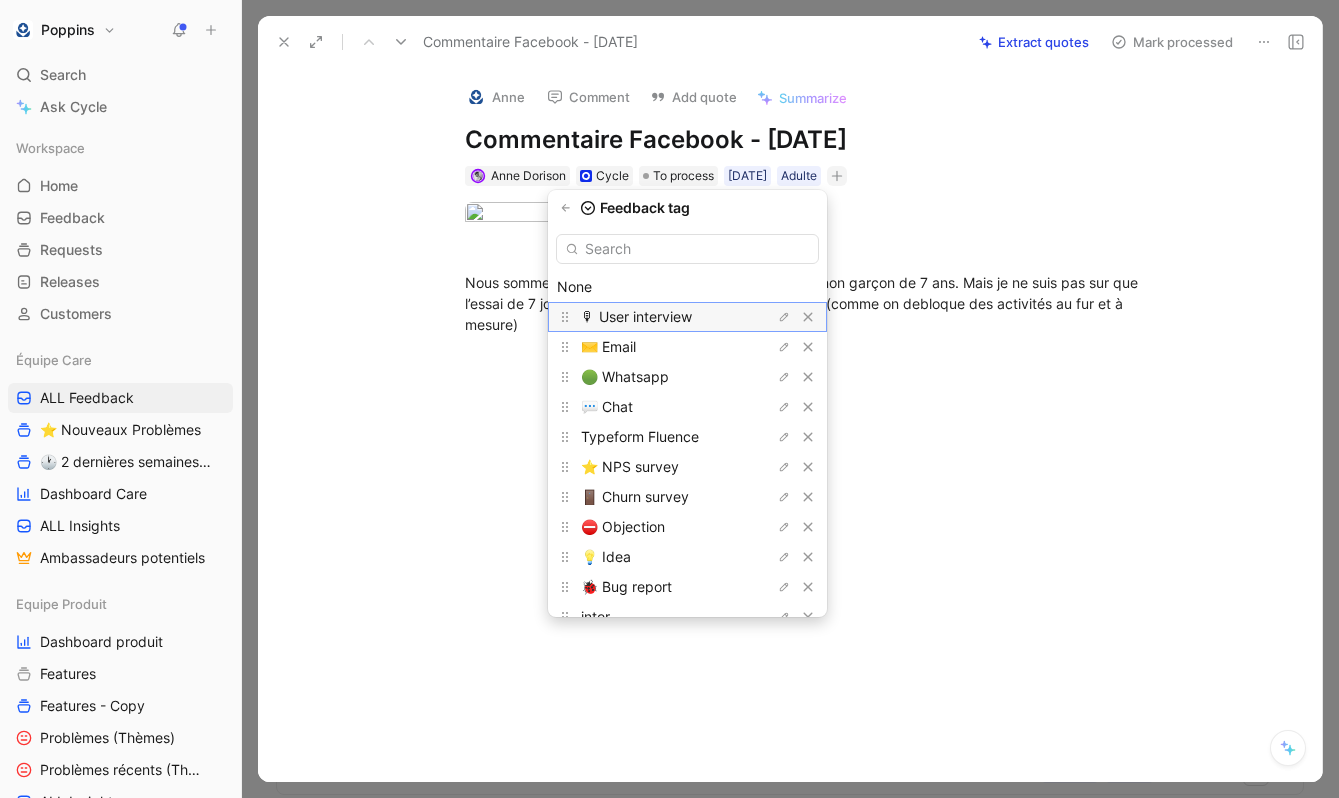 click on "🎙 User interview" at bounding box center [636, 316] 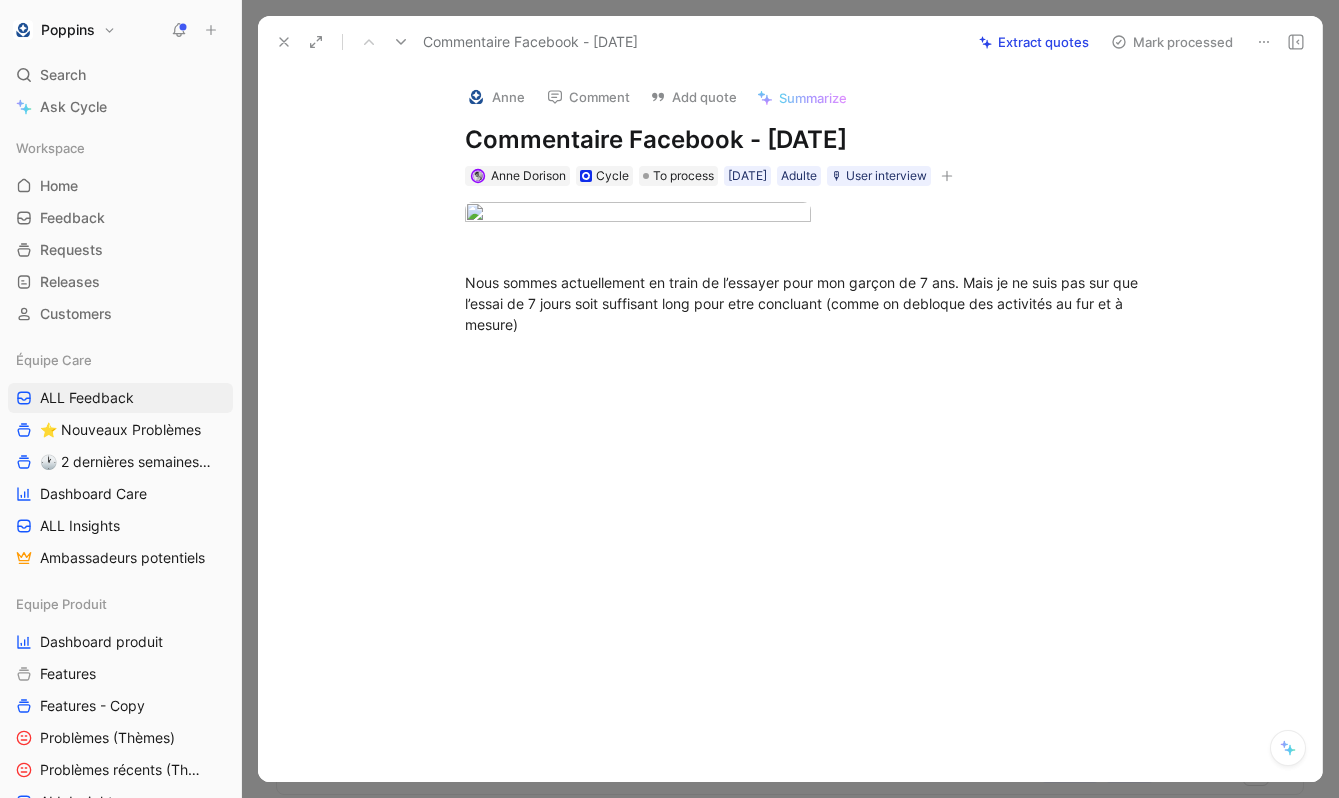 click at bounding box center (947, 176) 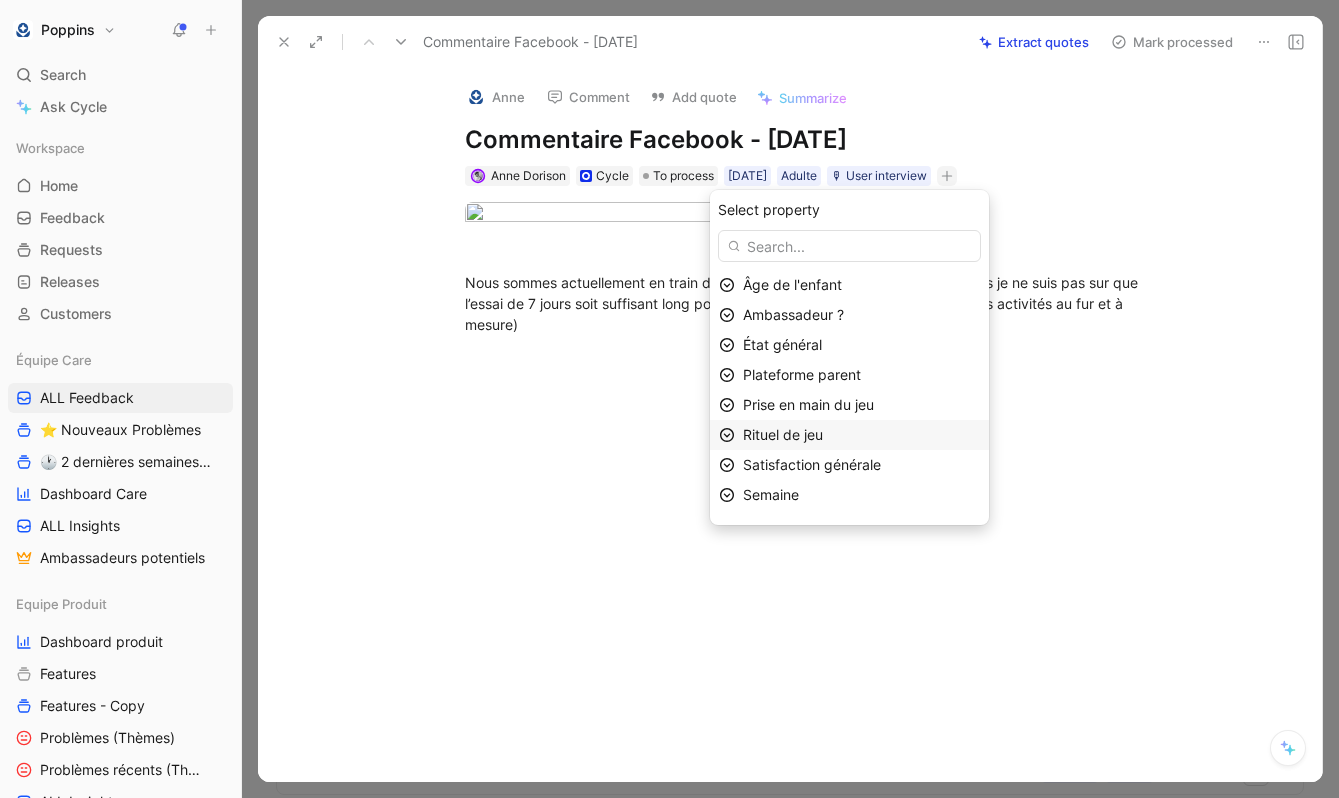 scroll, scrollTop: 53, scrollLeft: 0, axis: vertical 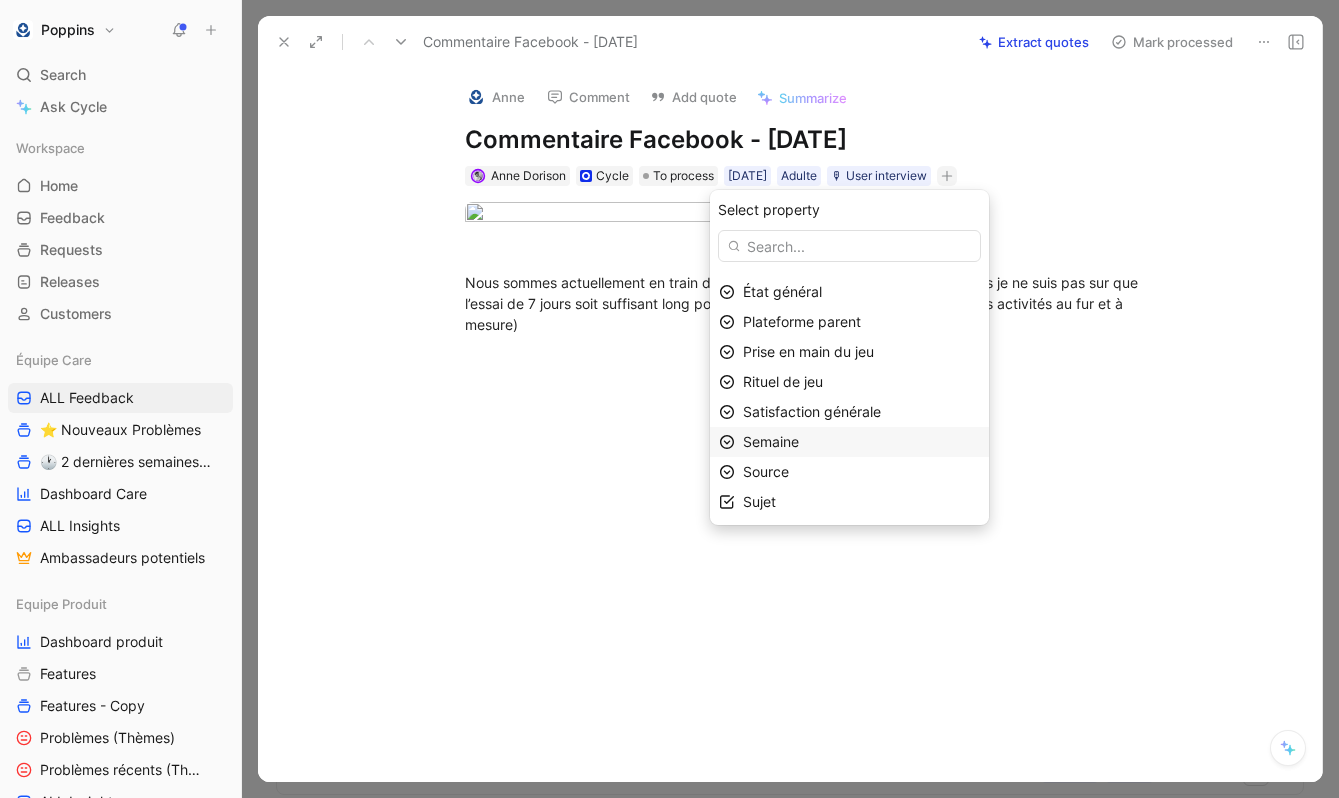 click on "Semaine" at bounding box center (861, 442) 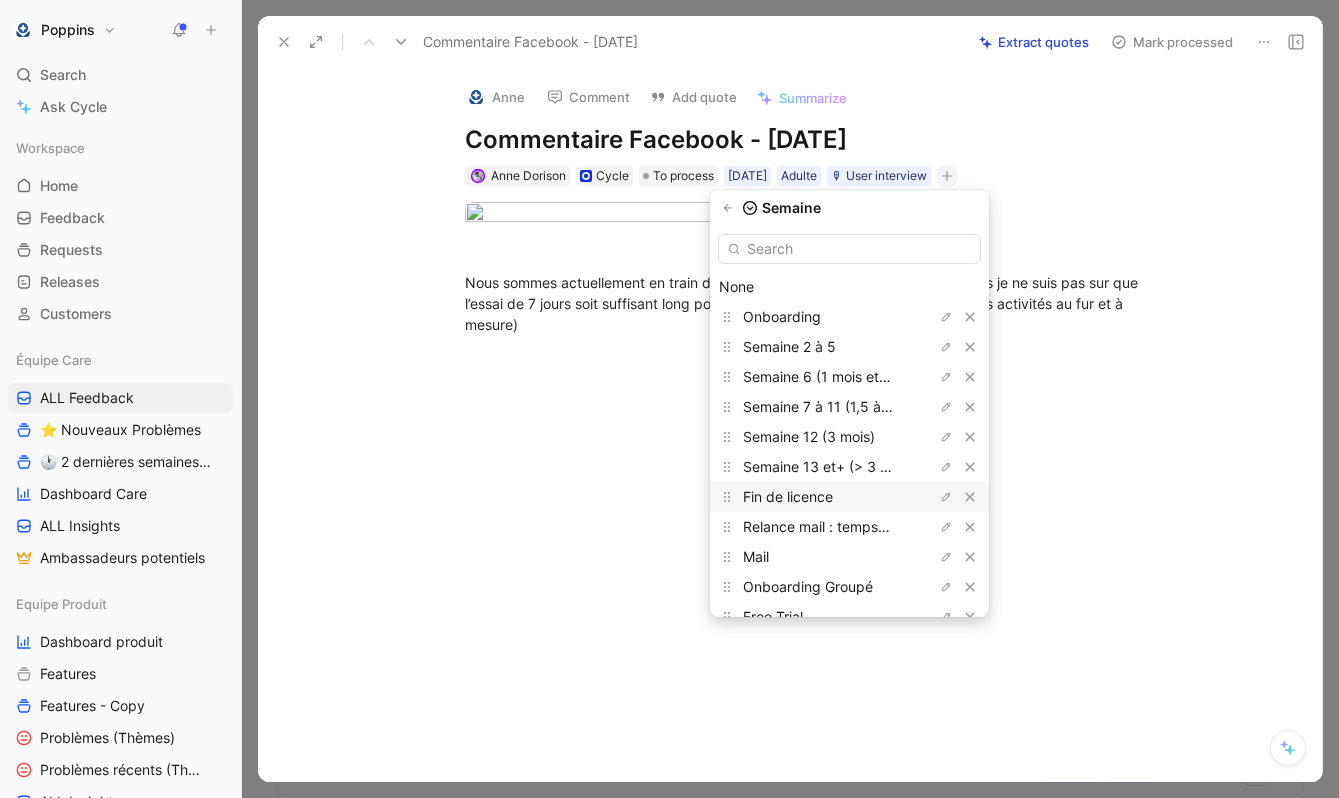 scroll, scrollTop: 143, scrollLeft: 0, axis: vertical 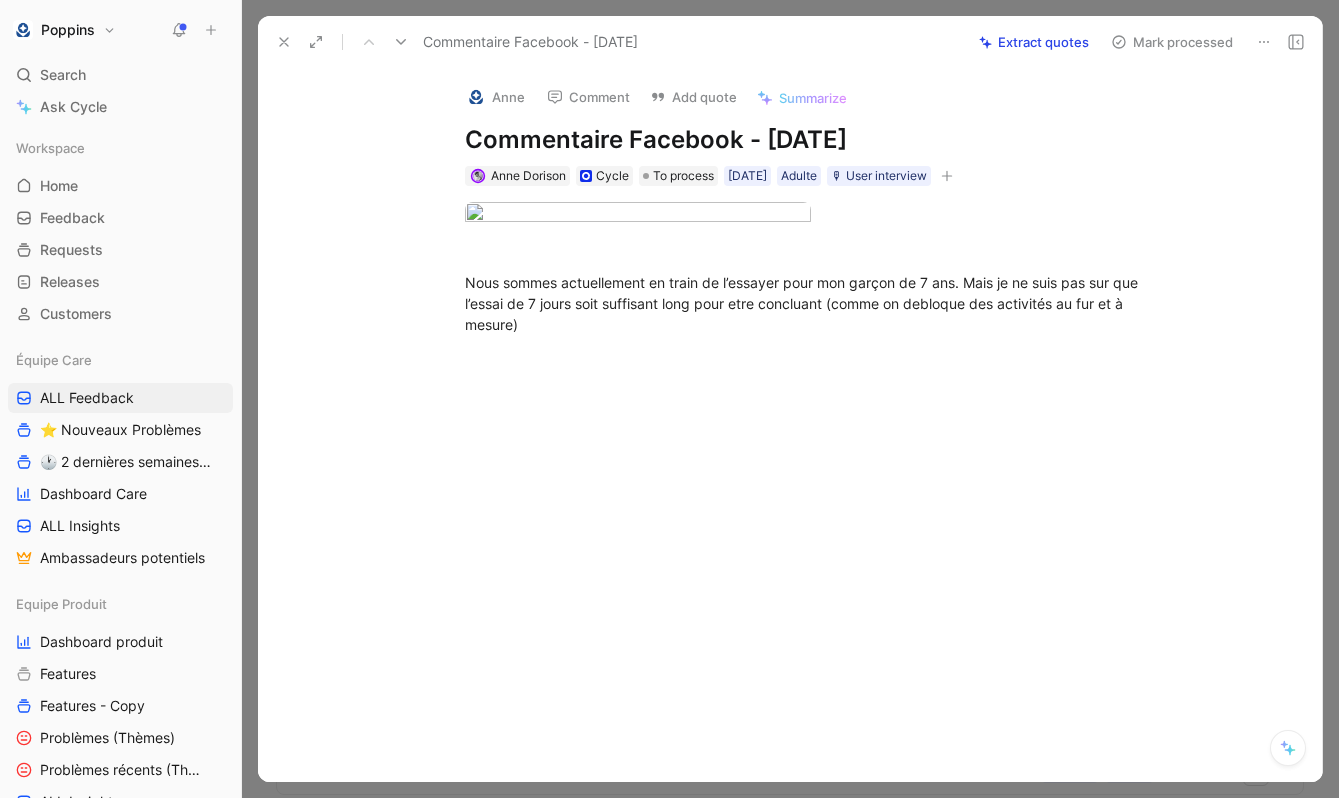 click on "Nous sommes actuellement en train de l’essayer pour mon garçon de 7 ans. Mais je ne suis pas sur que l’essai de 7 jours soit suffisant long pour etre concluant (comme on debloque des activités au fur et à mesure)" at bounding box center (811, 271) 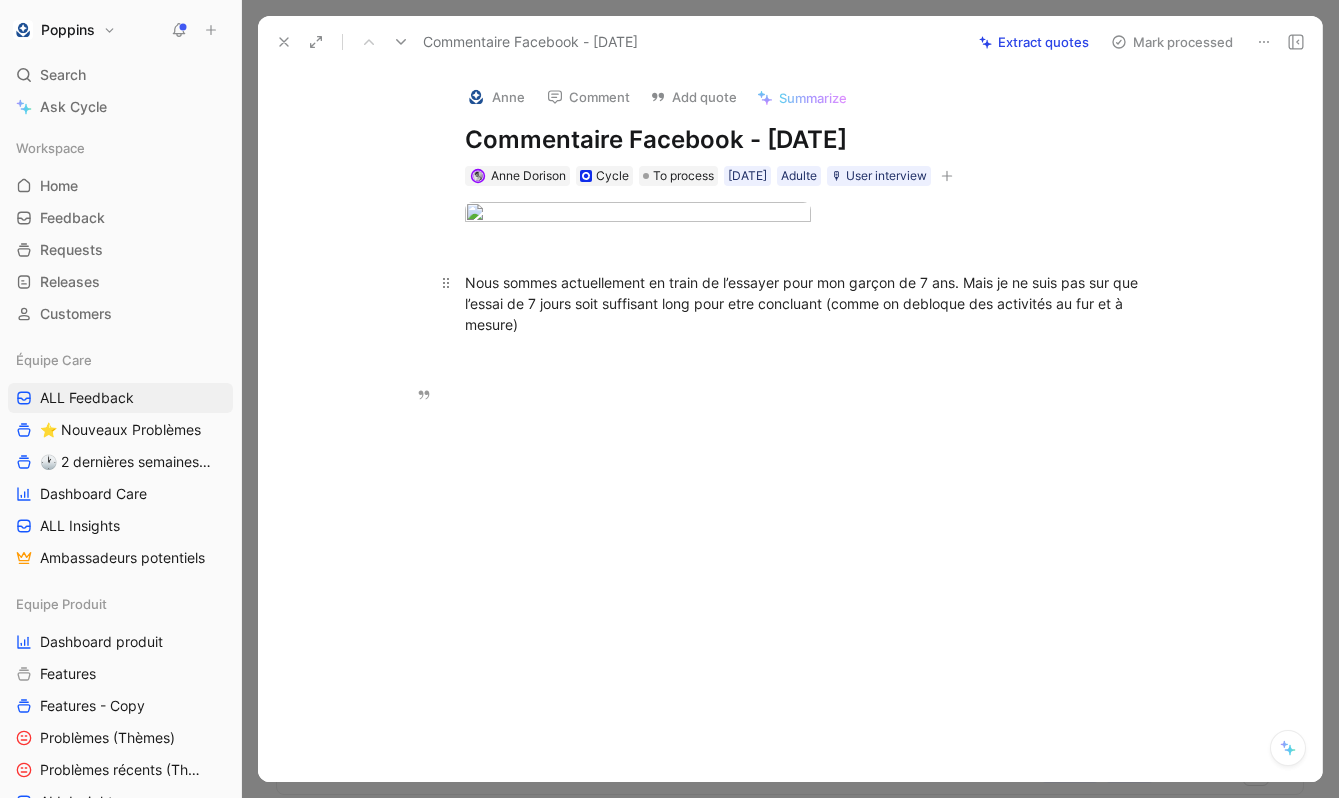 click on "Nous sommes actuellement en train de l’essayer pour mon garçon de 7 ans. Mais je ne suis pas sur que l’essai de 7 jours soit suffisant long pour etre concluant (comme on debloque des activités au fur et à mesure)" at bounding box center (811, 303) 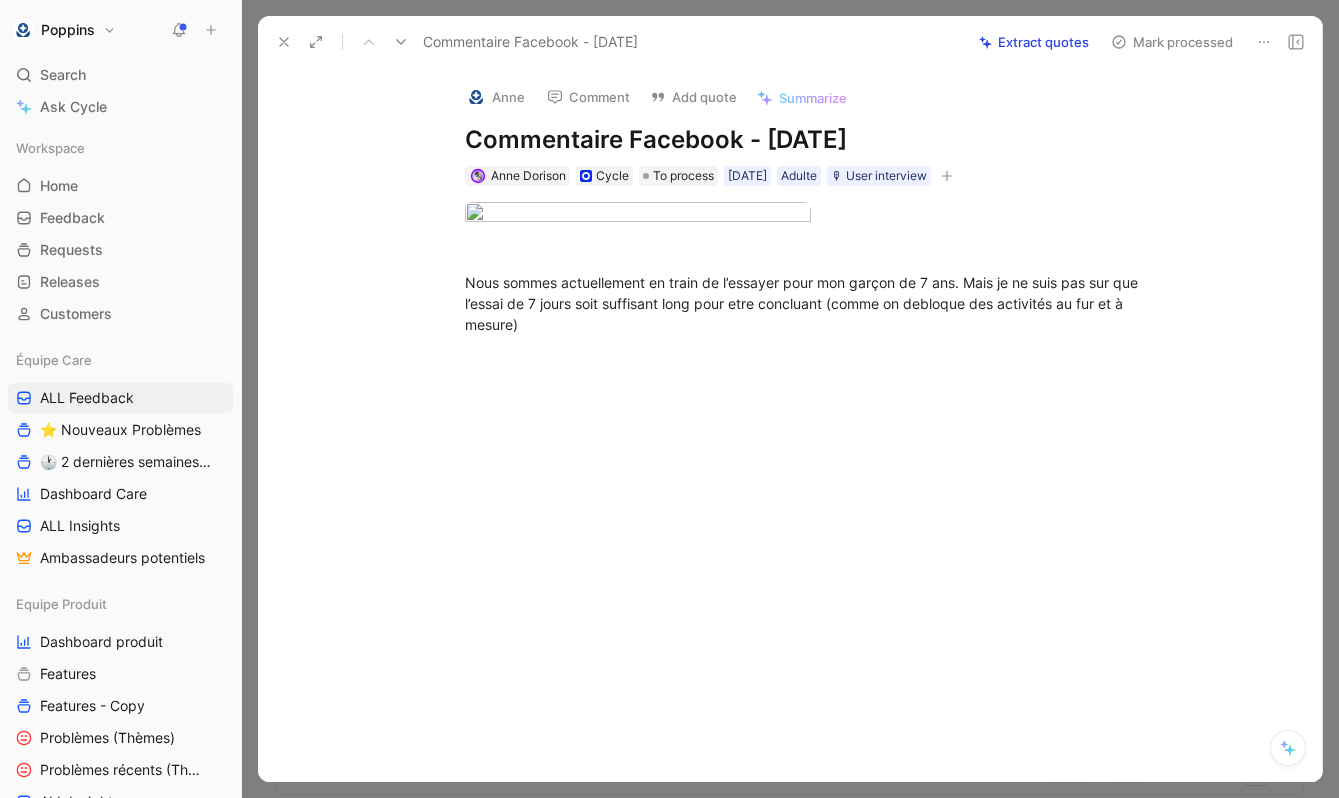 click at bounding box center (947, 176) 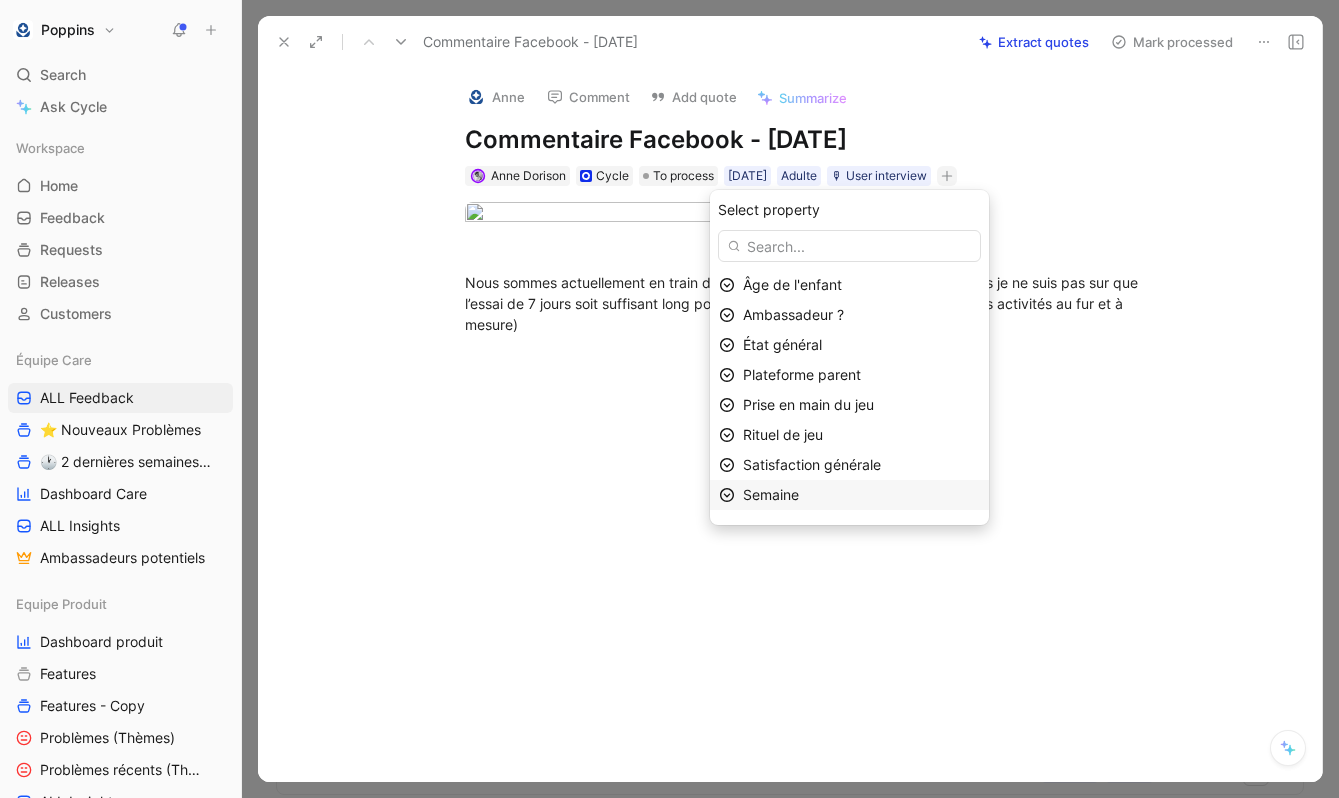 click on "Semaine" at bounding box center (861, 495) 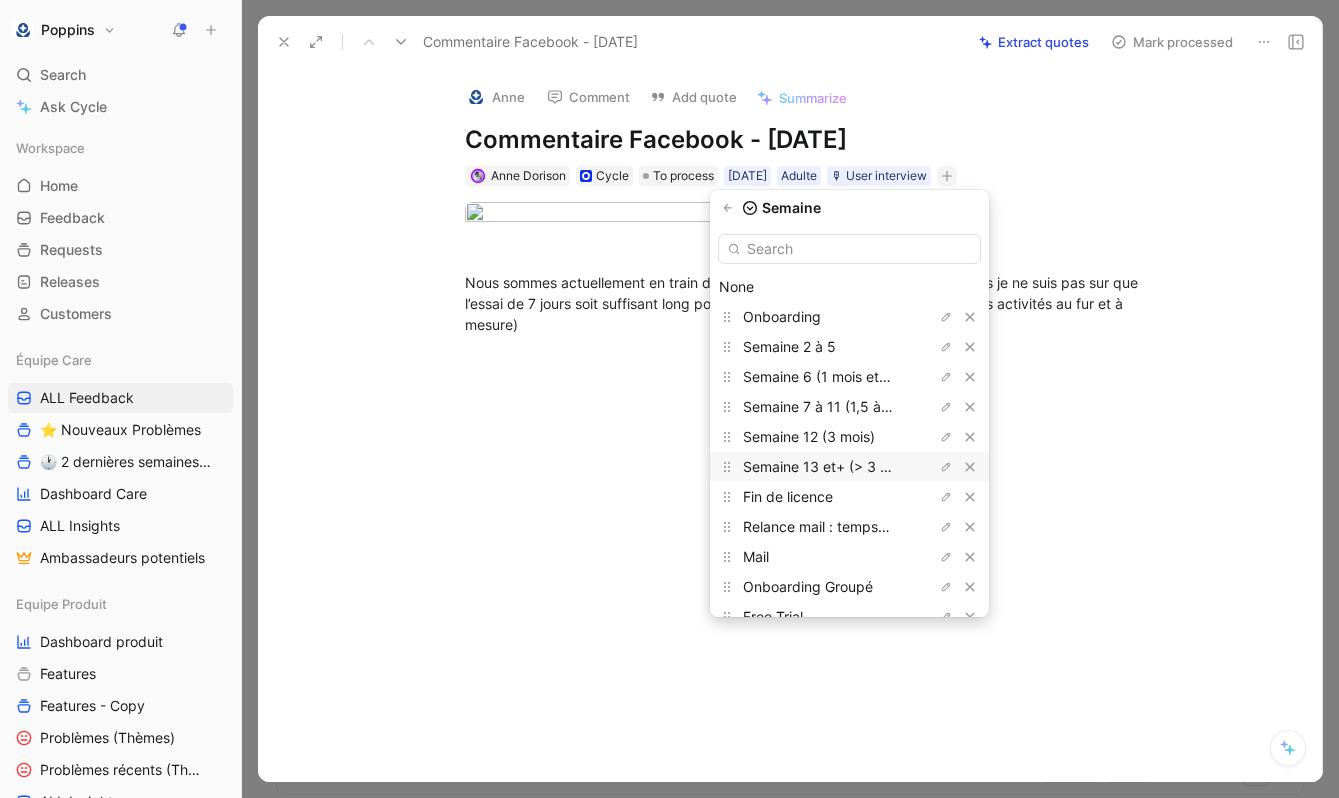 scroll, scrollTop: 143, scrollLeft: 0, axis: vertical 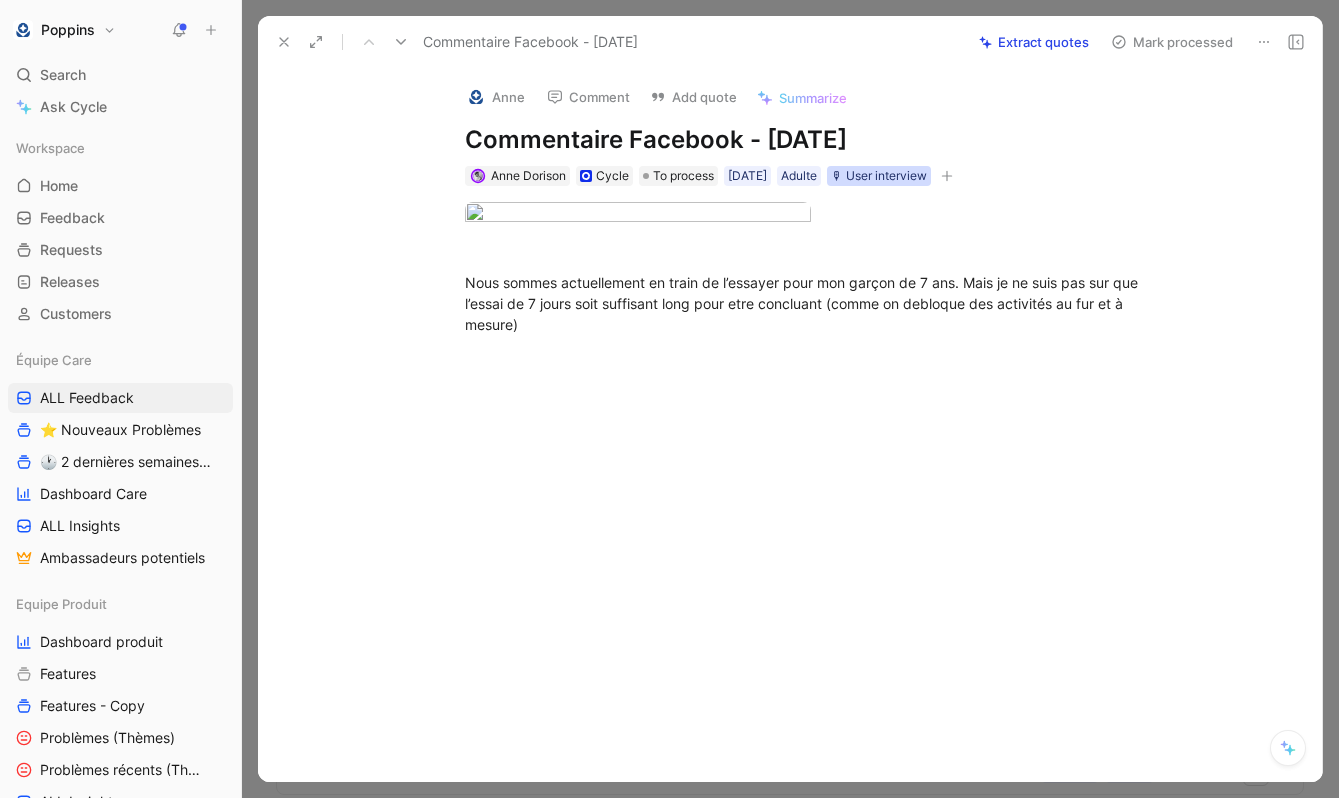 click on "🎙 User interview" at bounding box center (879, 176) 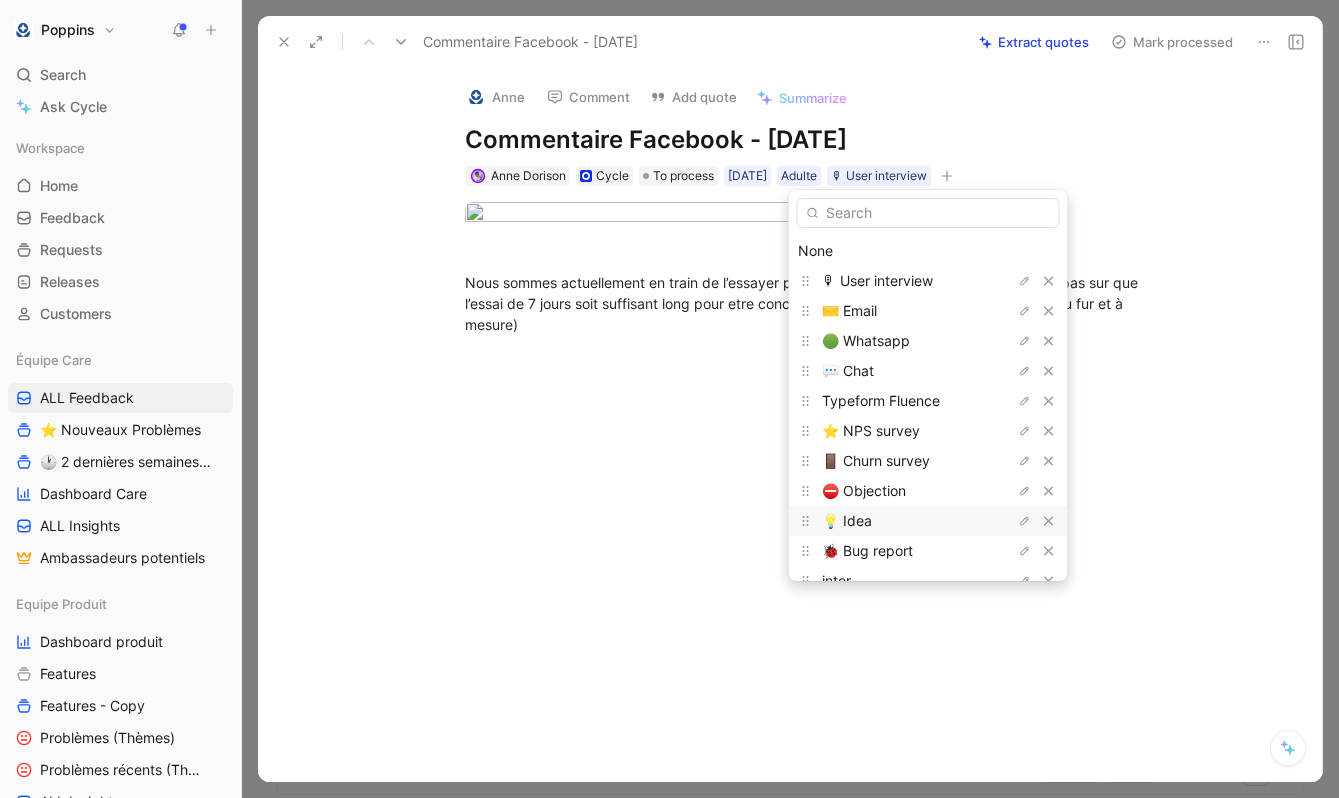 scroll, scrollTop: 83, scrollLeft: 0, axis: vertical 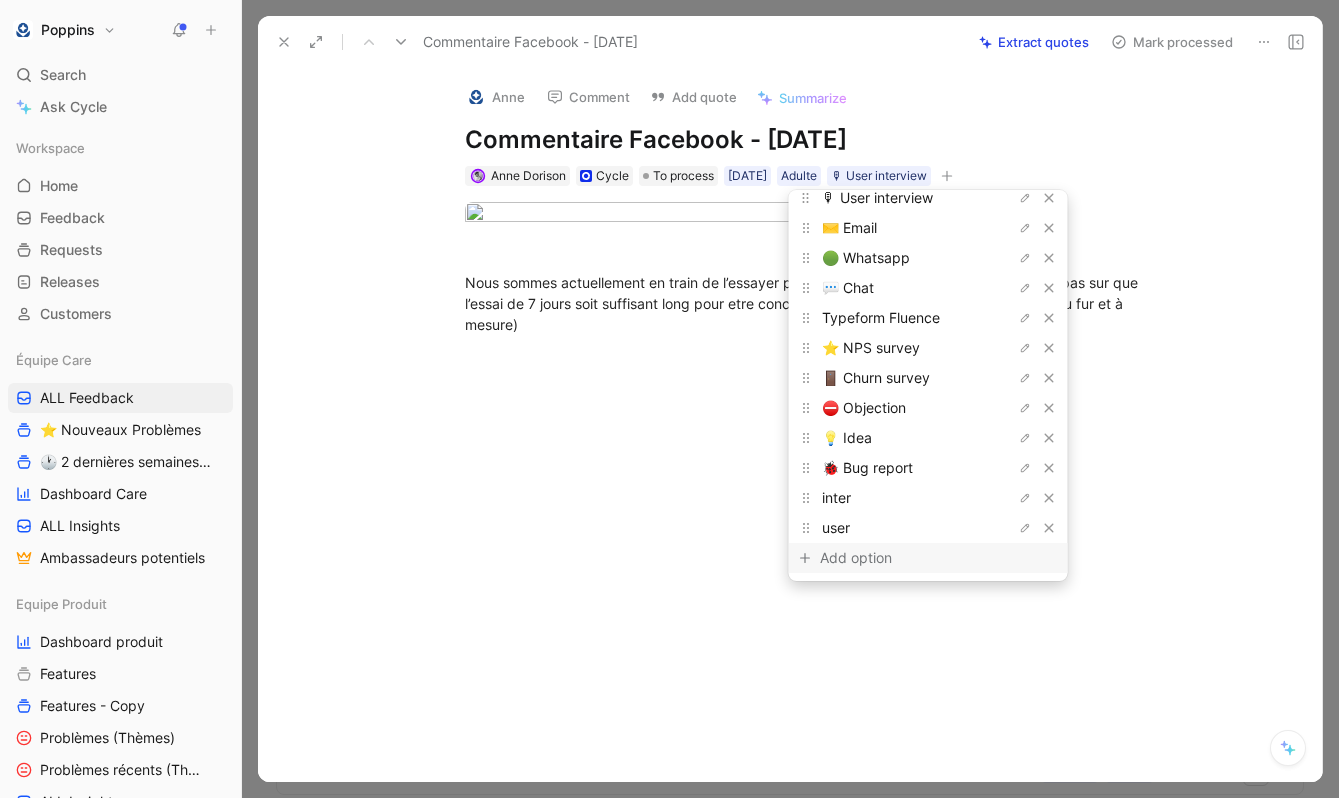 click on "Add option" at bounding box center [895, 558] 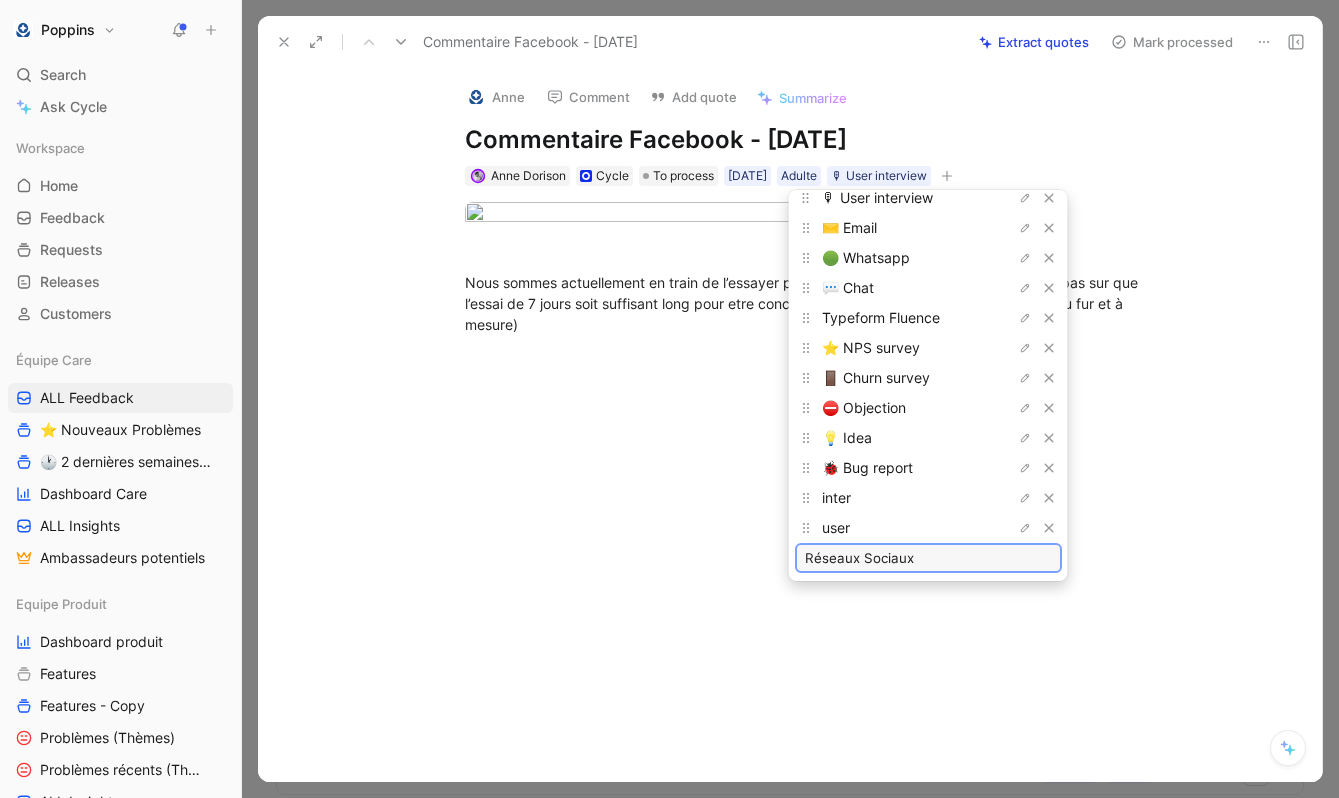 type on "Réseaux Sociaux" 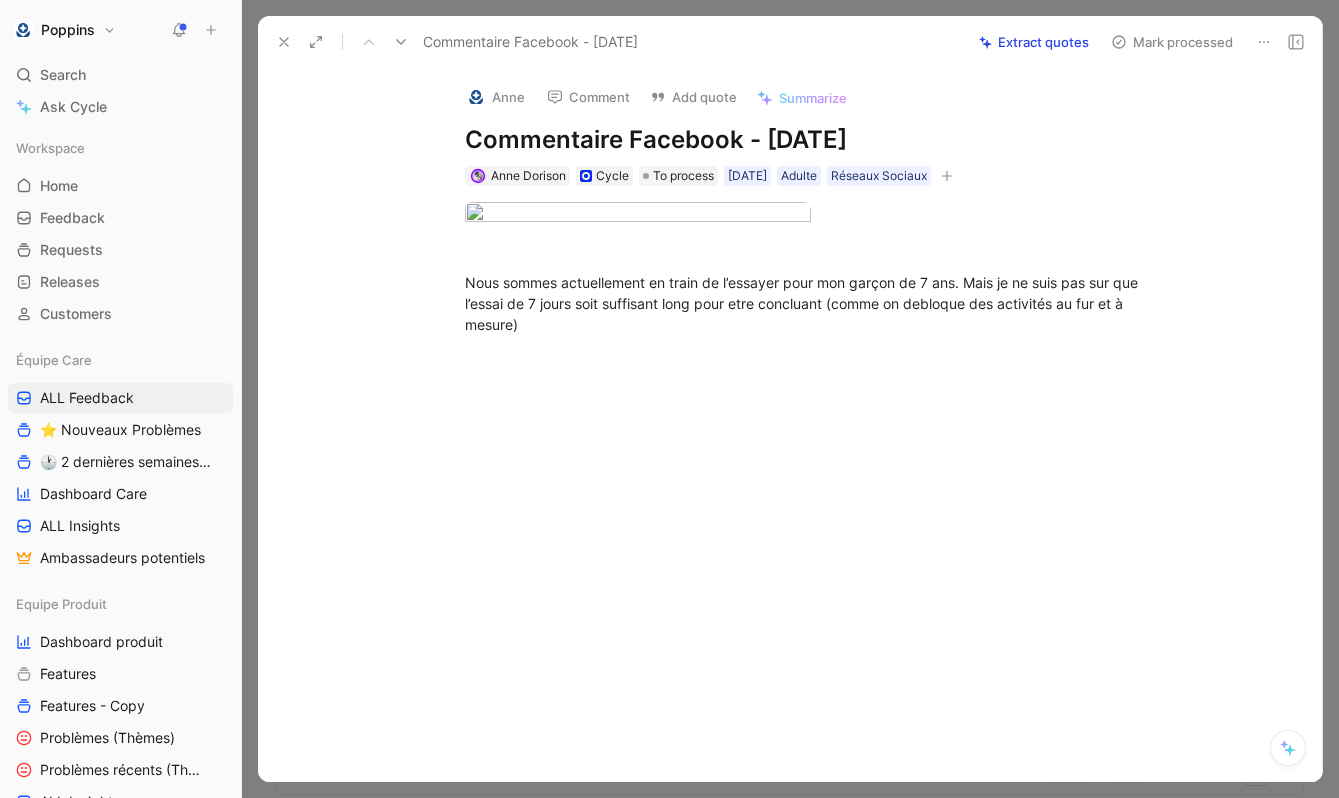 click 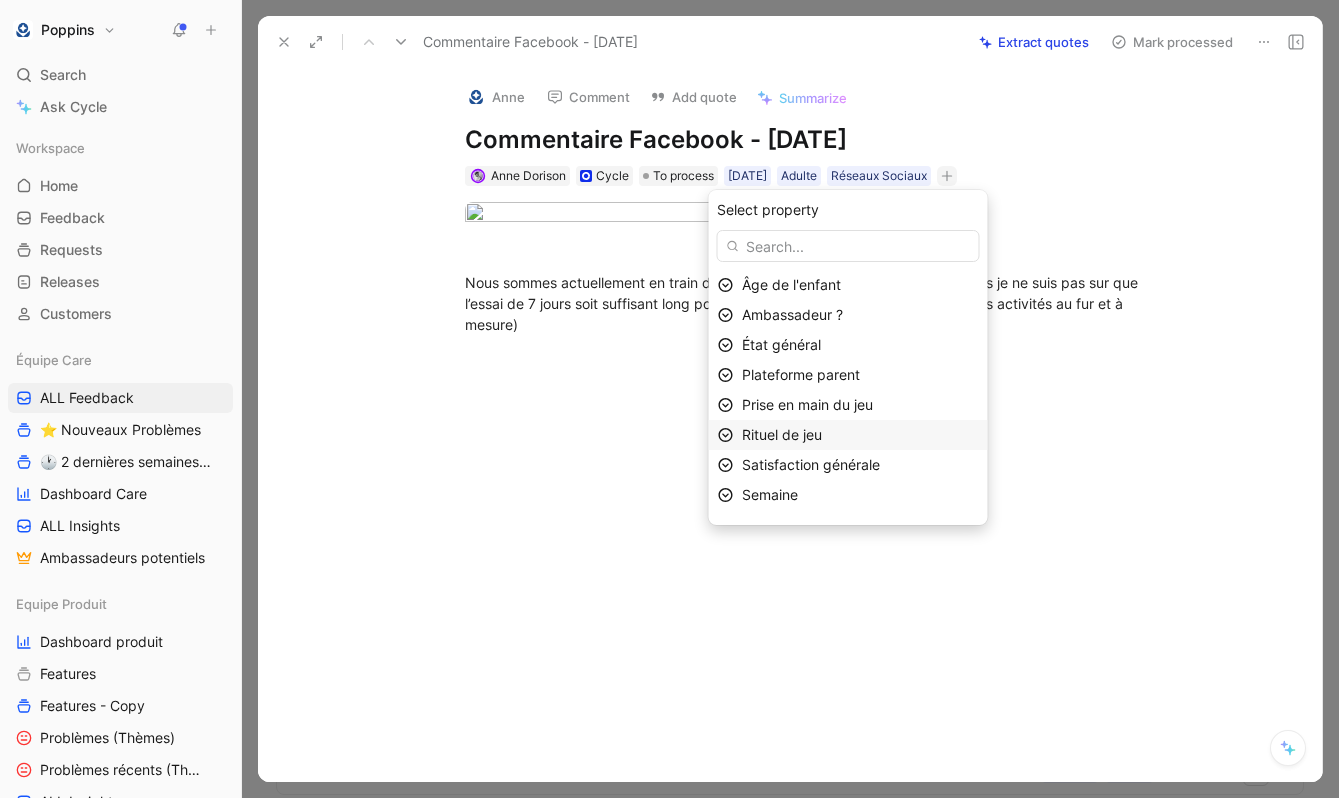 scroll, scrollTop: 53, scrollLeft: 0, axis: vertical 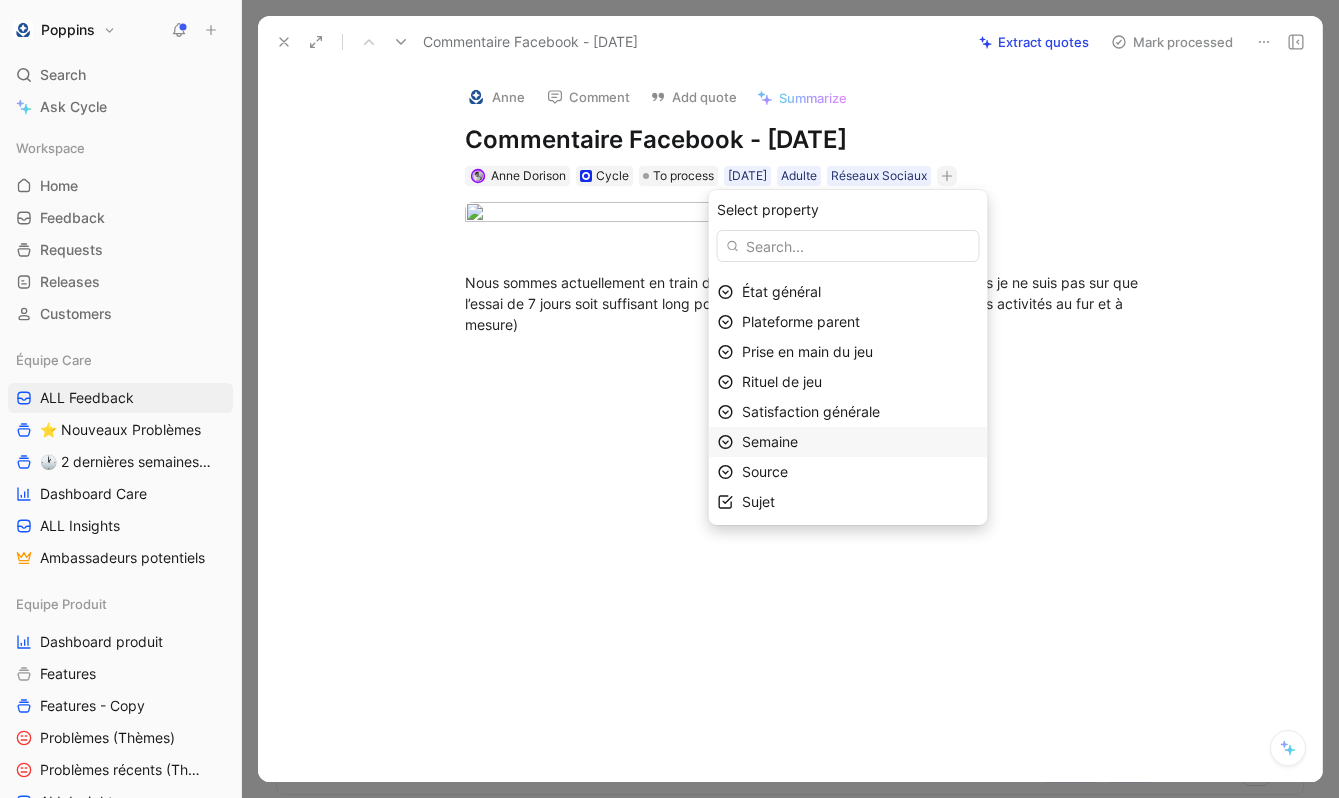 click on "Semaine" at bounding box center (860, 442) 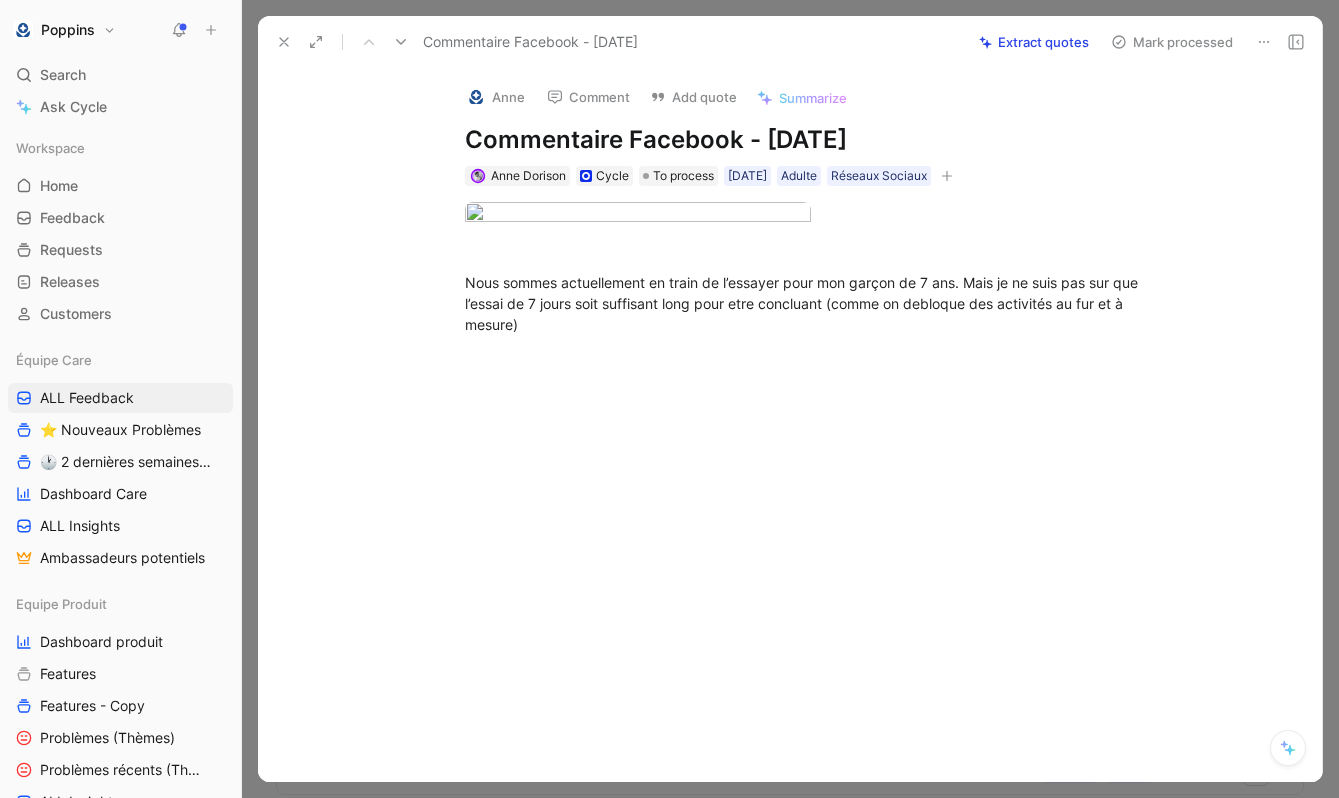 click at bounding box center (947, 176) 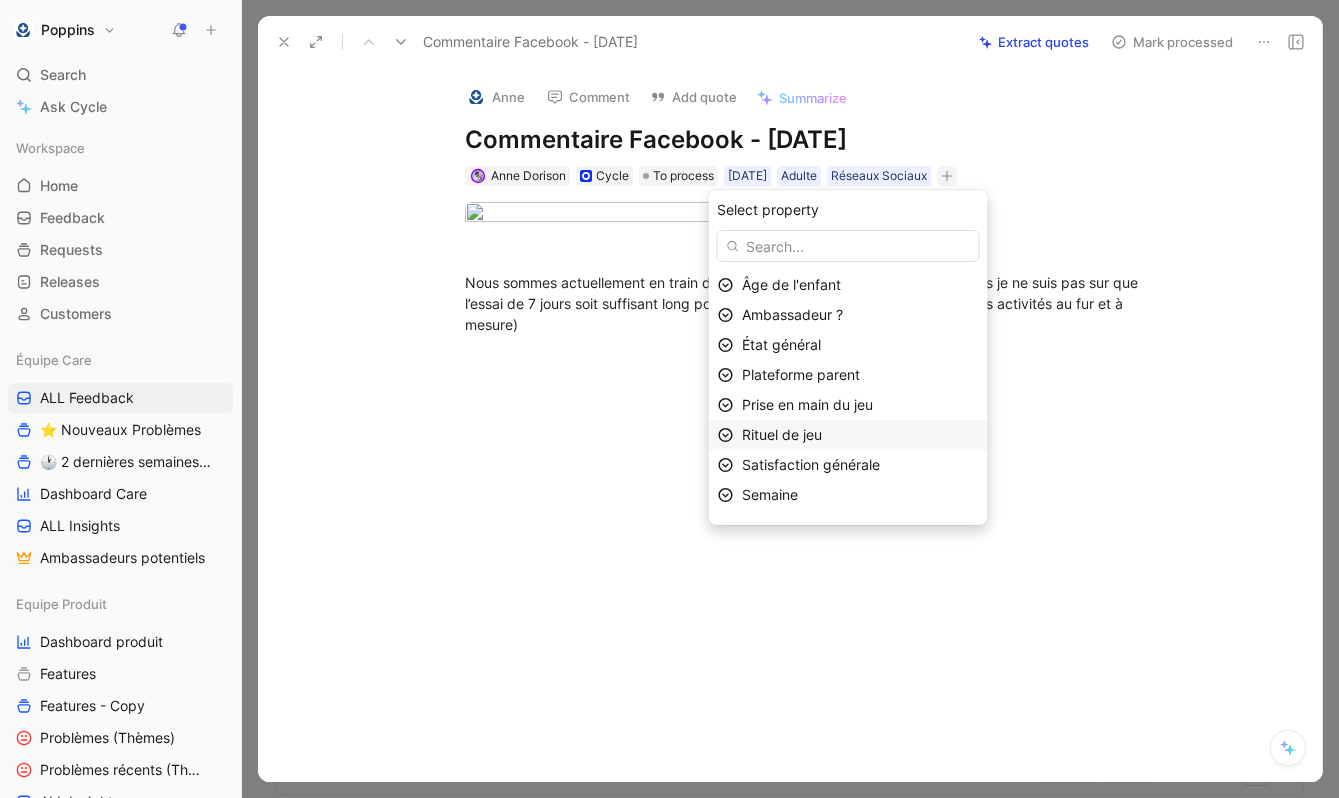 scroll, scrollTop: 53, scrollLeft: 0, axis: vertical 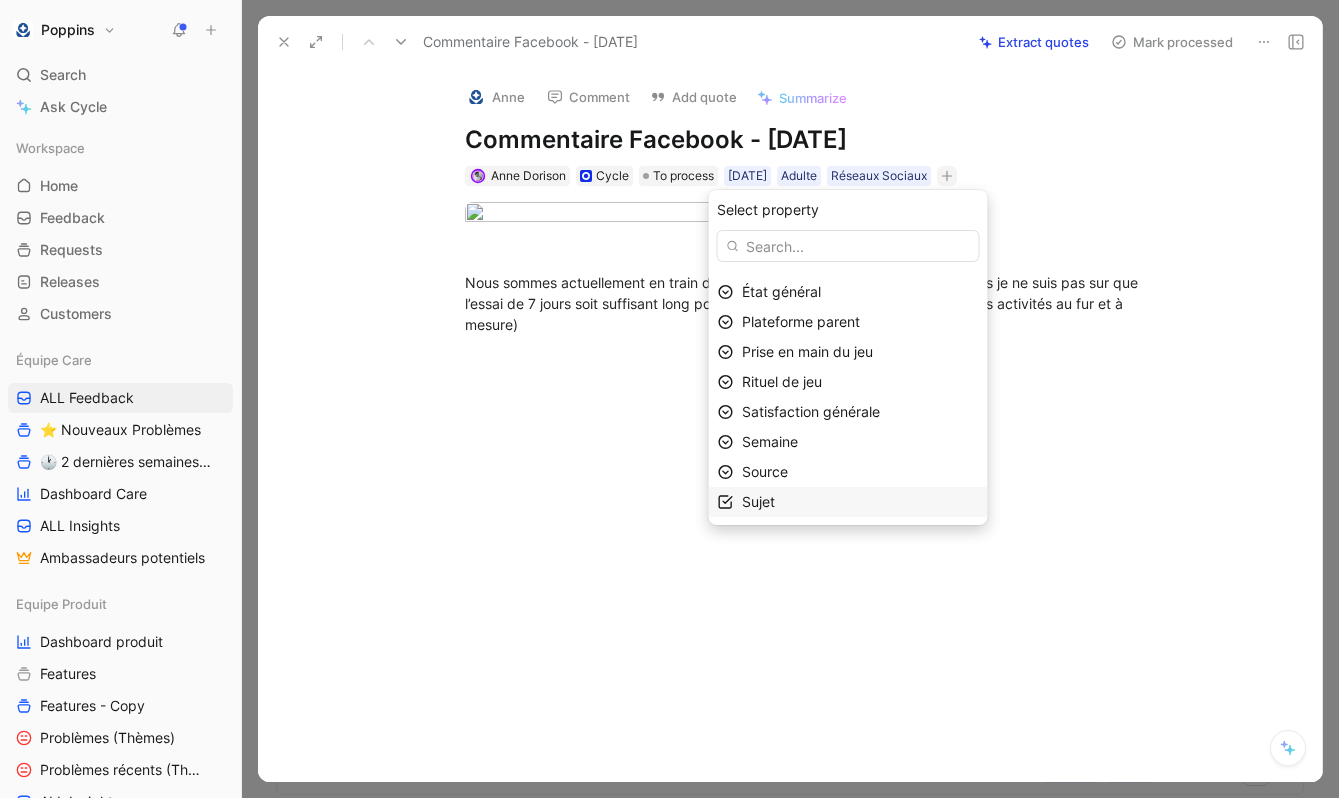 click on "Sujet" at bounding box center [848, 502] 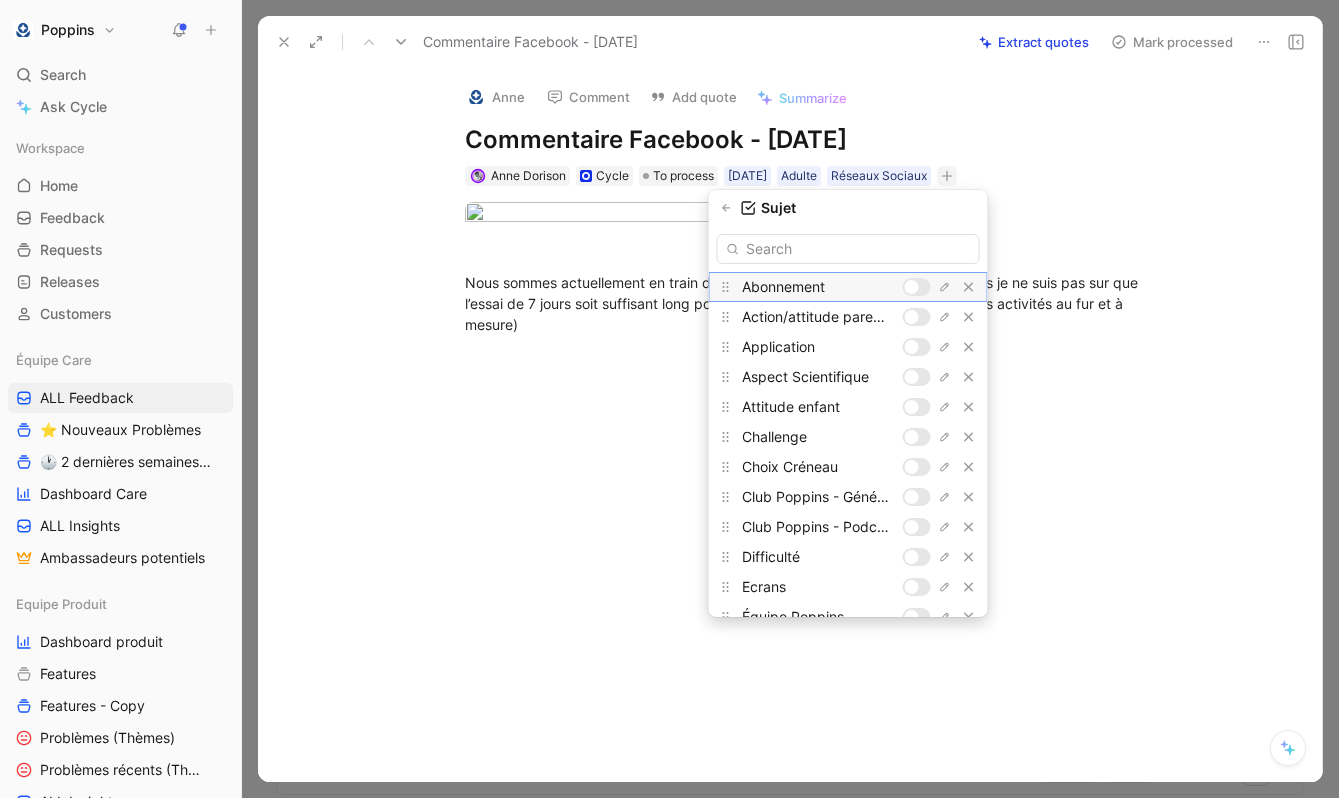click at bounding box center [912, 287] 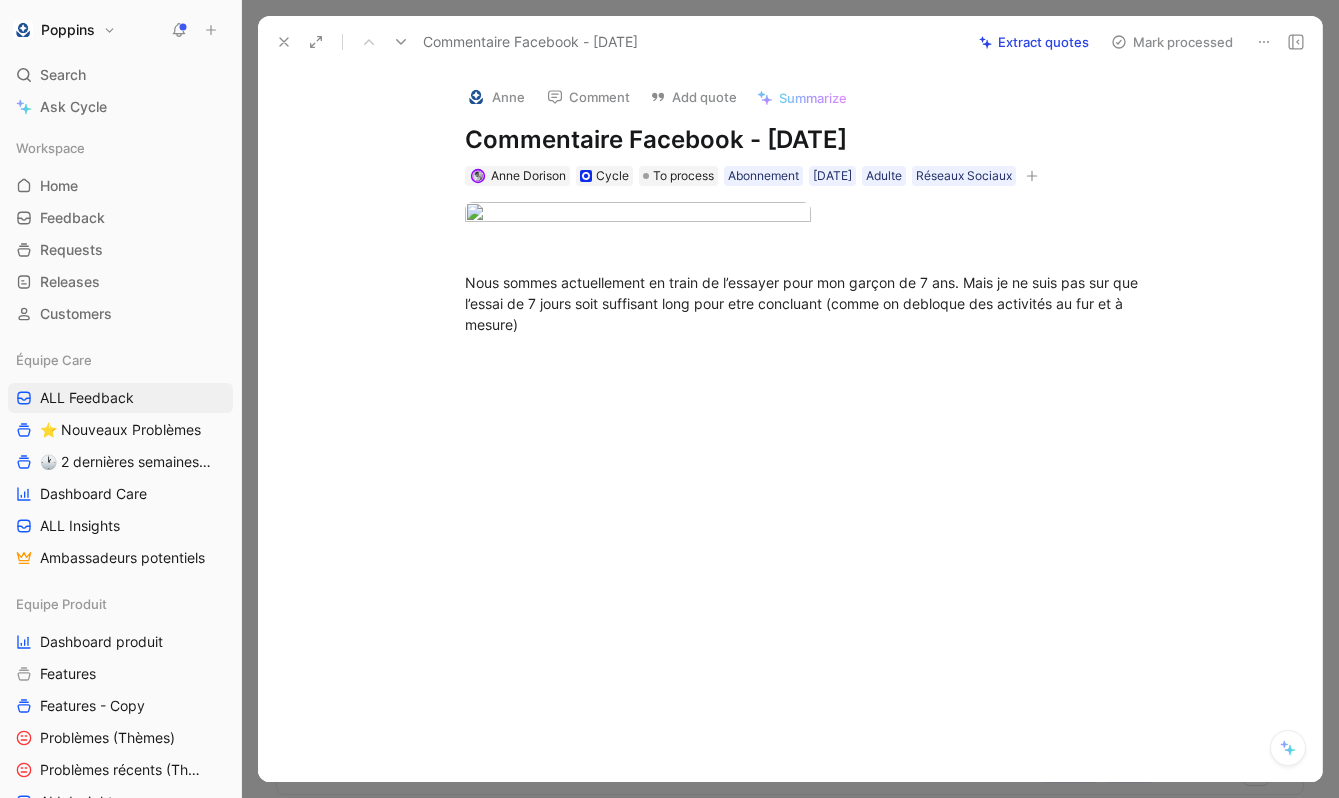 click on "Anne Dorison Cycle To process Abonnement 04/08/2025 Adulte Réseaux Sociaux" at bounding box center (811, 176) 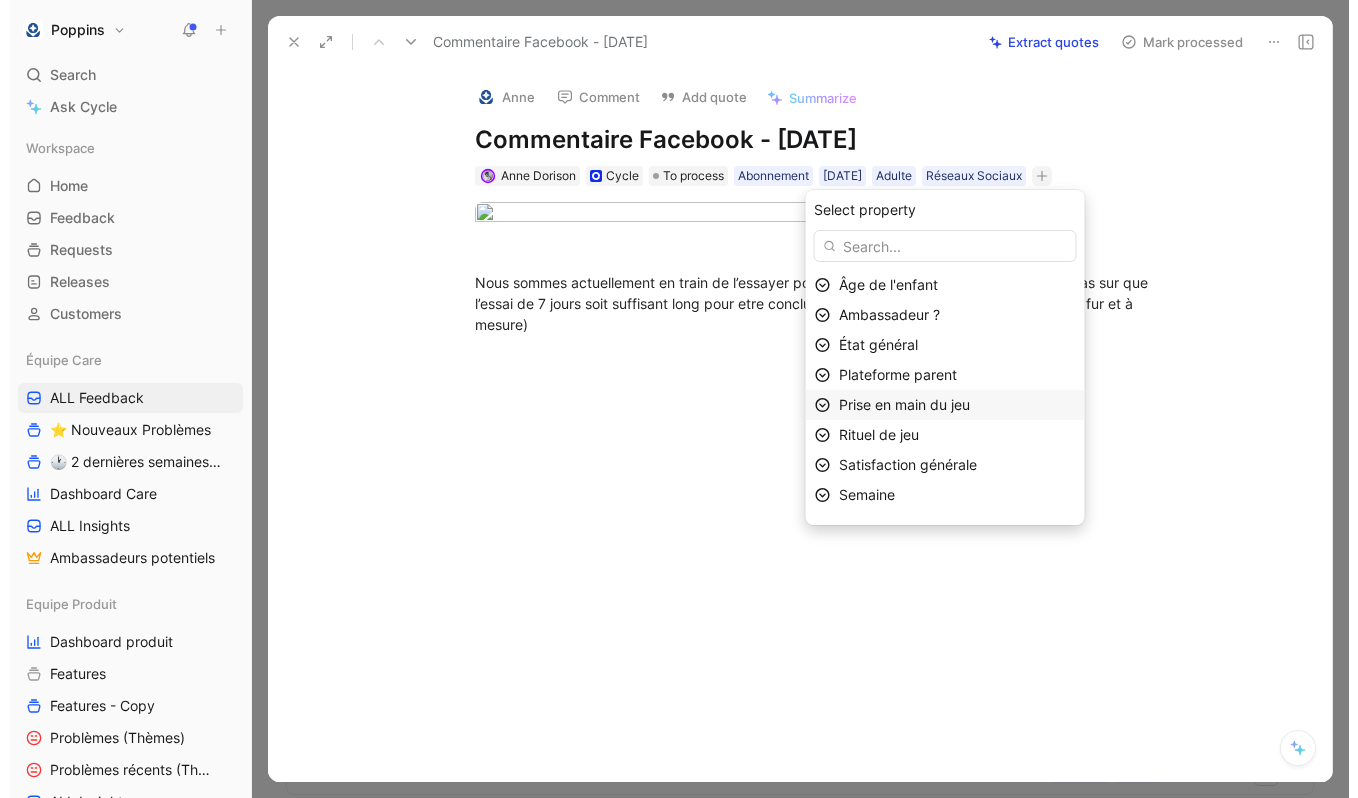scroll, scrollTop: 23, scrollLeft: 0, axis: vertical 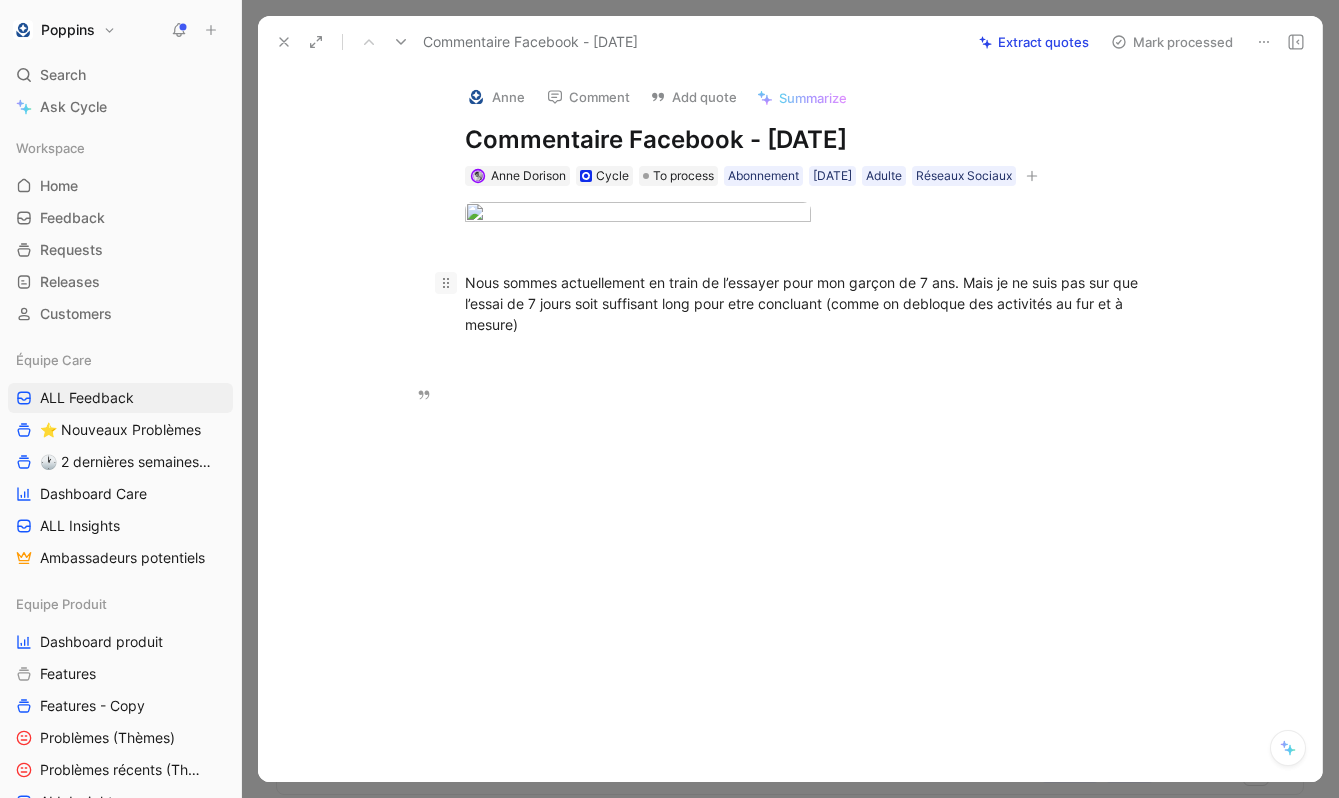 drag, startPoint x: 529, startPoint y: 431, endPoint x: 444, endPoint y: 389, distance: 94.81033 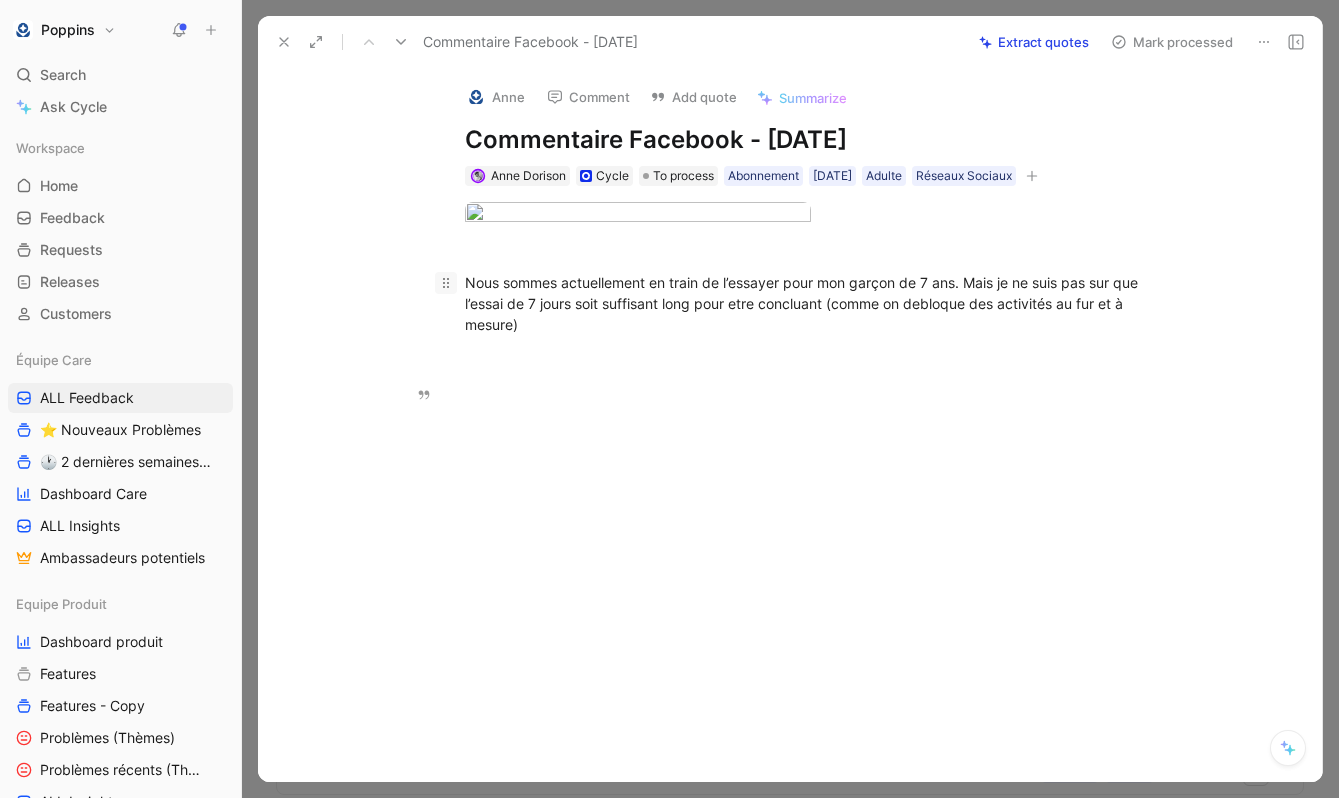 click on "Nous sommes actuellement en train de l’essayer pour mon garçon de 7 ans. Mais je ne suis pas sur que l’essai de 7 jours soit suffisant long pour etre concluant (comme on debloque des activités au fur et à mesure)" at bounding box center (811, 303) 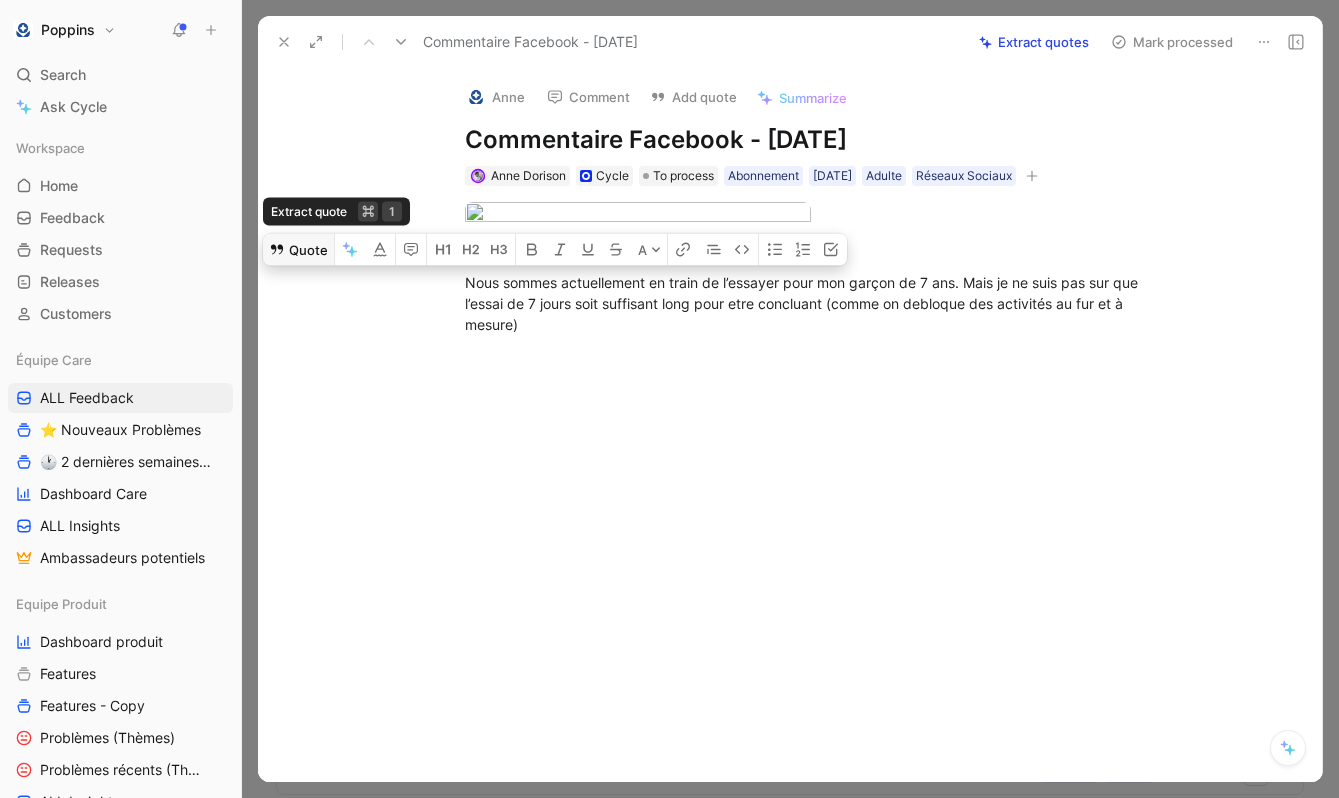 click on "Quote" at bounding box center (298, 250) 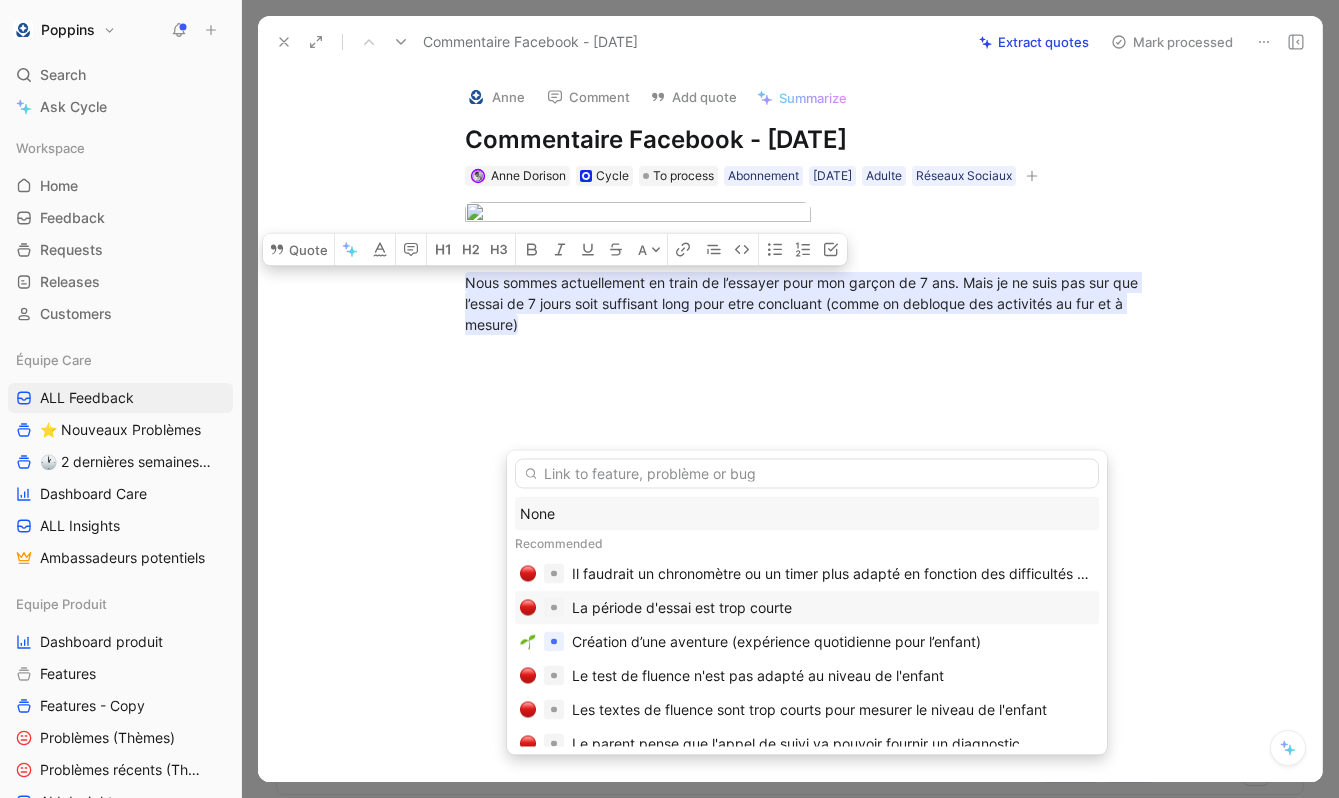 click on "La période d'essai est trop courte" at bounding box center (682, 608) 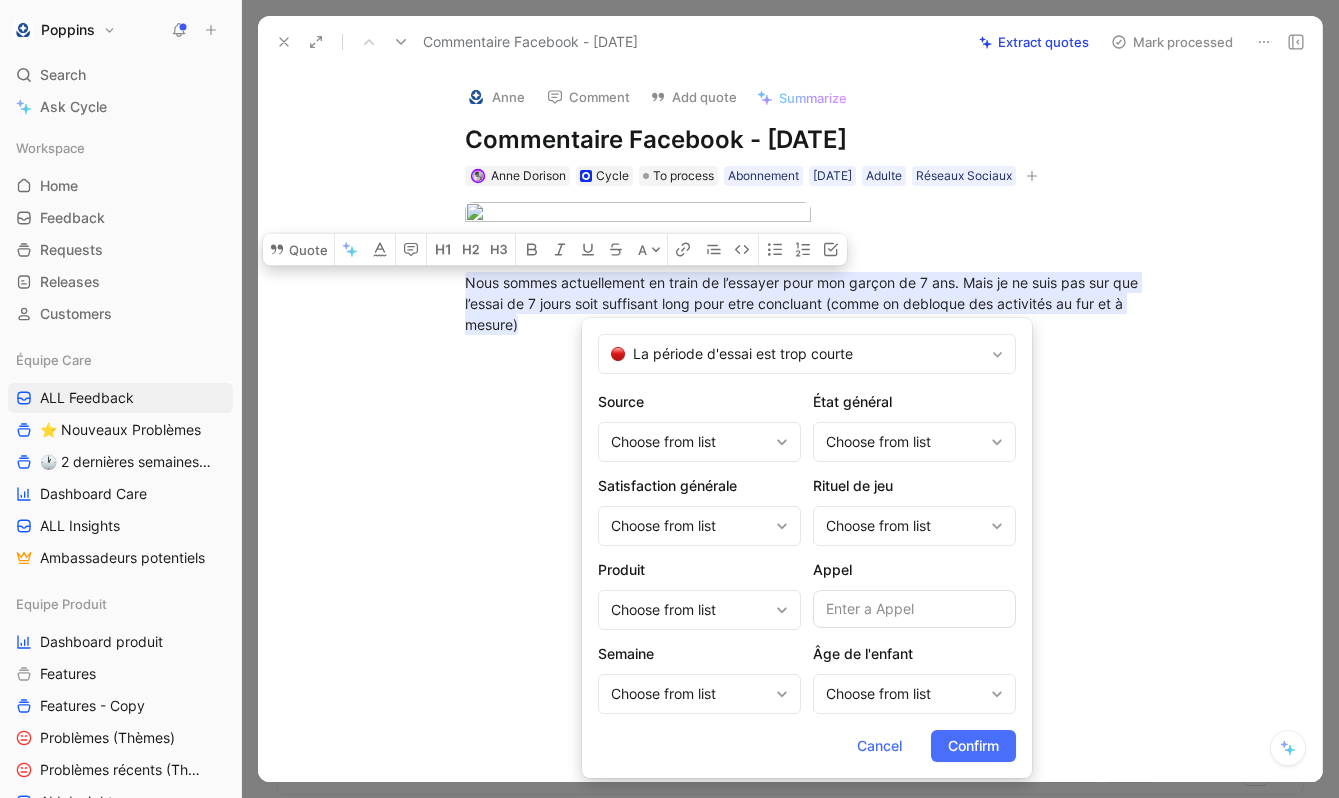 click on "Produit Choose from list" at bounding box center [699, 594] 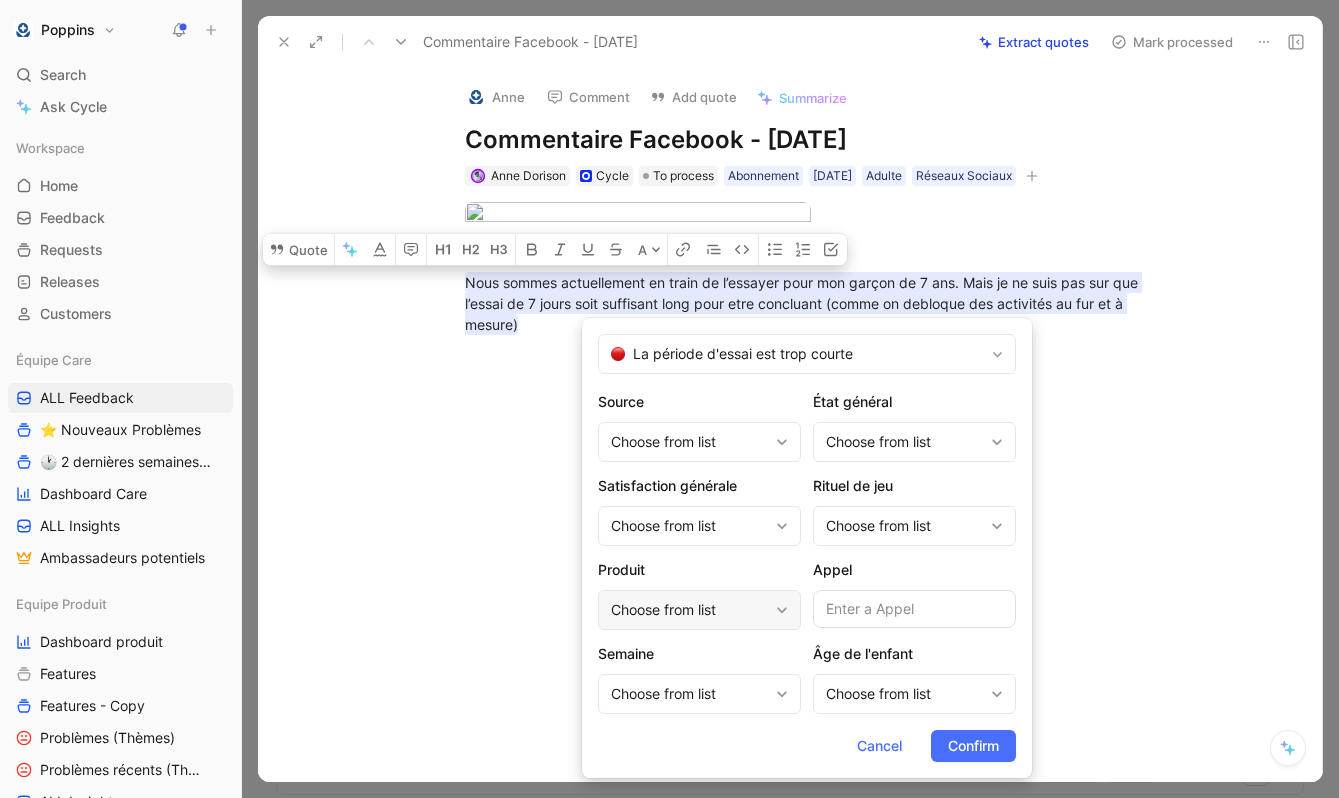 click on "Choose from list" at bounding box center [689, 610] 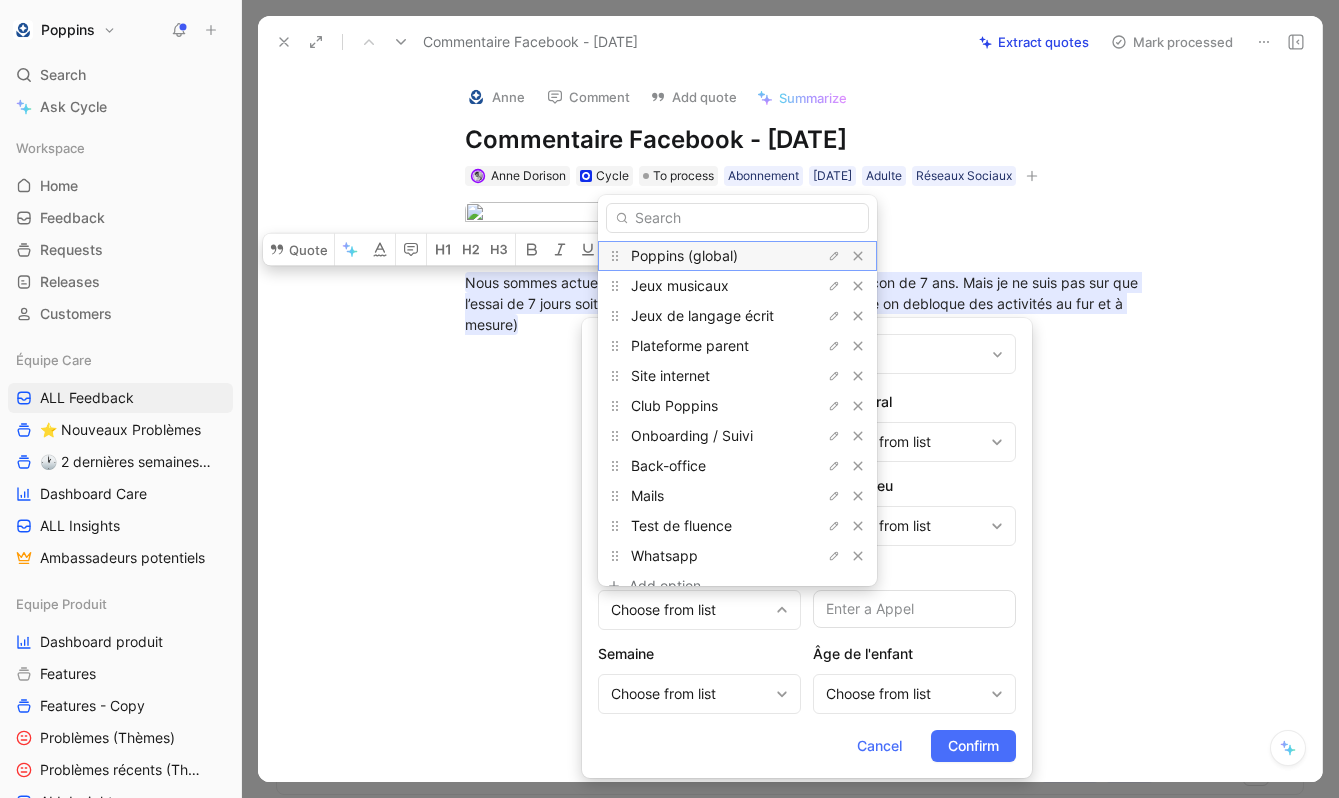 click on "Poppins (global)" at bounding box center (684, 255) 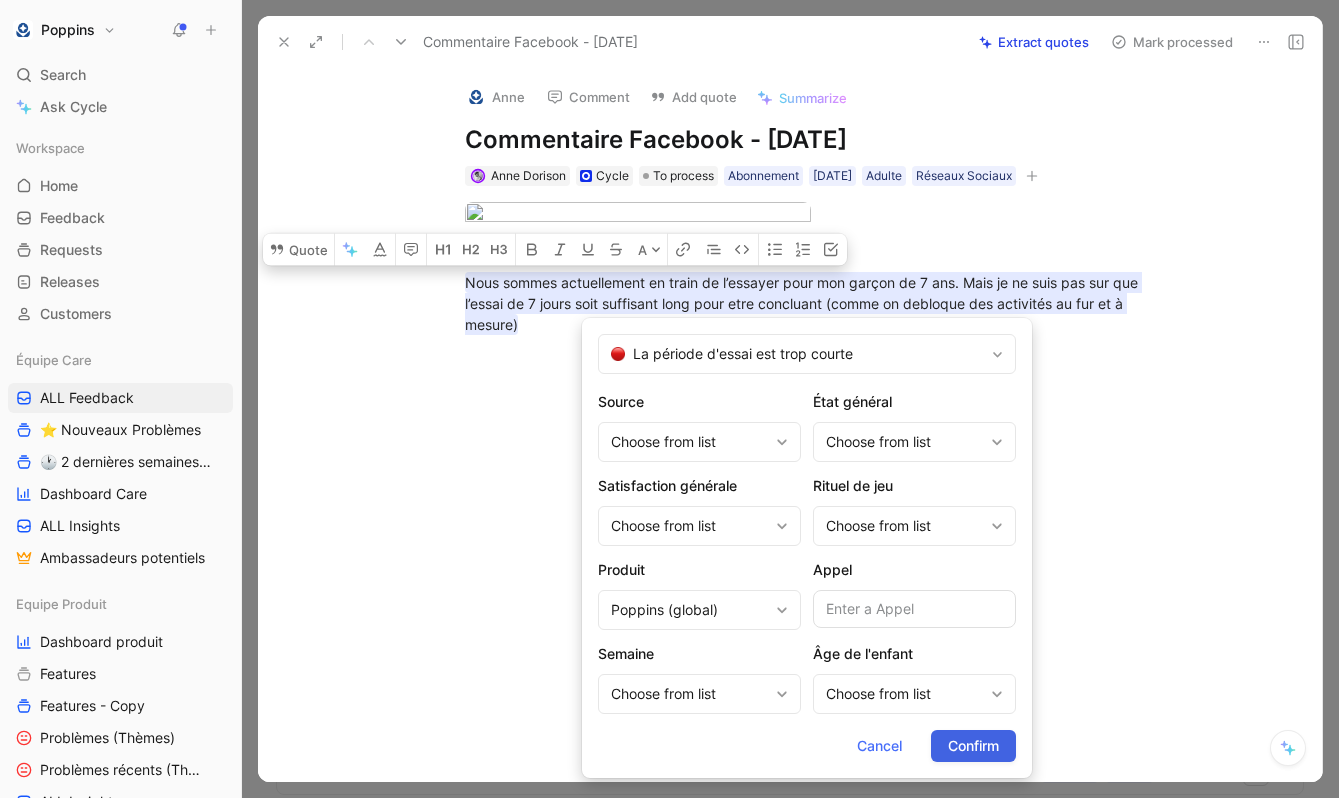 click on "Confirm" at bounding box center (973, 746) 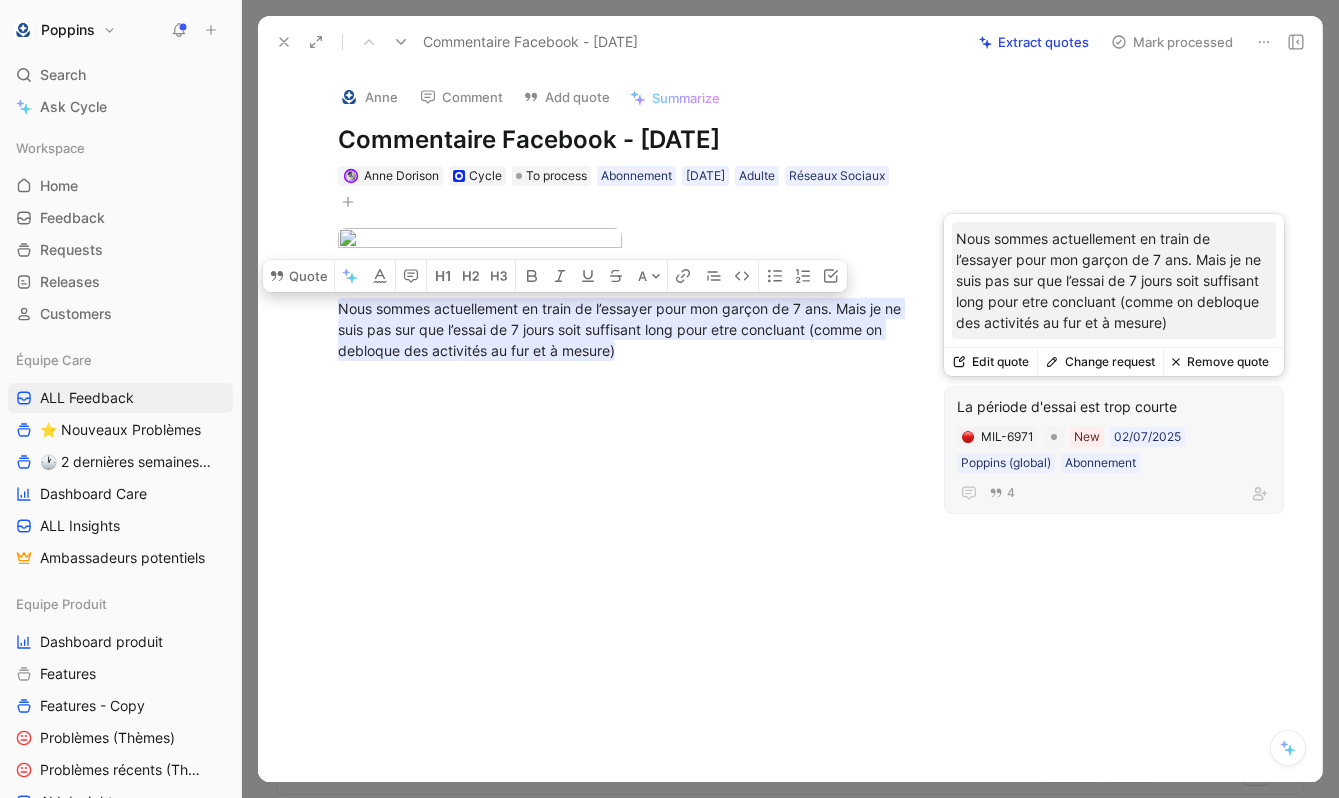click at bounding box center [622, 502] 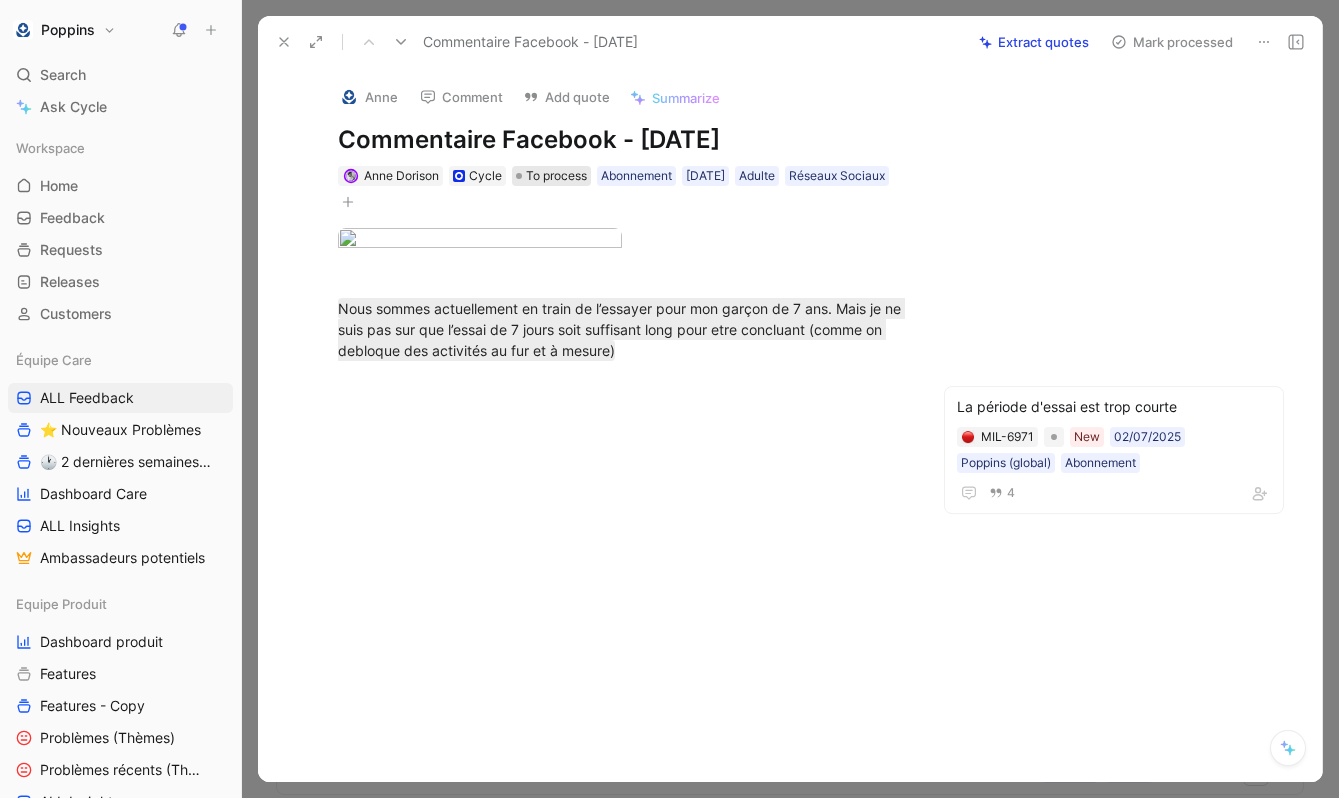 click on "To process" at bounding box center (556, 176) 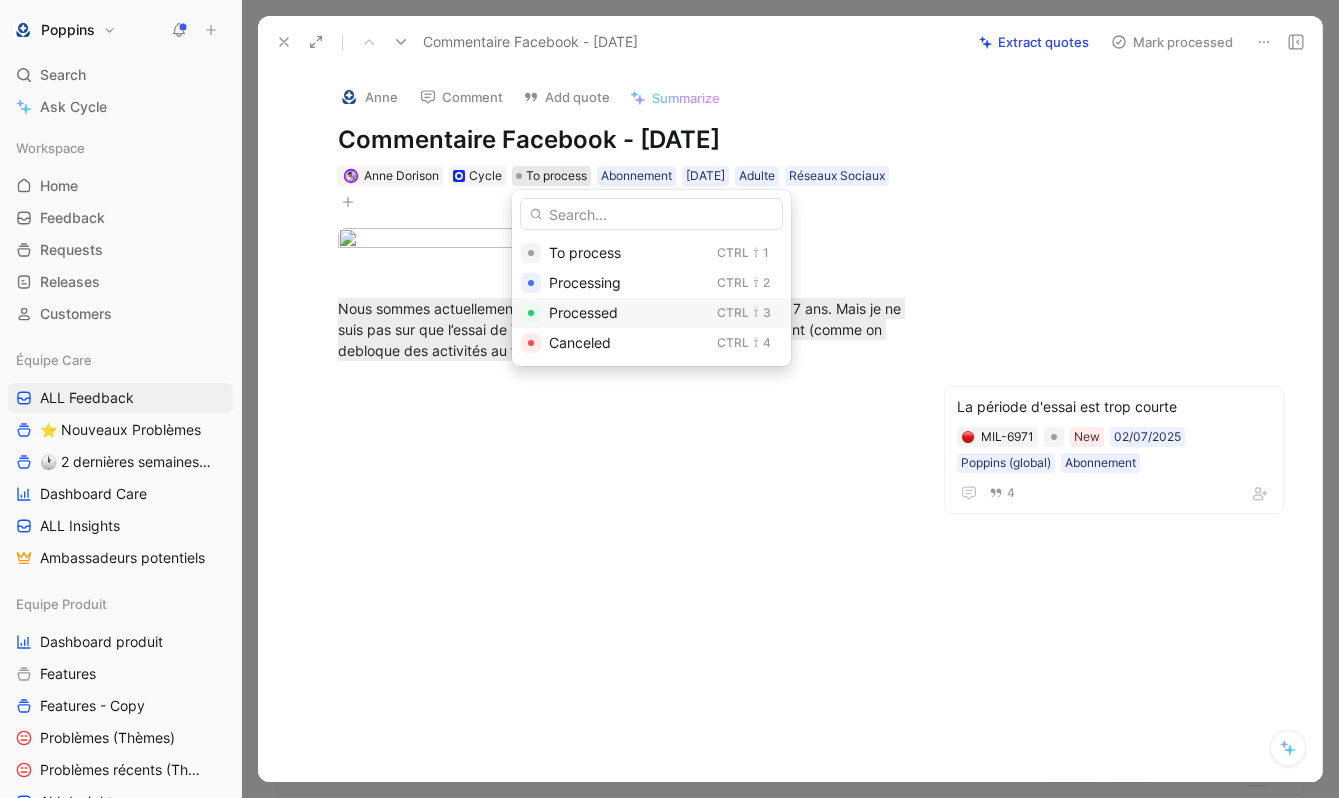 click on "Processed" at bounding box center (629, 313) 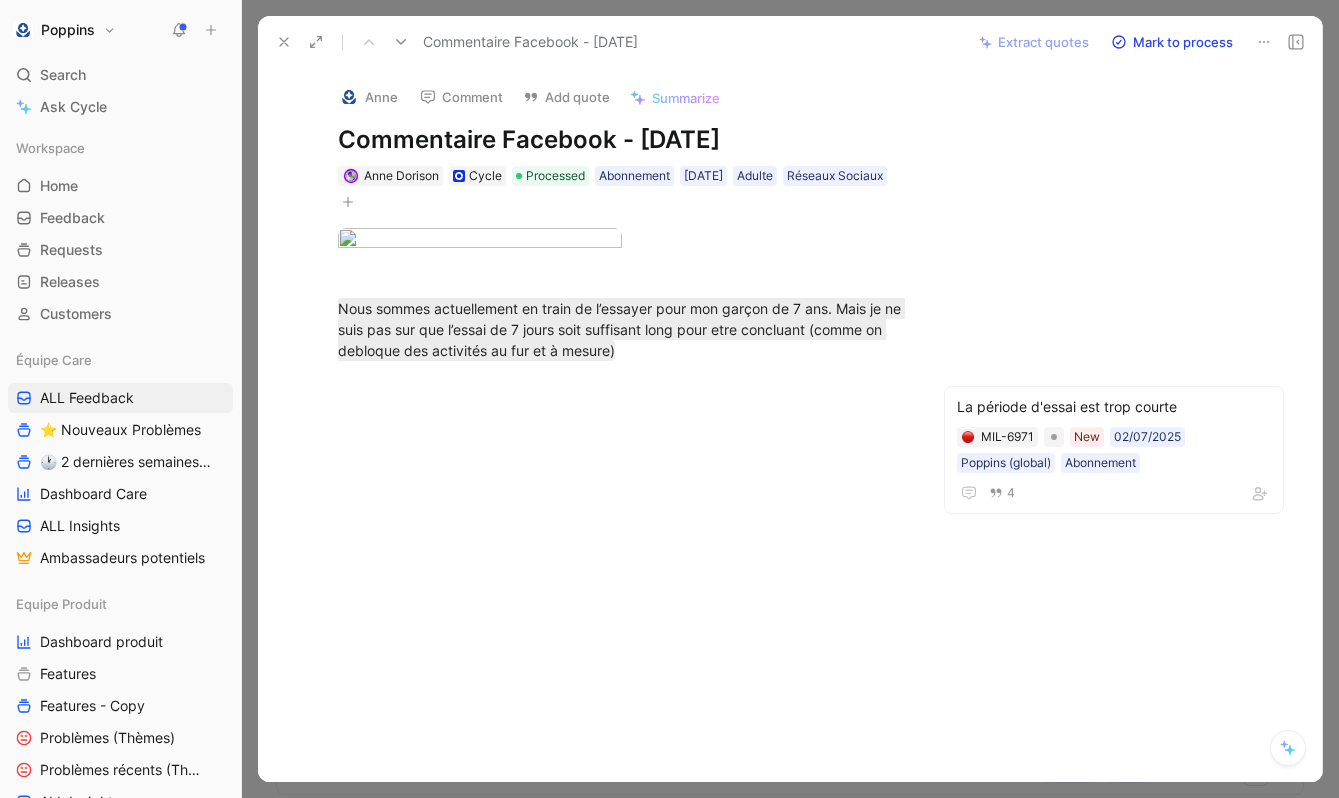 click on "Anne Comment Add quote Summarize Commentaire Facebook - 04 août 2025 Anne Dorison Cycle Processed Abonnement 04/08/2025 Adulte Réseaux Sociaux" at bounding box center (622, 141) 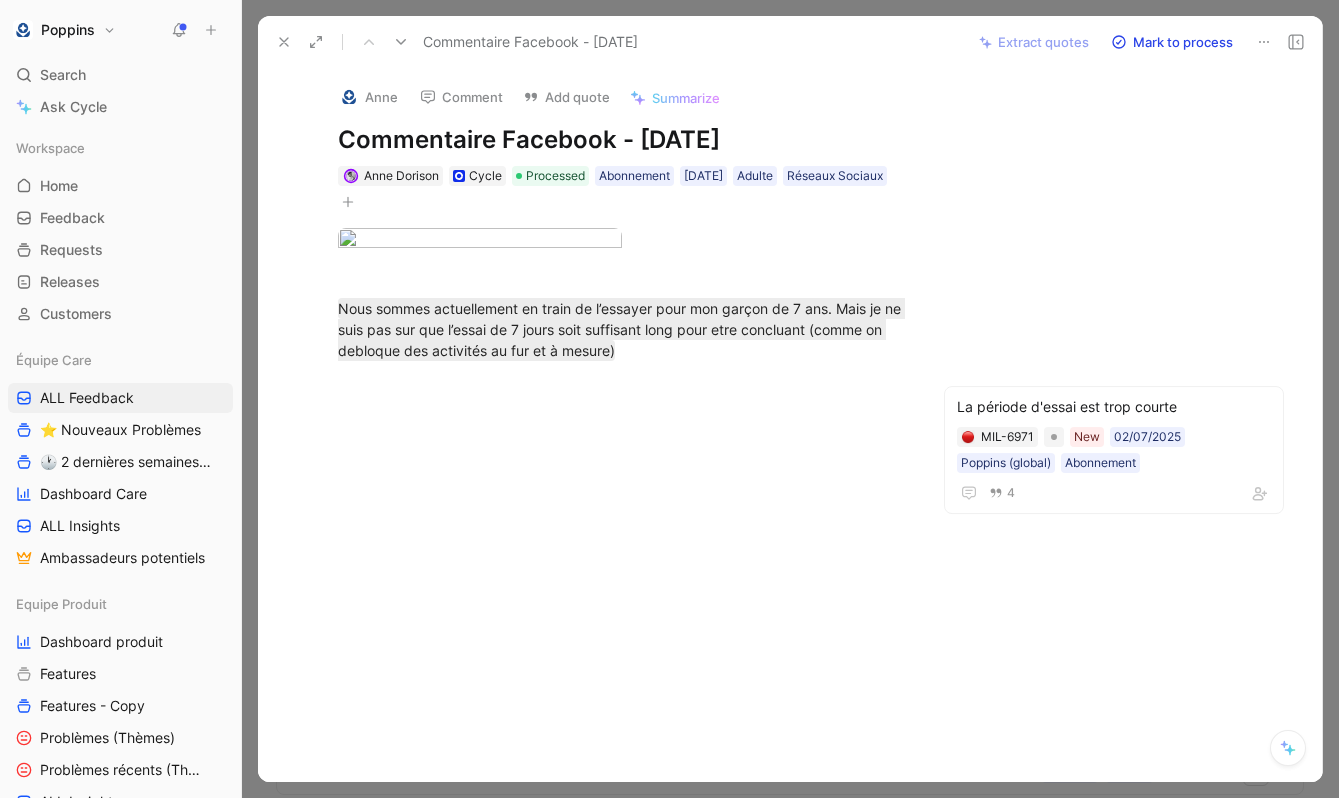 click 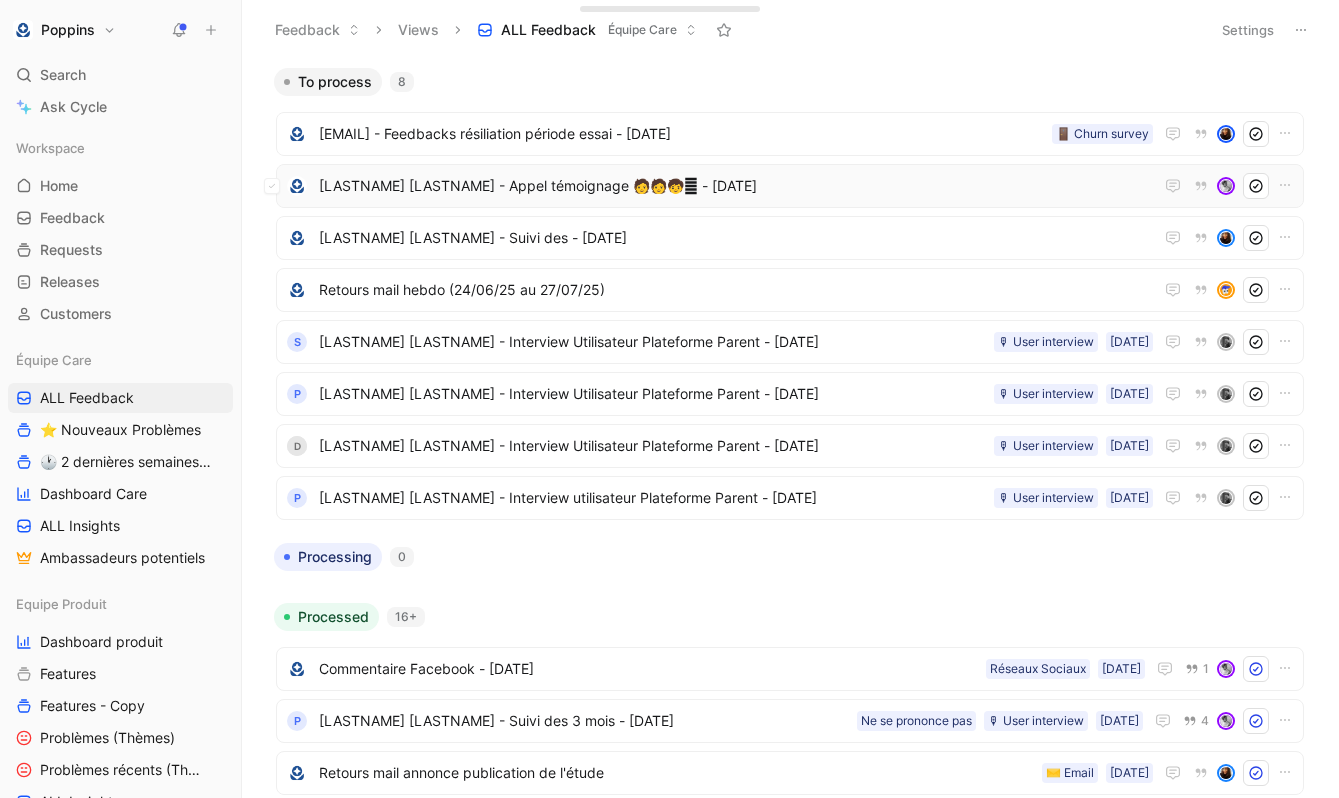 click on "[FIRST] [LAST] - Appel témoignage 🧑‍🧑‍သား - [DATE]" at bounding box center [736, 186] 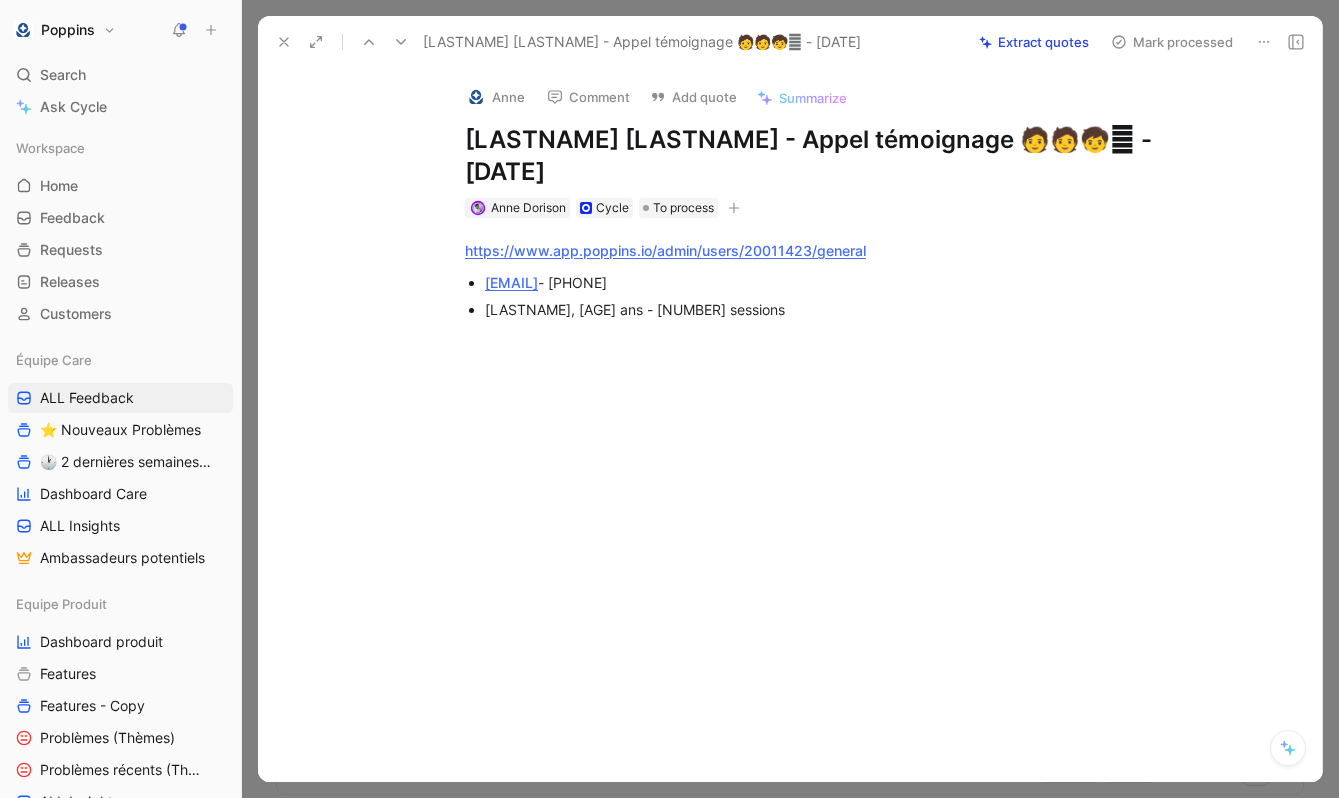 click at bounding box center [1264, 42] 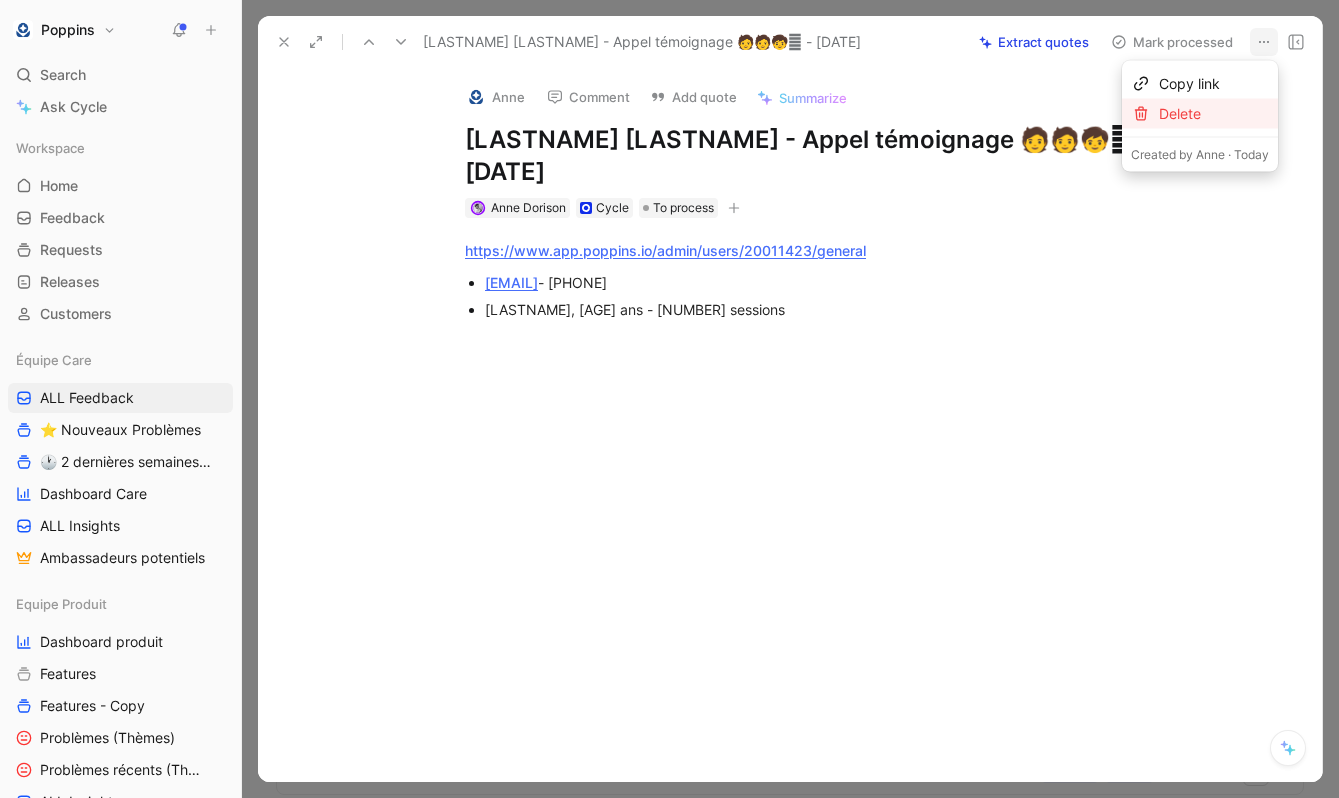 click on "Delete" at bounding box center [1214, 114] 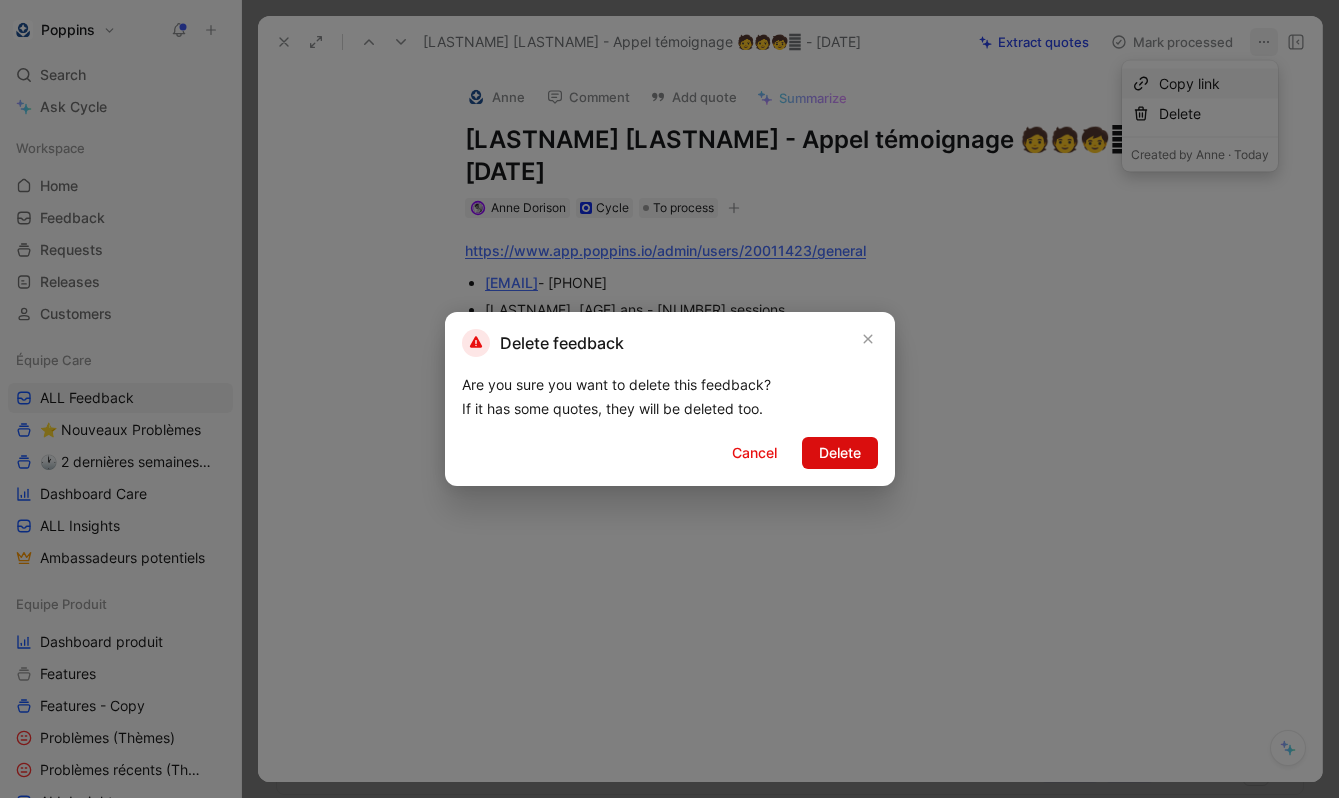 click on "Delete" at bounding box center [840, 453] 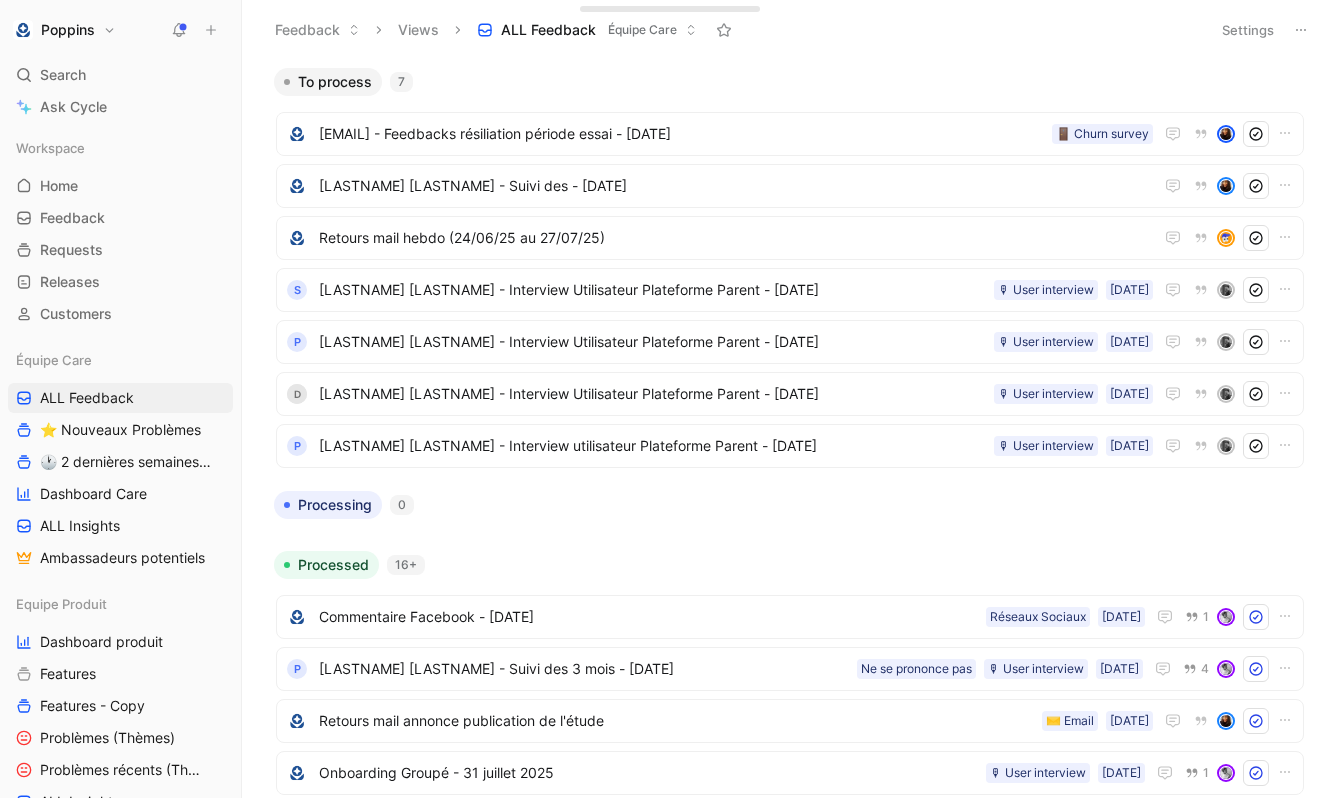 click on "To process 7" at bounding box center [790, 82] 